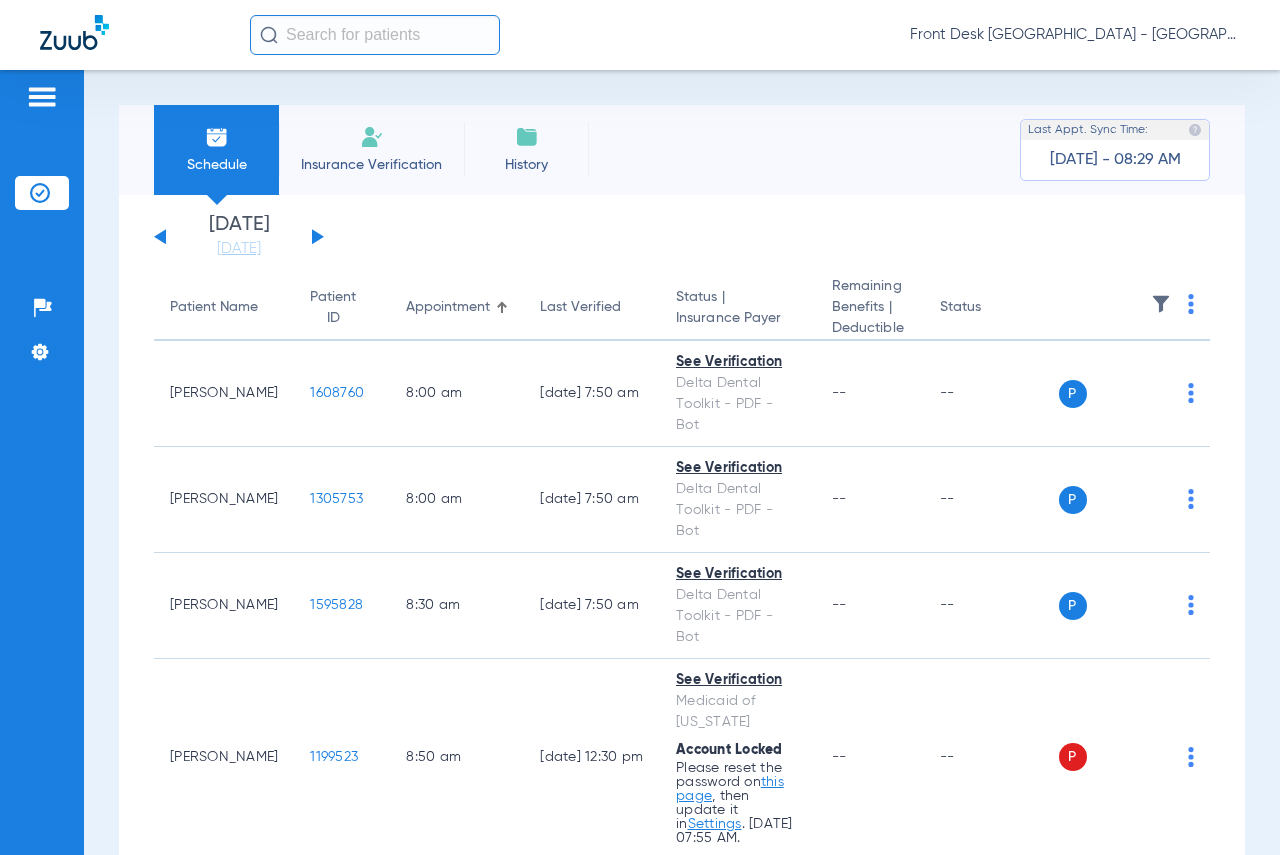 scroll, scrollTop: 0, scrollLeft: 0, axis: both 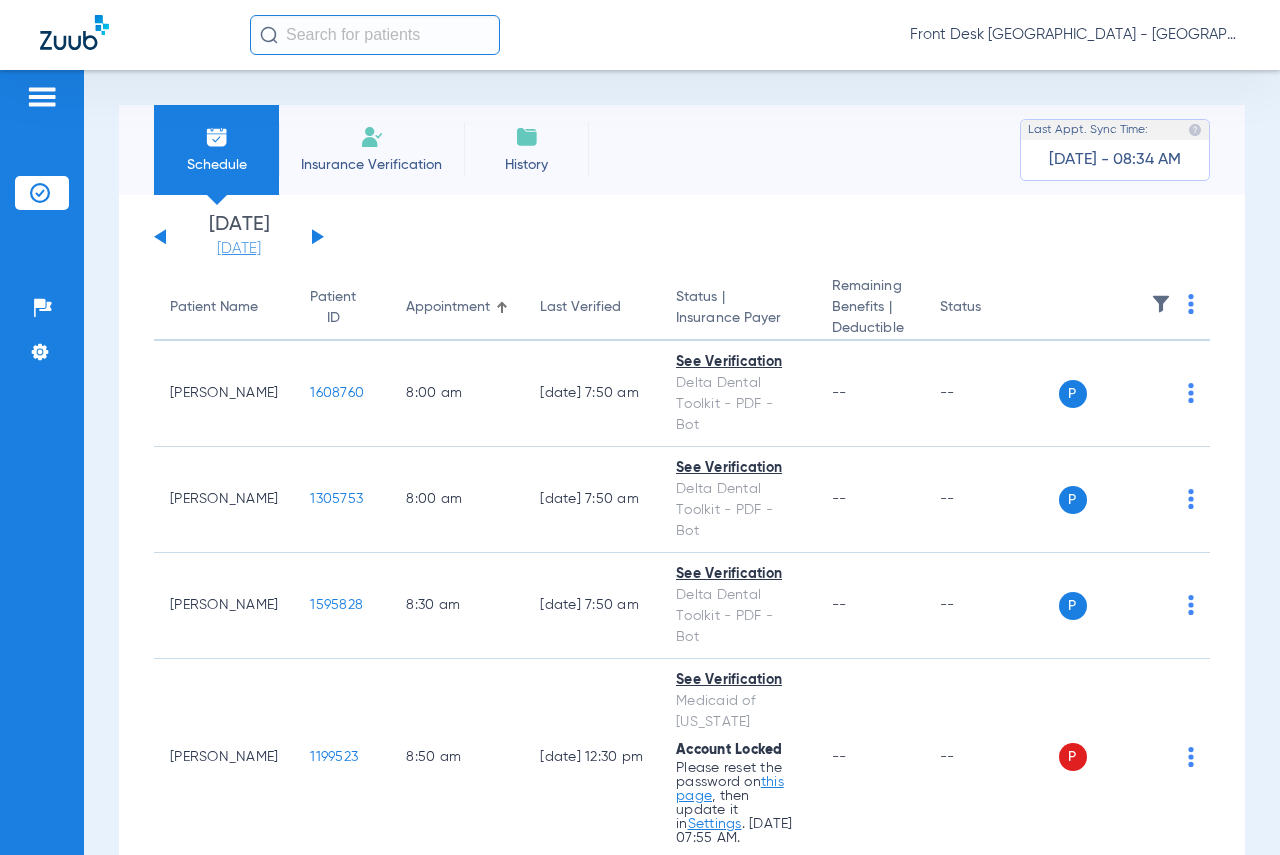 click on "[DATE]" 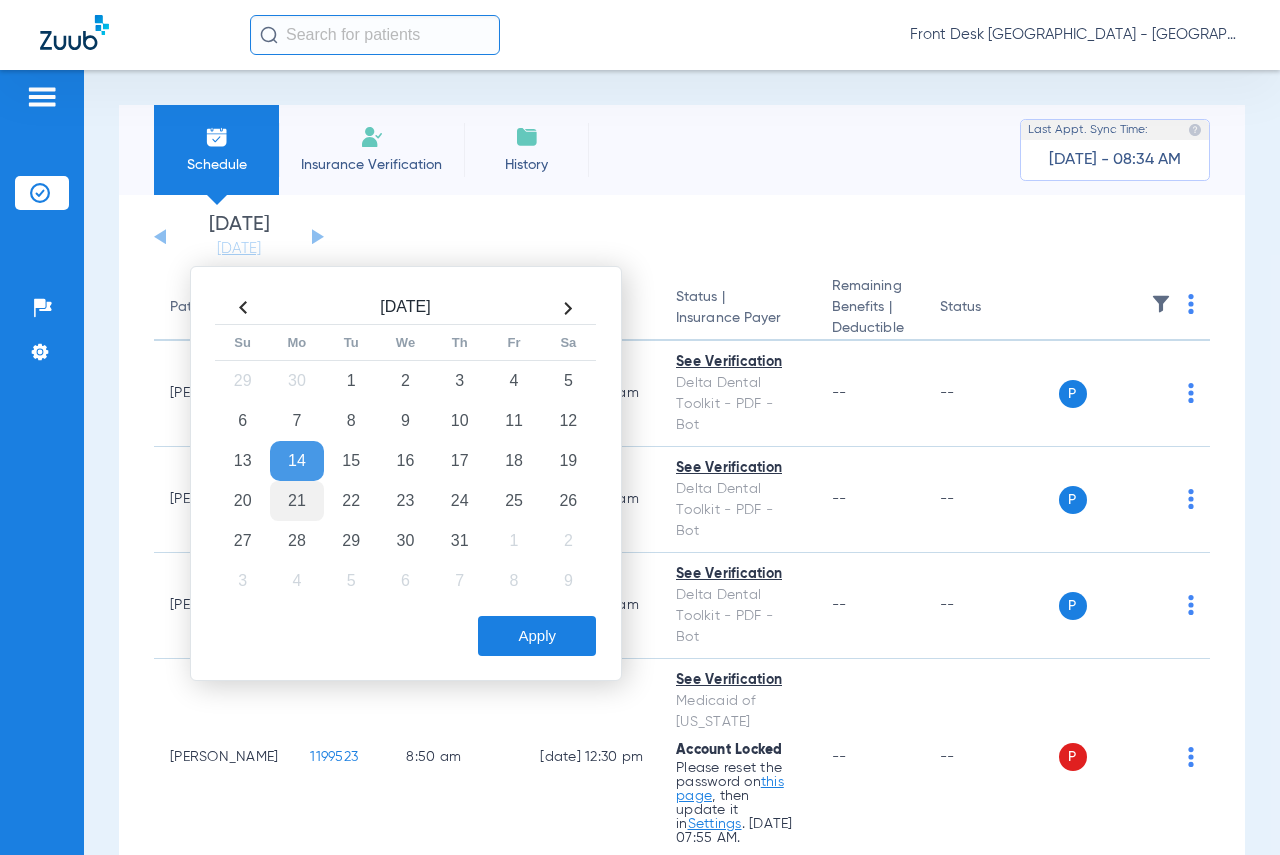 click on "21" 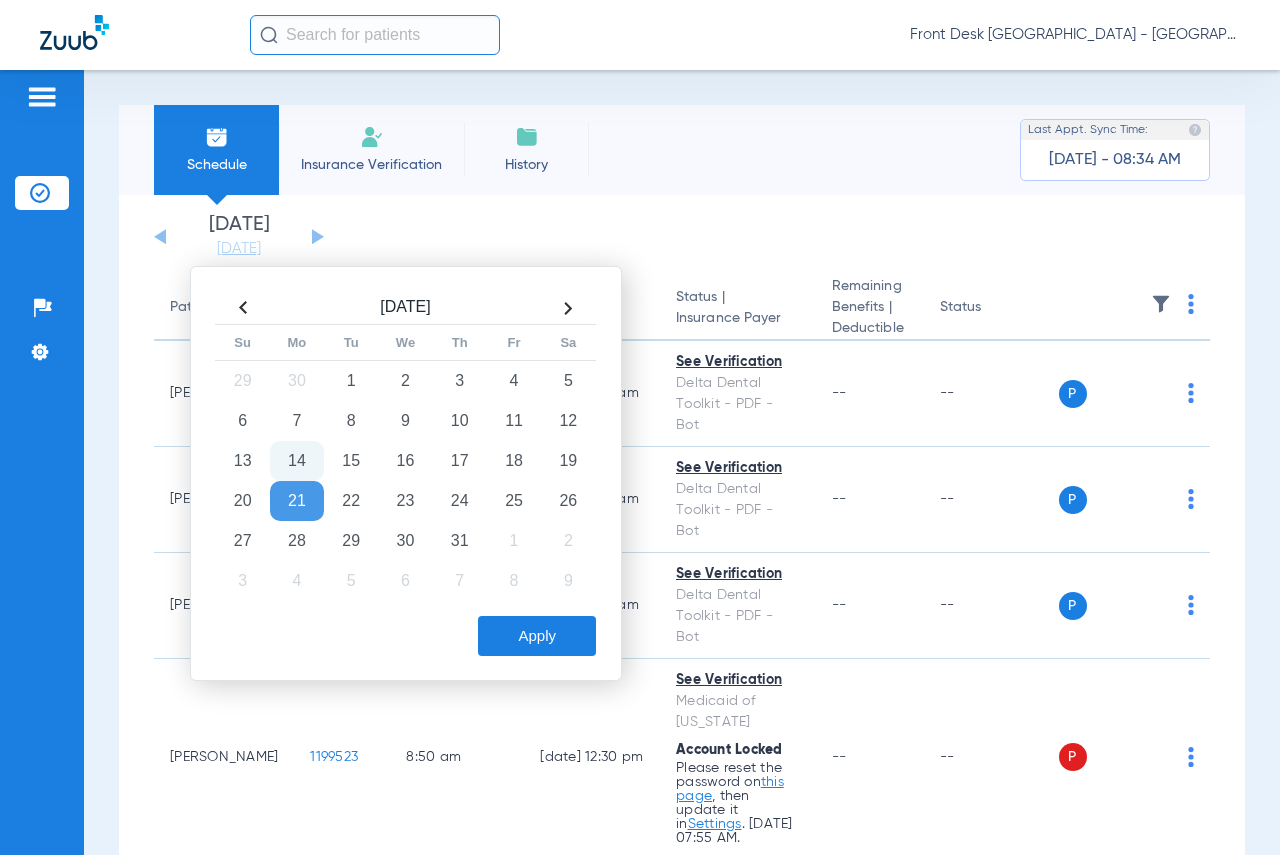 click on "Apply" 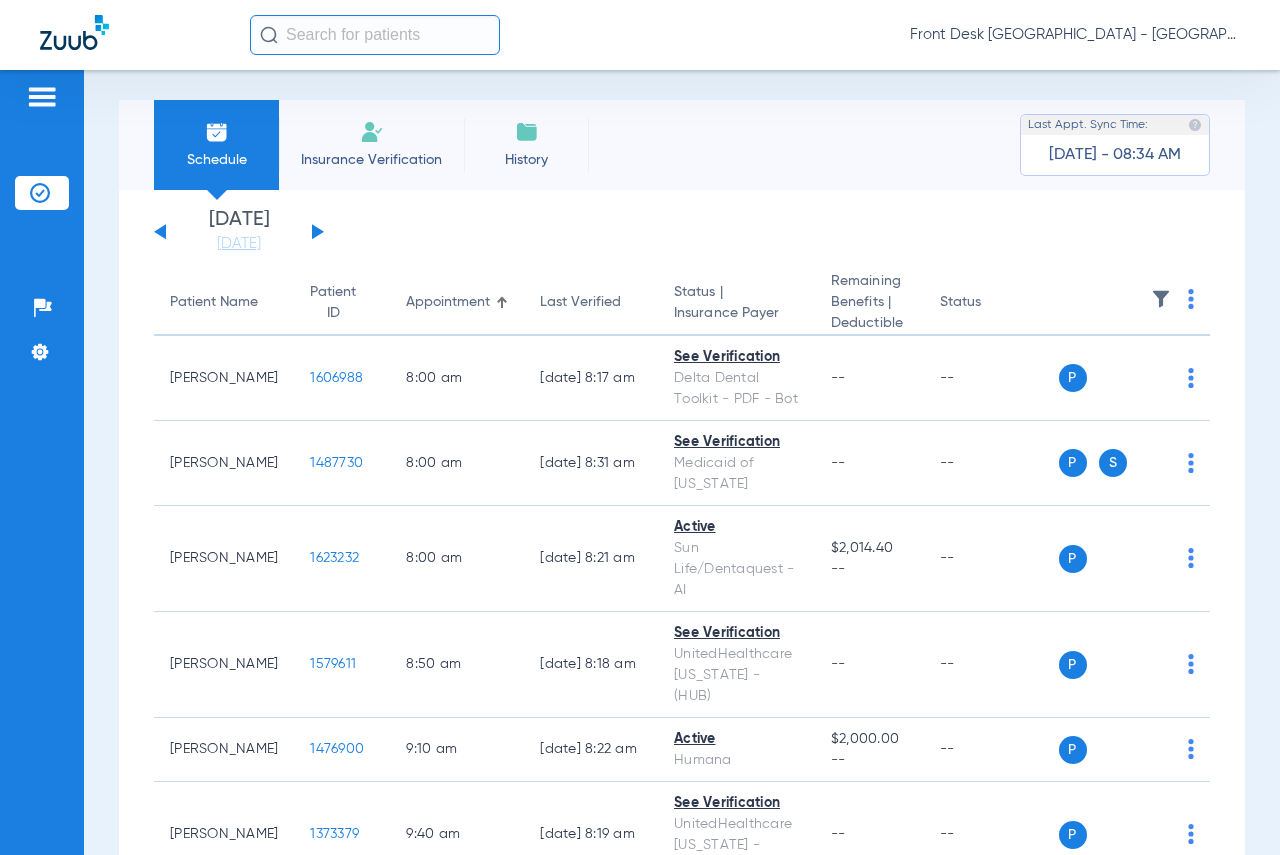 scroll, scrollTop: 0, scrollLeft: 0, axis: both 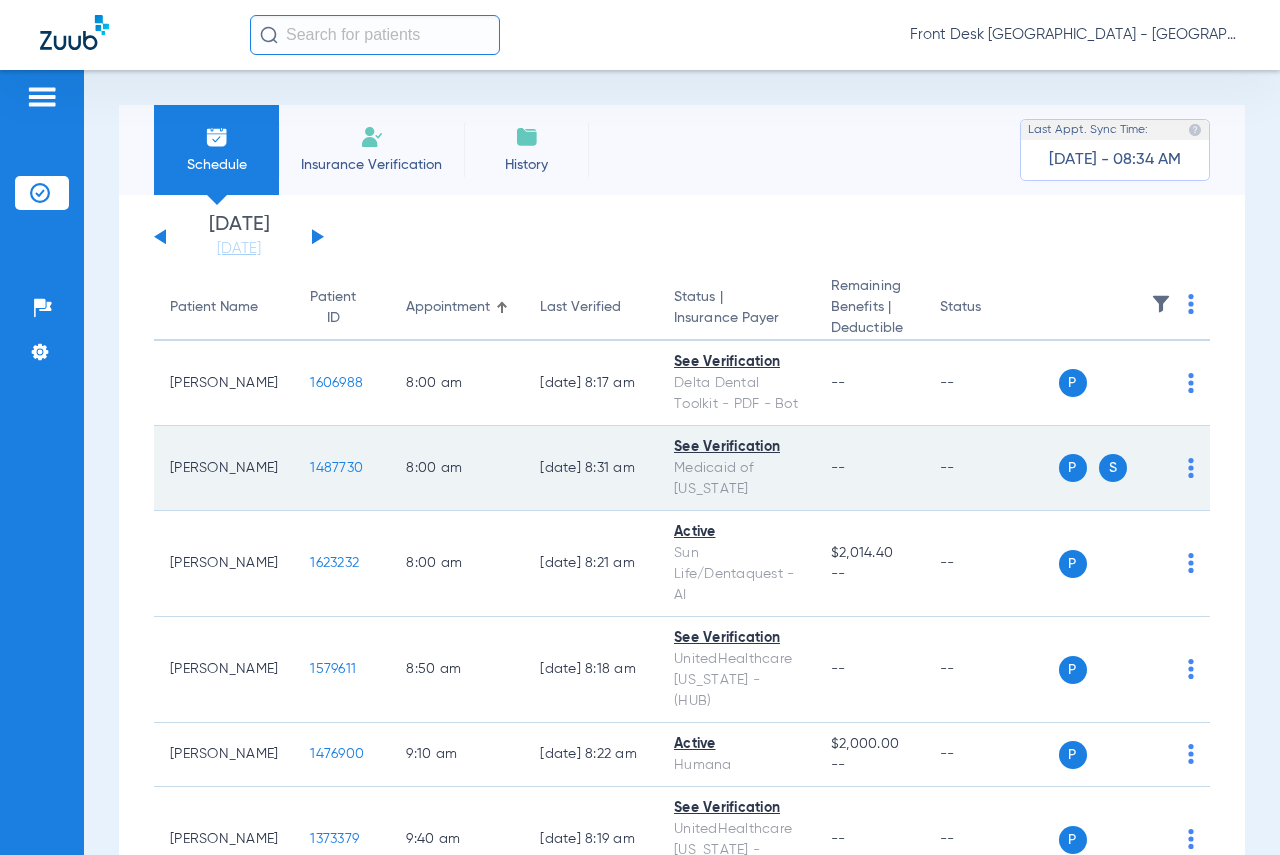 click on "1487730" 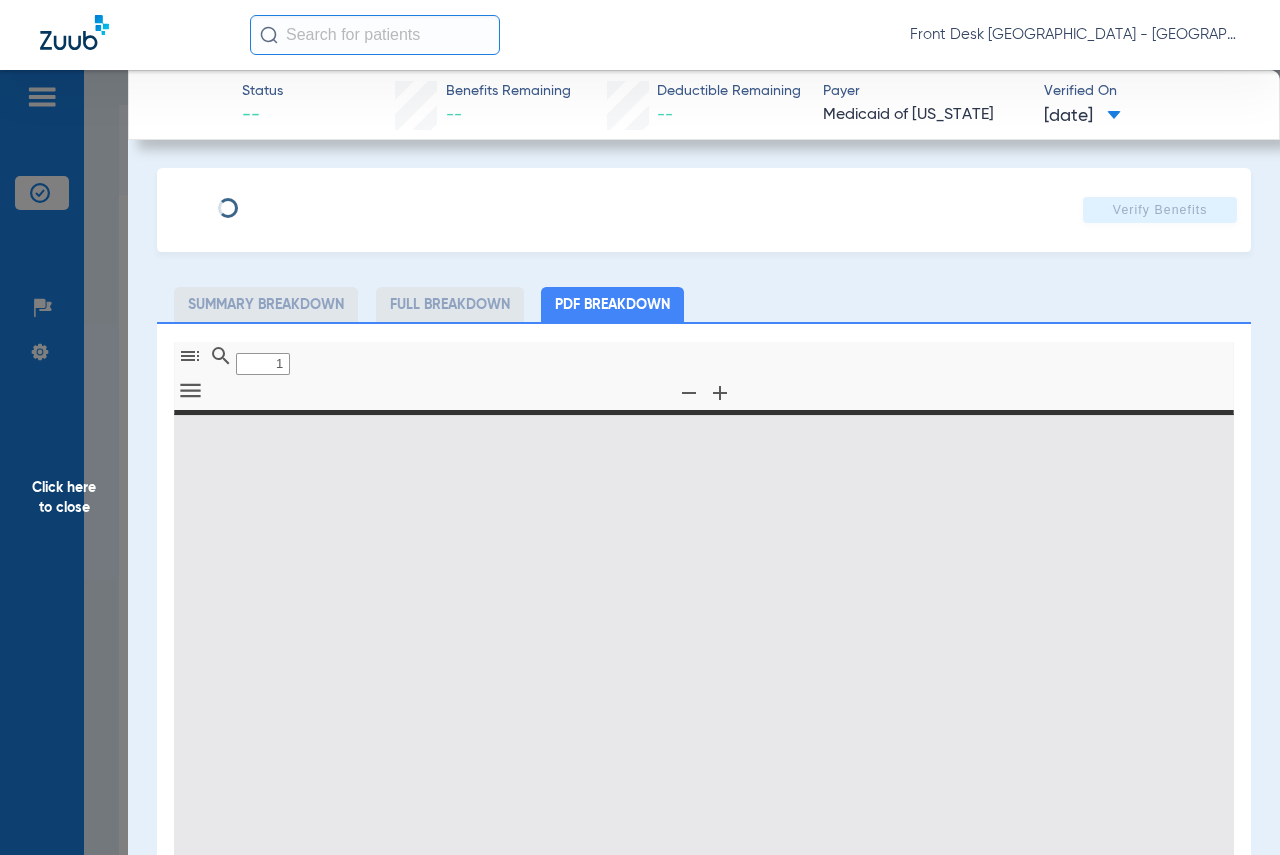 type on "0" 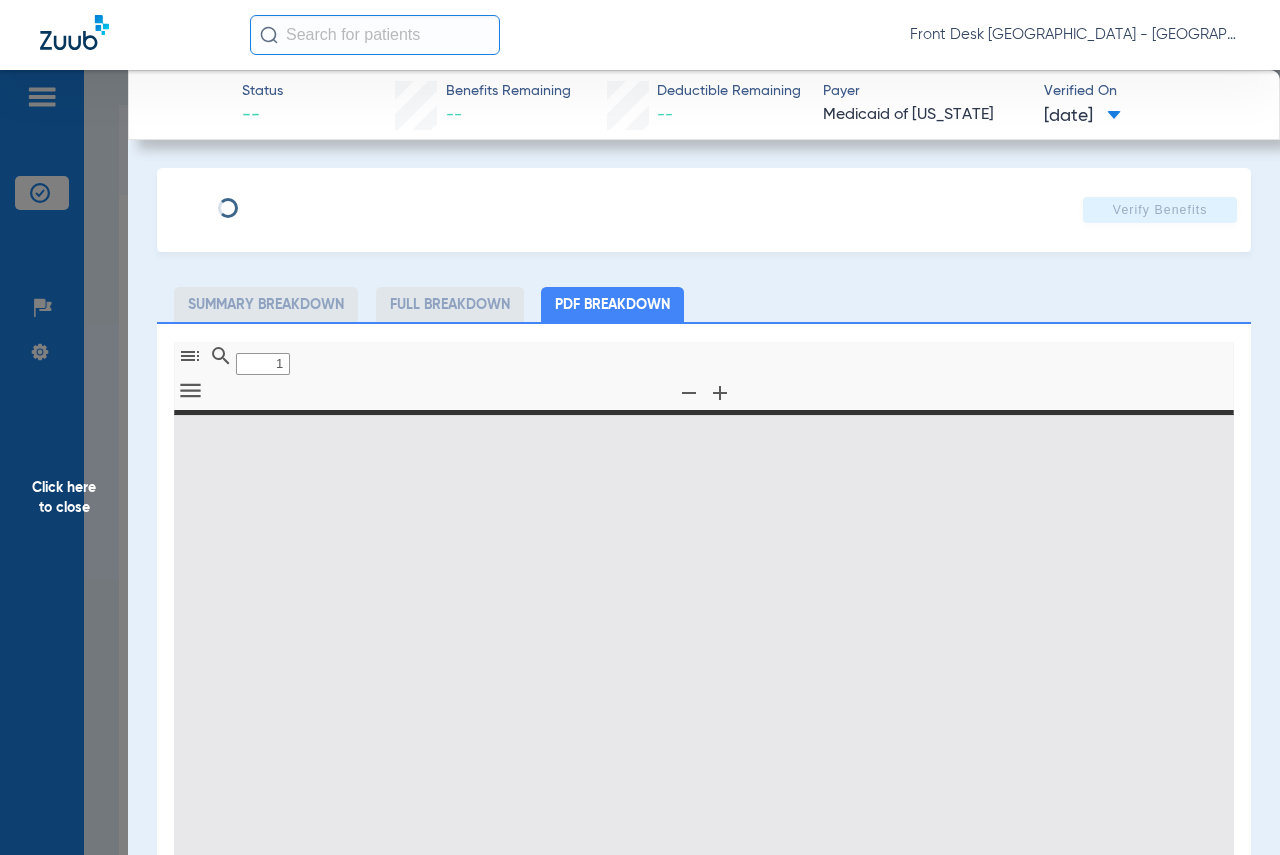 select on "page-width" 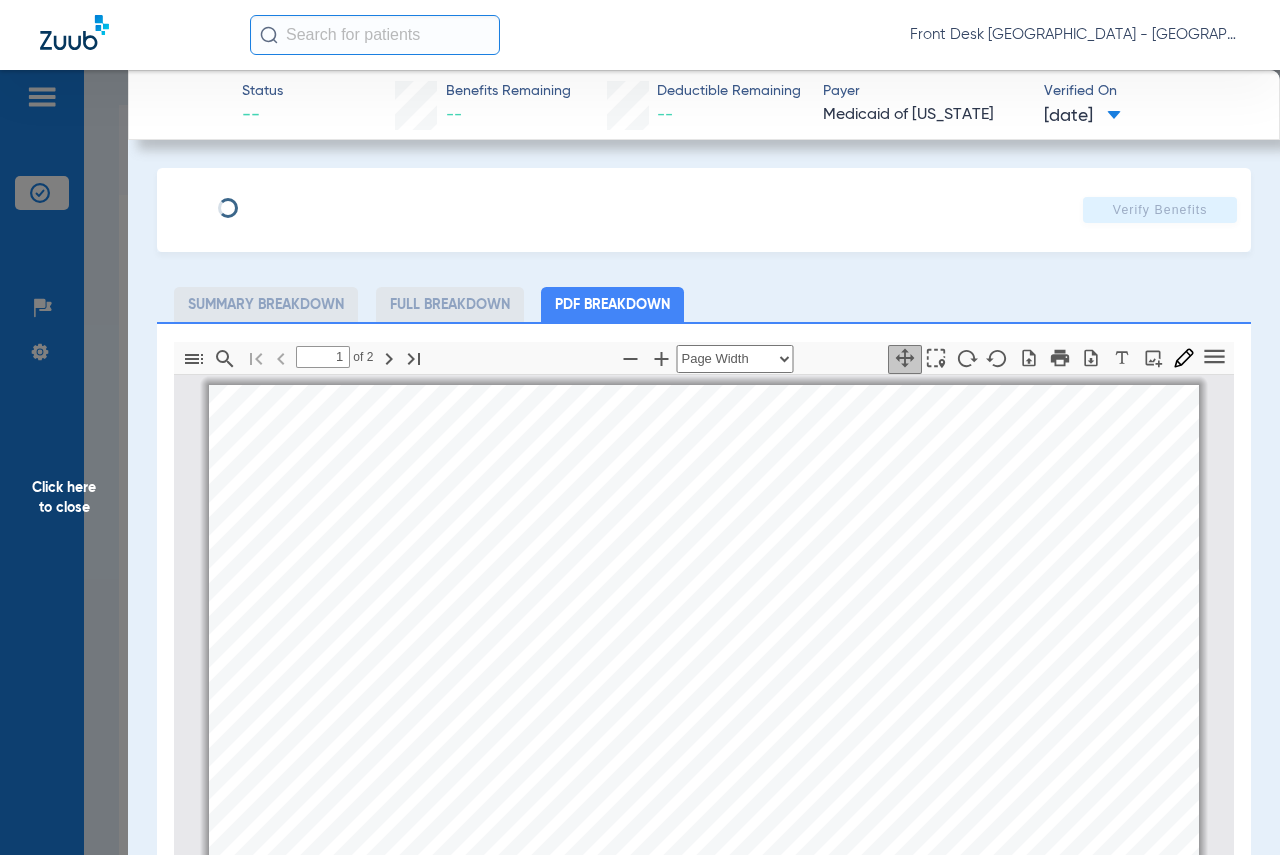 scroll, scrollTop: 10, scrollLeft: 0, axis: vertical 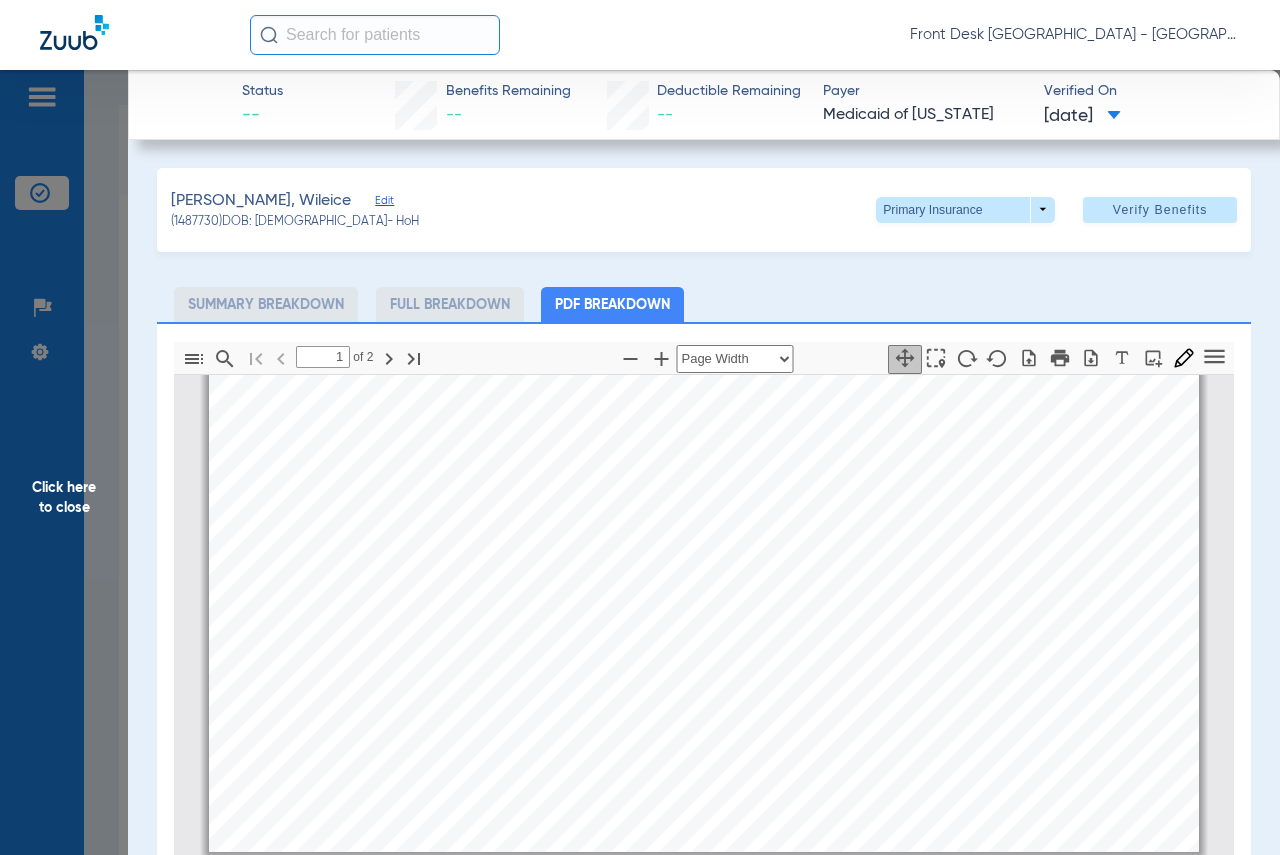 type on "2" 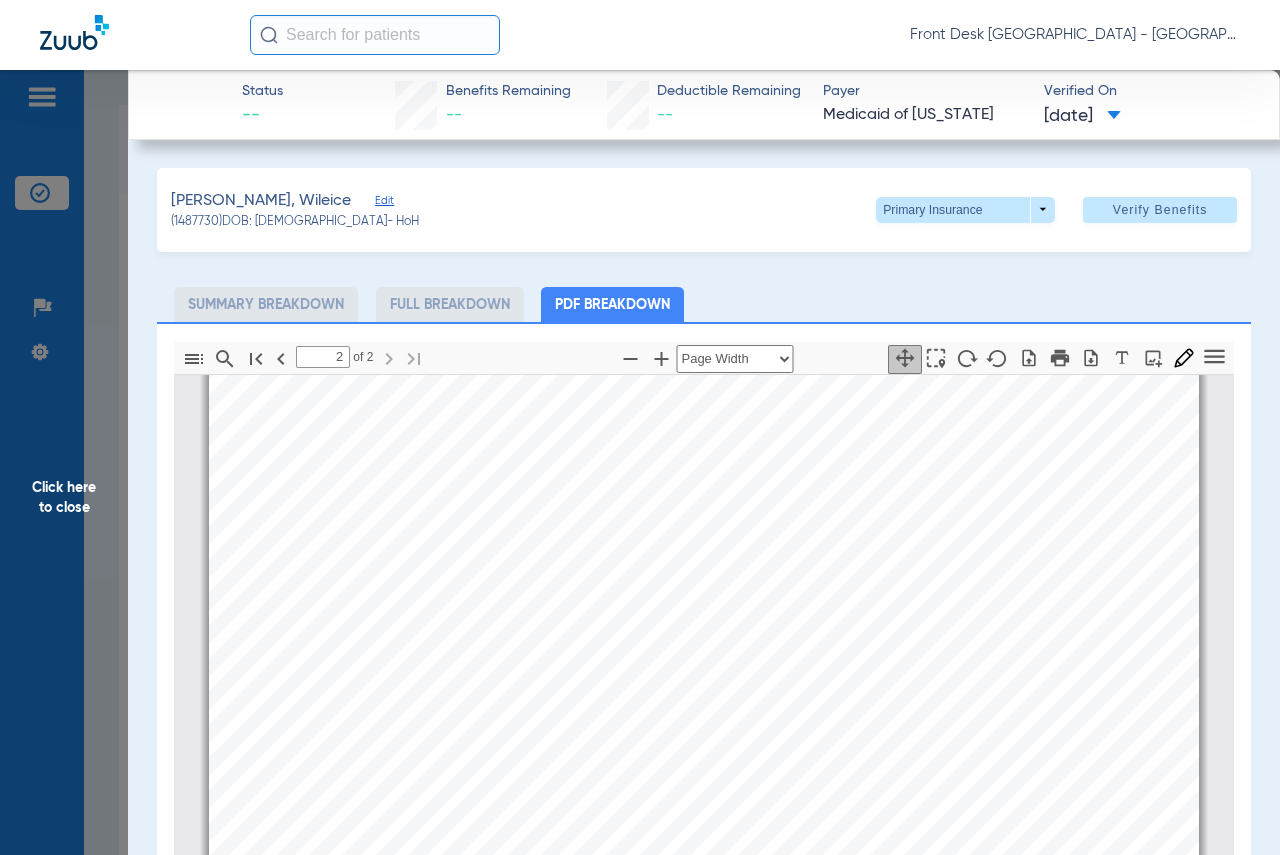 scroll, scrollTop: 1410, scrollLeft: 0, axis: vertical 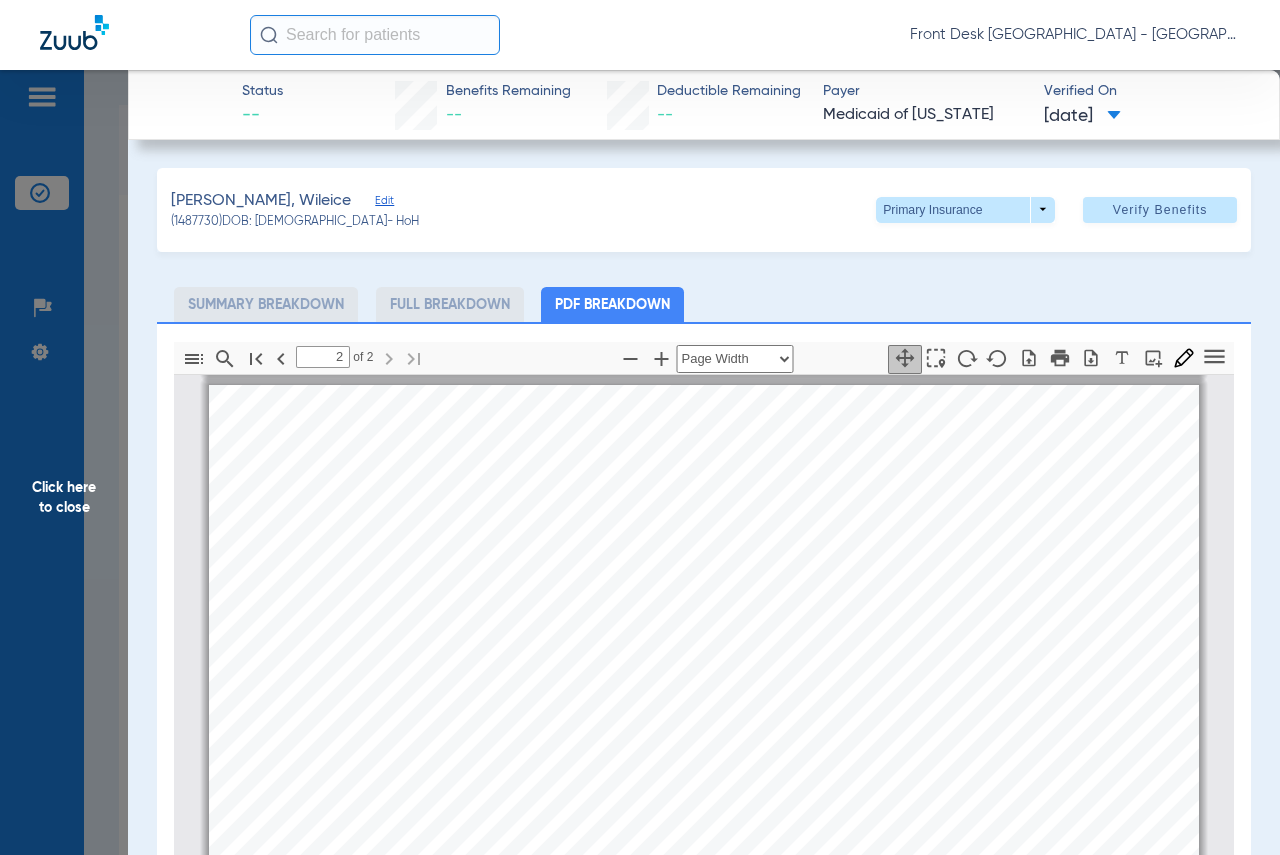 click on "Click here to close" 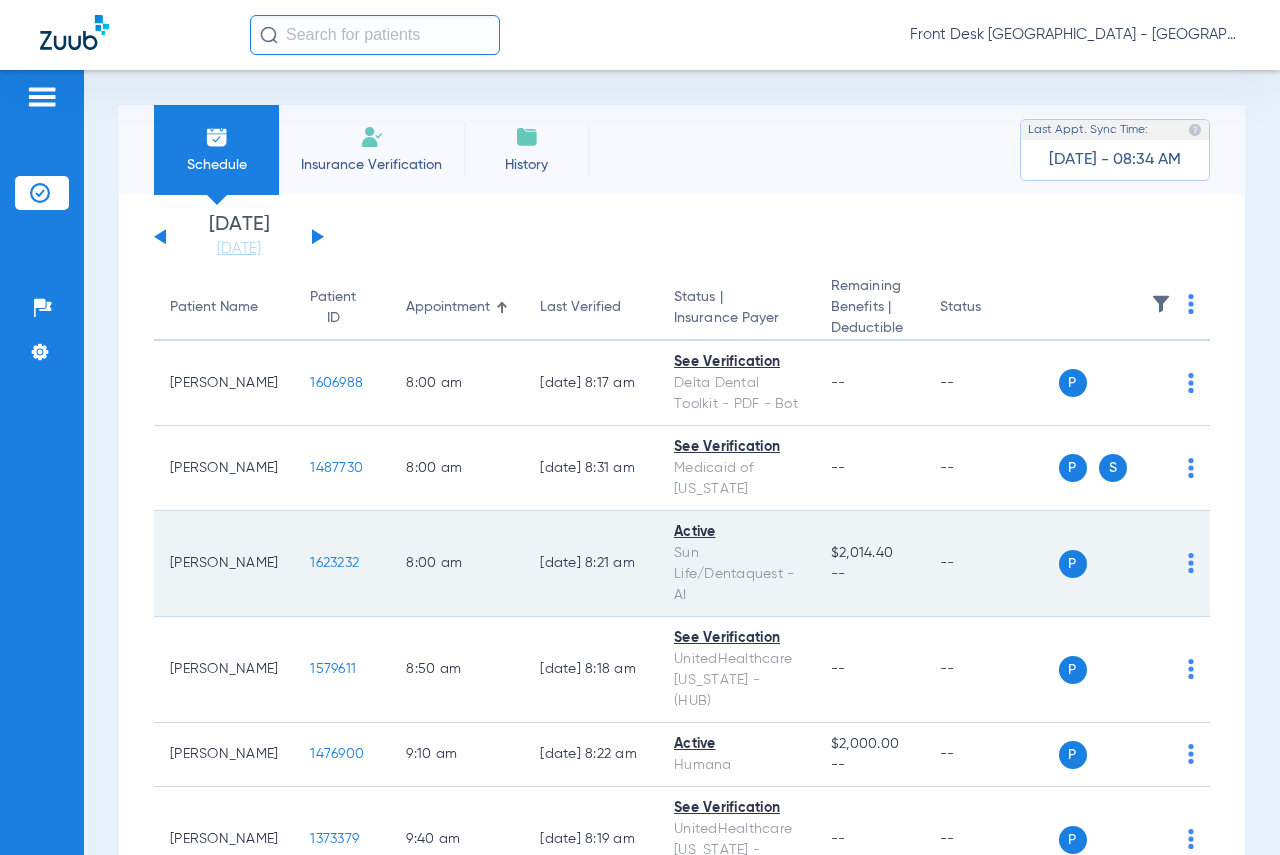 scroll, scrollTop: 100, scrollLeft: 0, axis: vertical 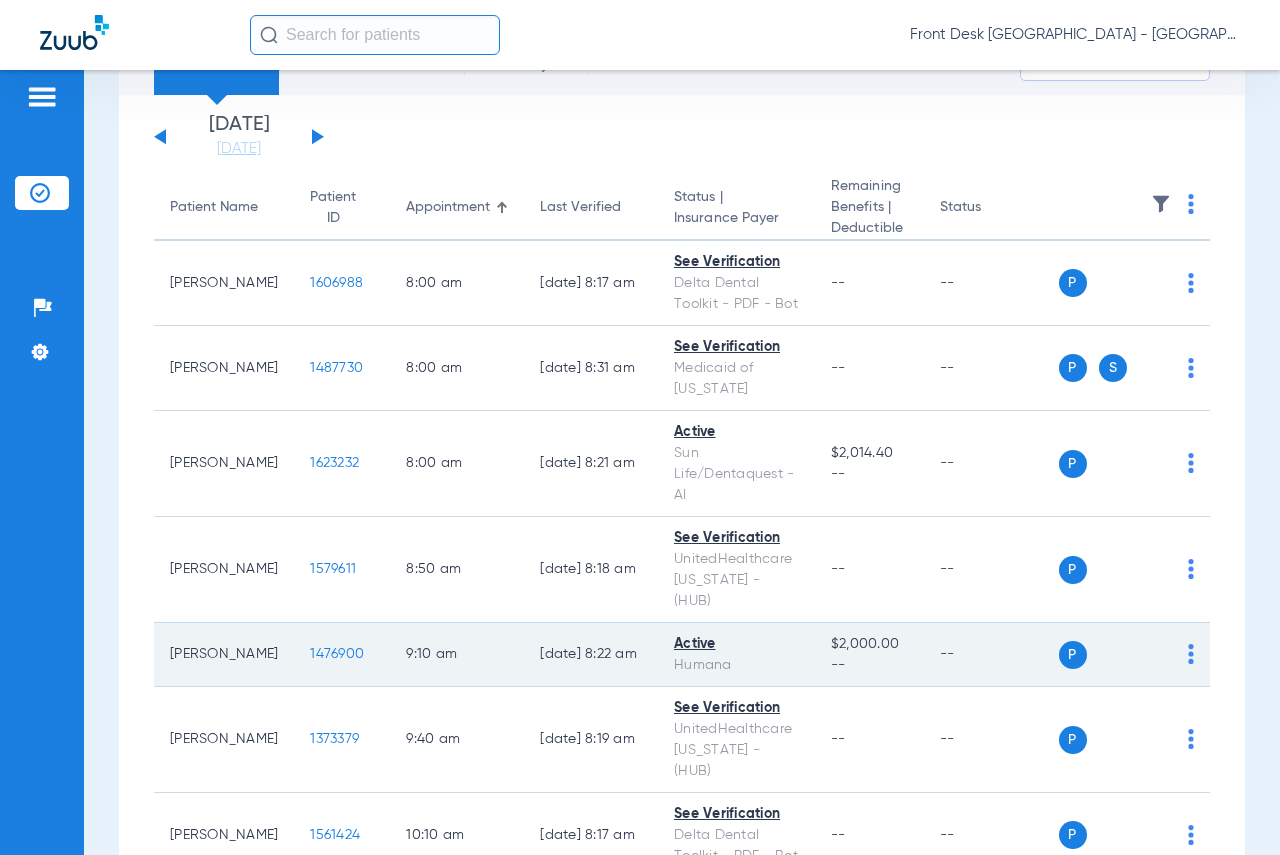 click on "1476900" 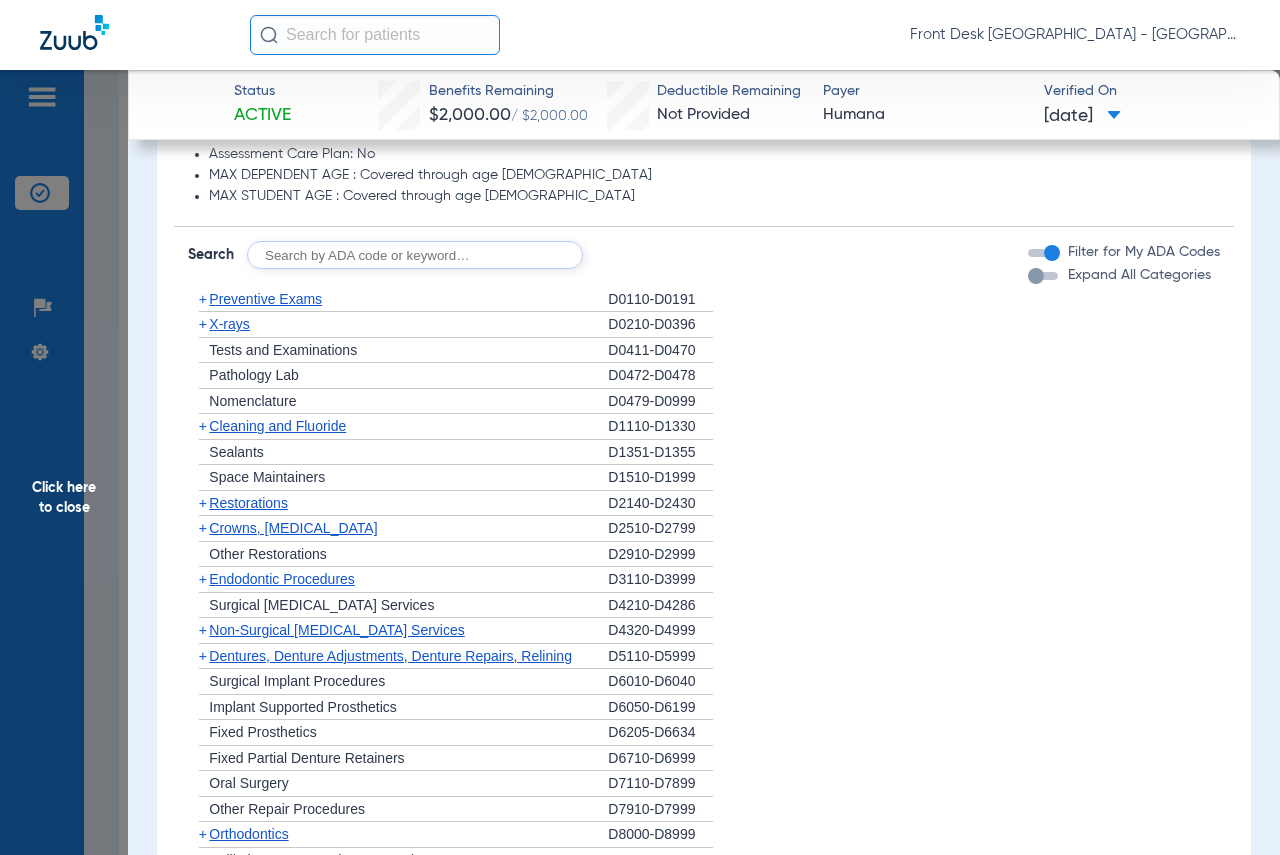 scroll, scrollTop: 945, scrollLeft: 0, axis: vertical 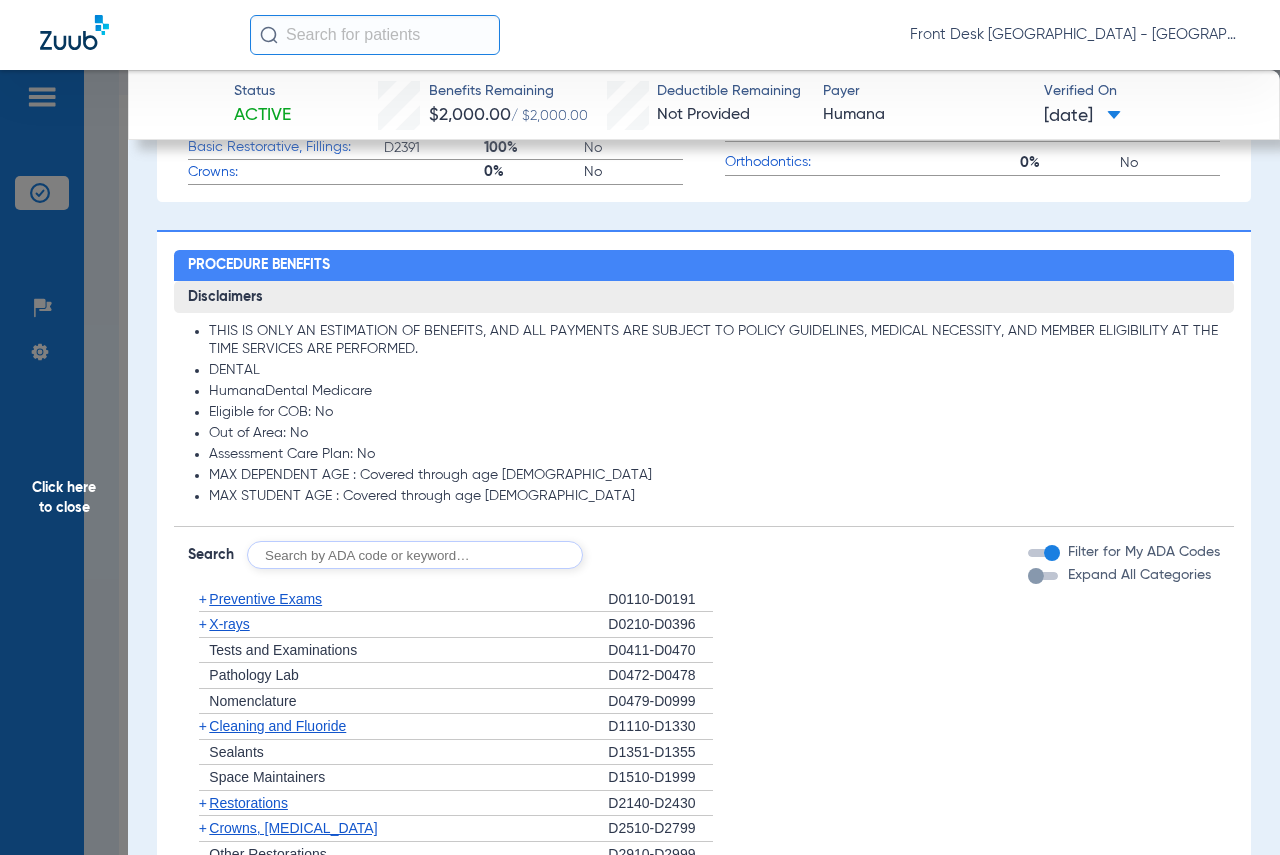 click on "Click here to close" 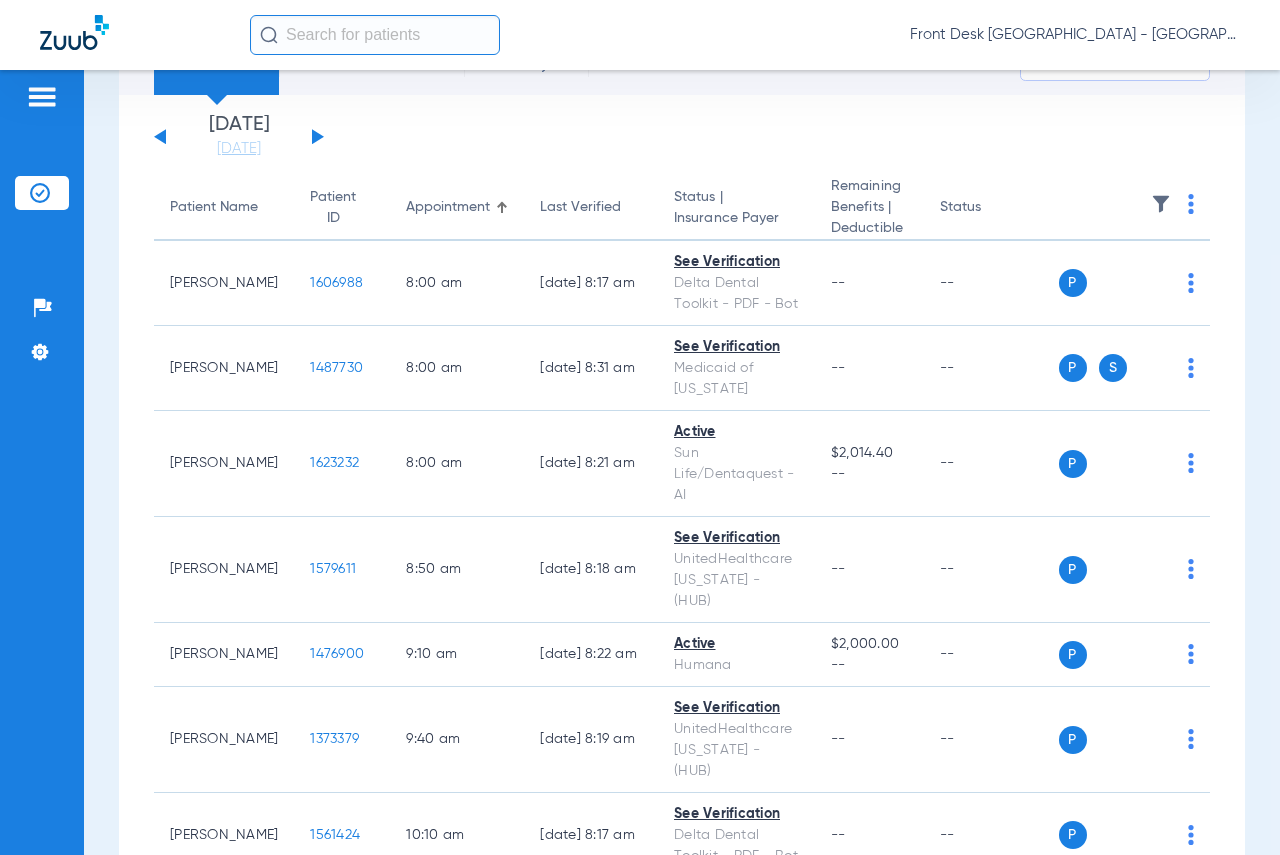 click on "[DATE]   [DATE]   [DATE]   [DATE]   [DATE]   [DATE]   [DATE]   [DATE]   [DATE]   [DATE]   [DATE]   [DATE]   [DATE]   [DATE]   [DATE]   [DATE]   [DATE]   [DATE]   [DATE]   [DATE]   [DATE]   [DATE]   [DATE]   [DATE]   [DATE]   [DATE]   [DATE]   [DATE]   [DATE]   [DATE]   [DATE]   [DATE]   [DATE]   [DATE]   [DATE]   [DATE]   [DATE]   [DATE]   [DATE]   [DATE]   [DATE]   [DATE]   [DATE]   [DATE]  Su Mo" 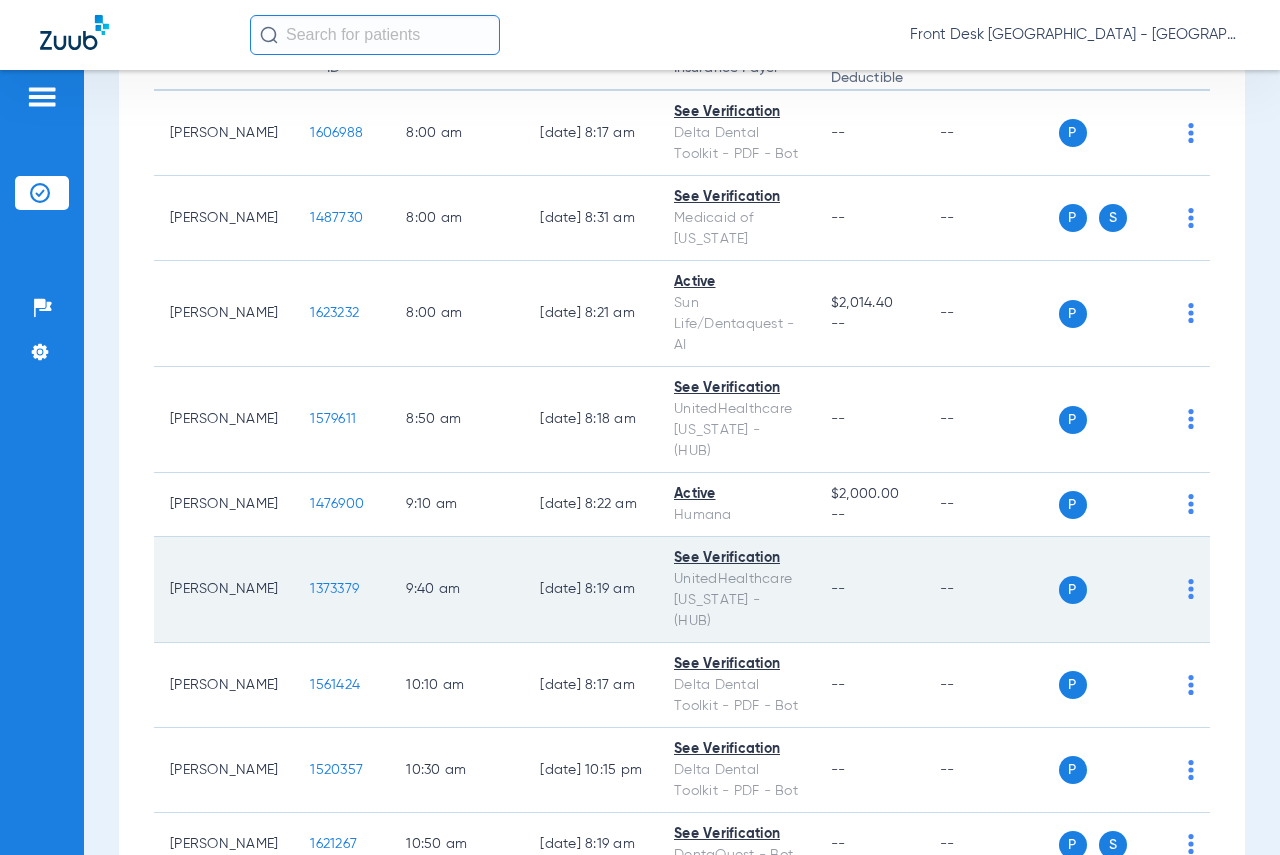 scroll, scrollTop: 300, scrollLeft: 0, axis: vertical 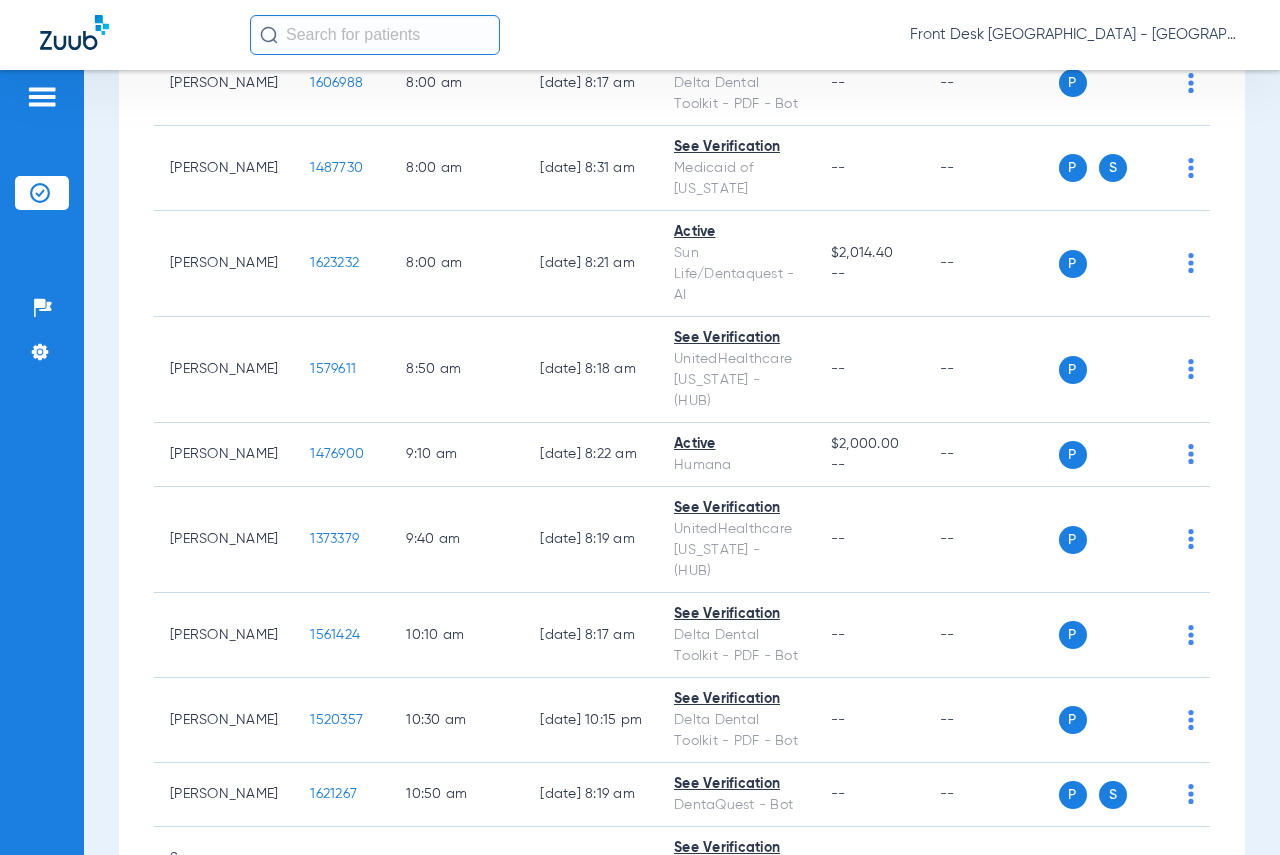 click on "Schedule Insurance Verification History  Last Appt. Sync Time:   [DATE] - 08:44 AM   [DATE]   [DATE]   [DATE]   [DATE]   [DATE]   [DATE]   [DATE]   [DATE]   [DATE]   [DATE]   [DATE]   [DATE]   [DATE]   [DATE]   [DATE]   [DATE]   [DATE]   [DATE]   [DATE]   [DATE]   [DATE]   [DATE]   [DATE]   [DATE]   [DATE]   [DATE]   [DATE]   [DATE]   [DATE]   [DATE]   [DATE]   [DATE]   [DATE]   [DATE]   [DATE]   [DATE]   [DATE]   [DATE]   [DATE]   [DATE]   [DATE]  Su 1" at bounding box center [682, 462] 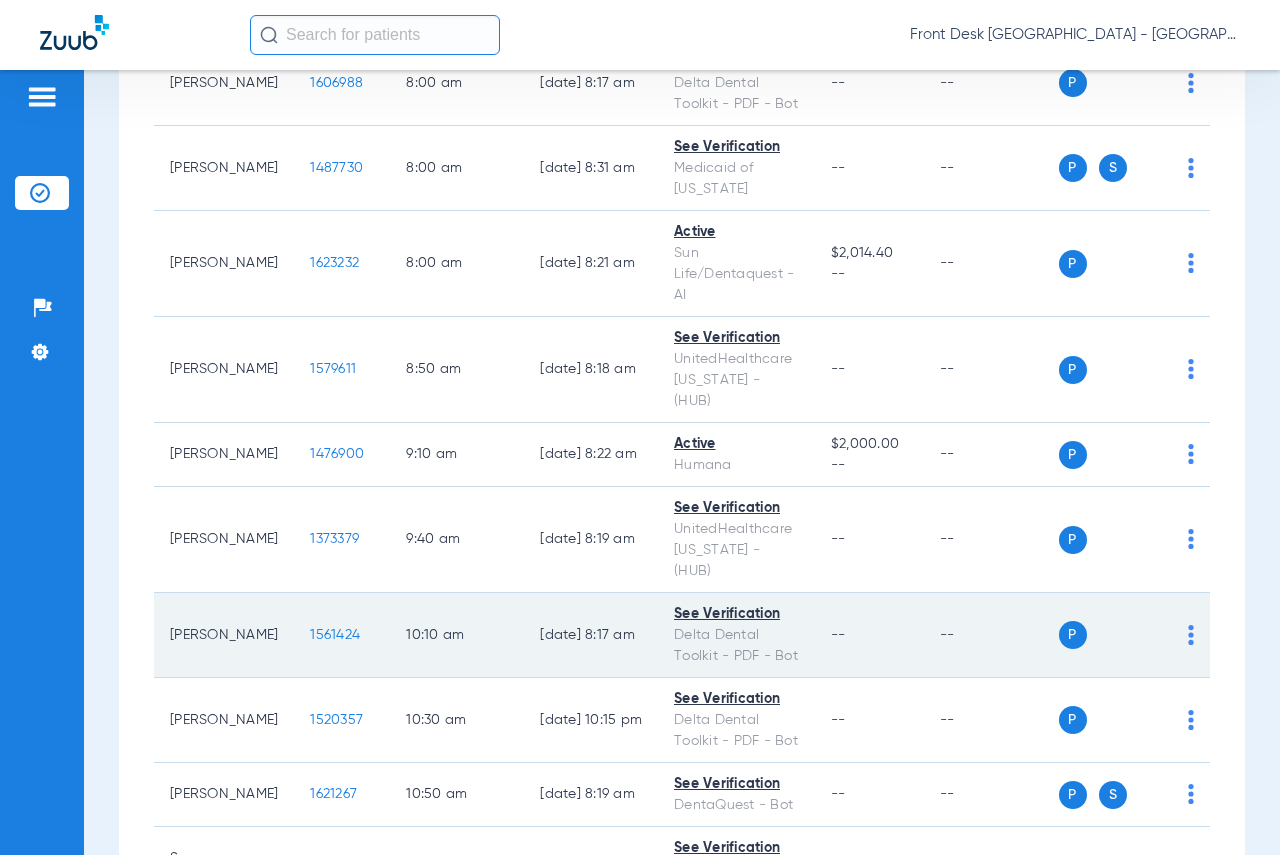 click on "1561424" 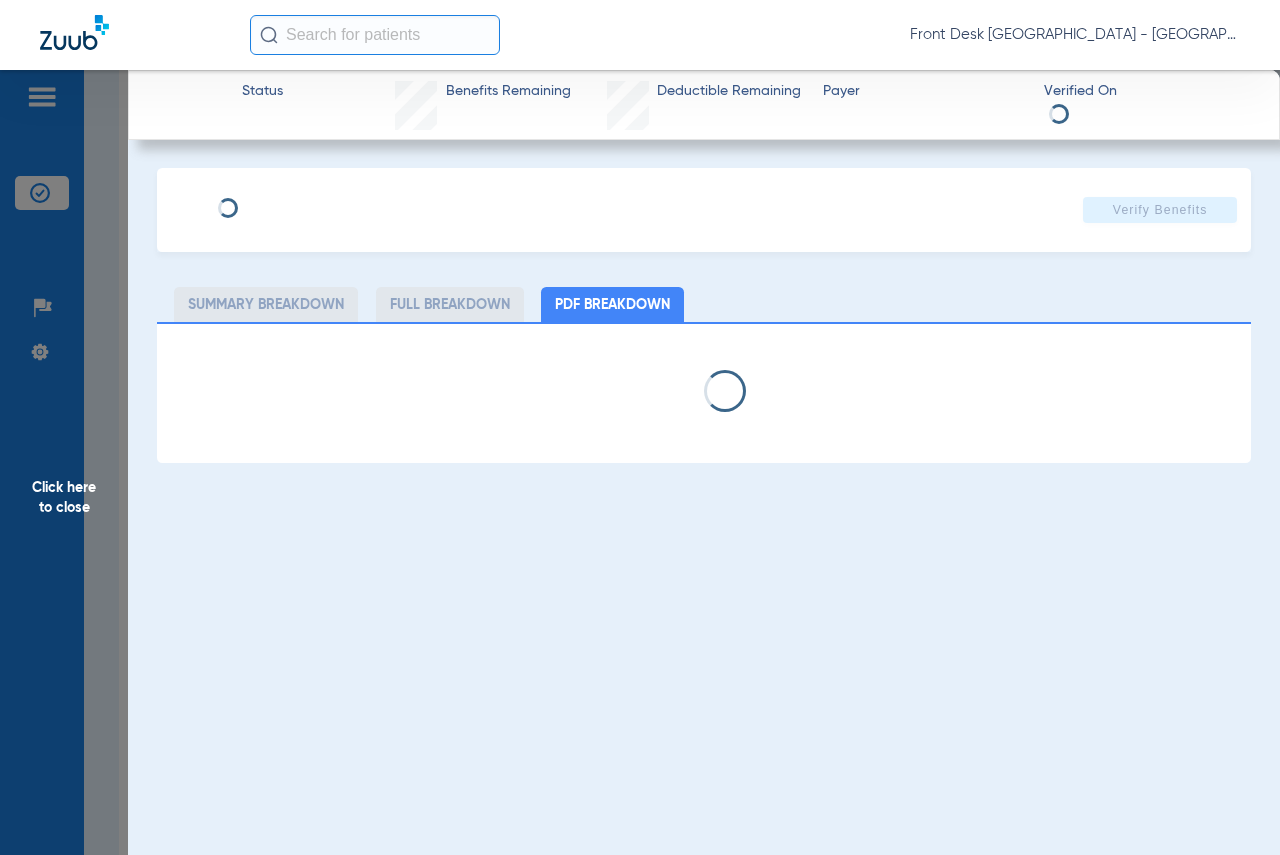 select on "page-width" 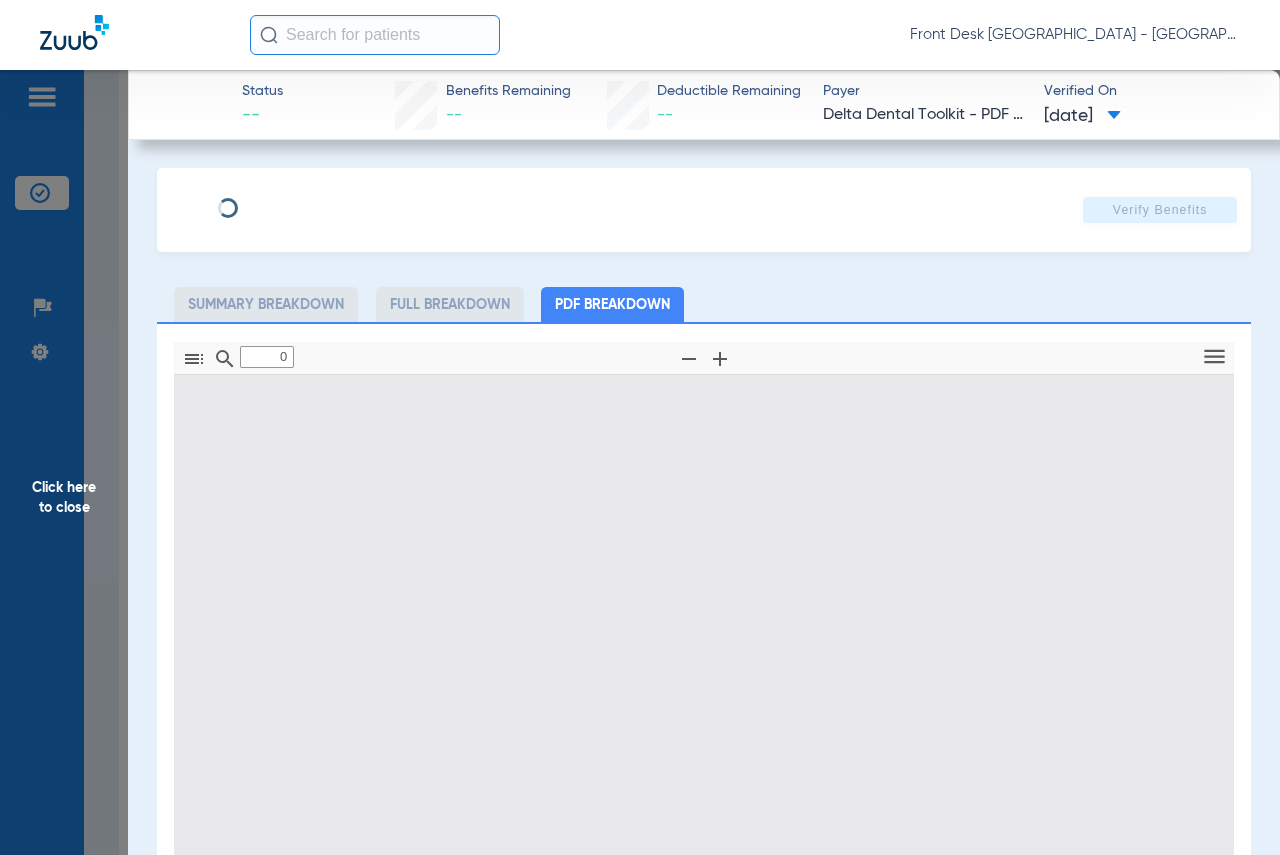 type on "1" 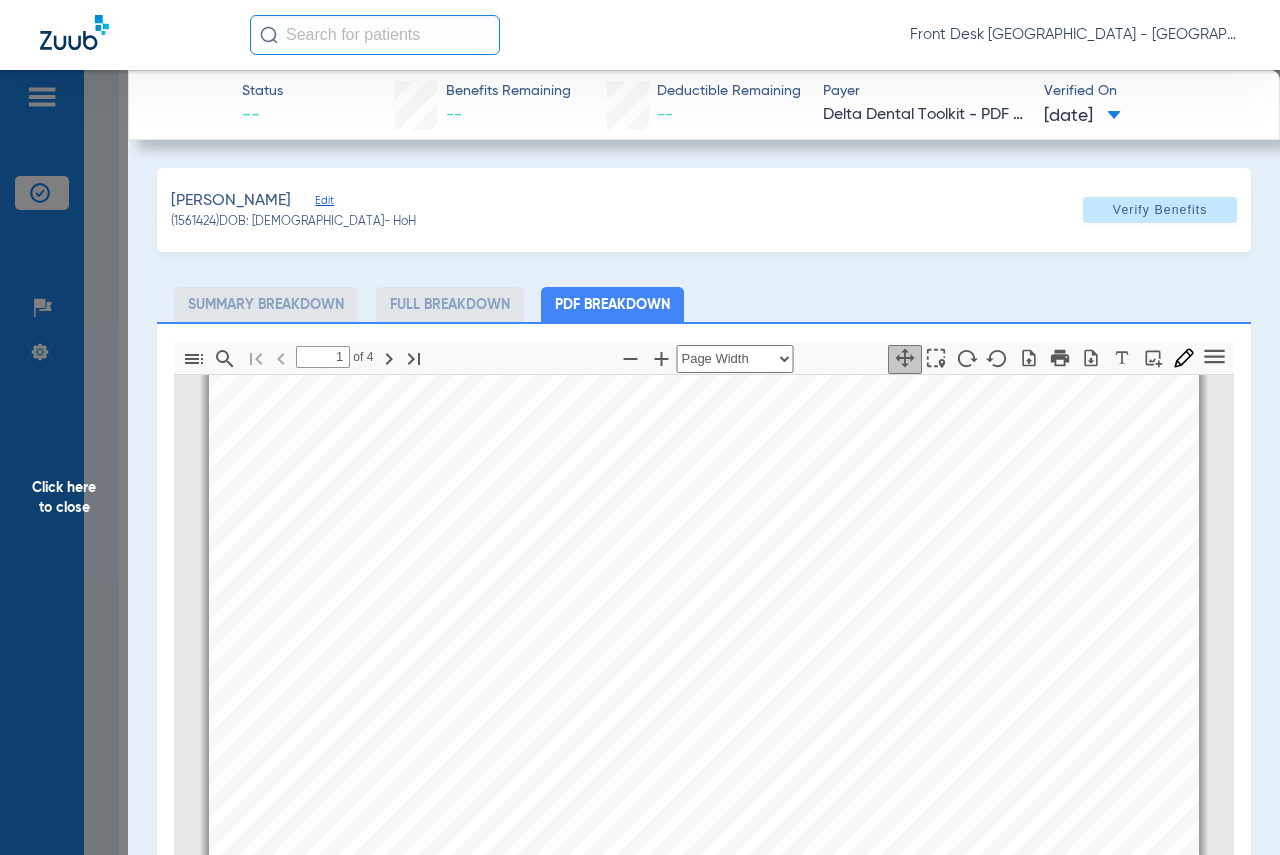 scroll, scrollTop: 210, scrollLeft: 0, axis: vertical 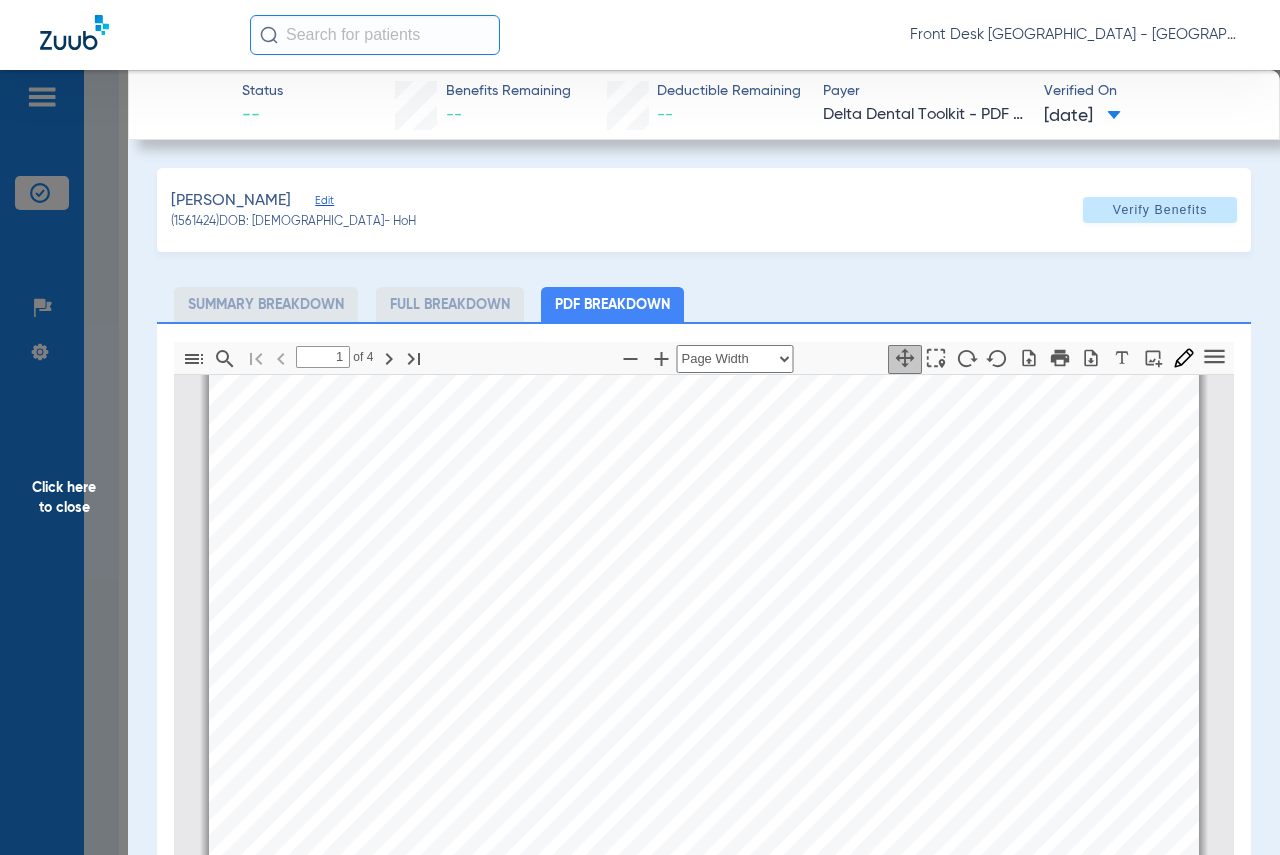 click on "Click here to close" 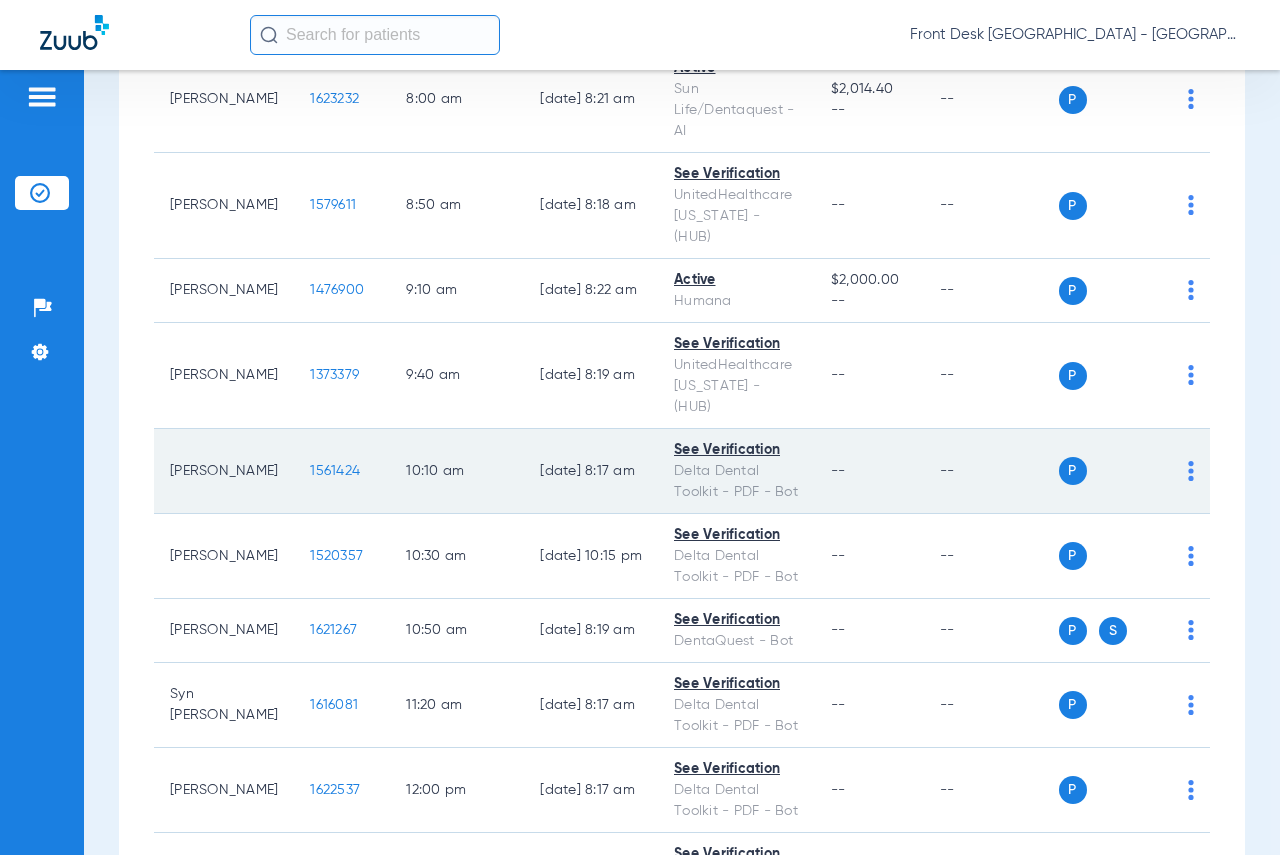 scroll, scrollTop: 500, scrollLeft: 0, axis: vertical 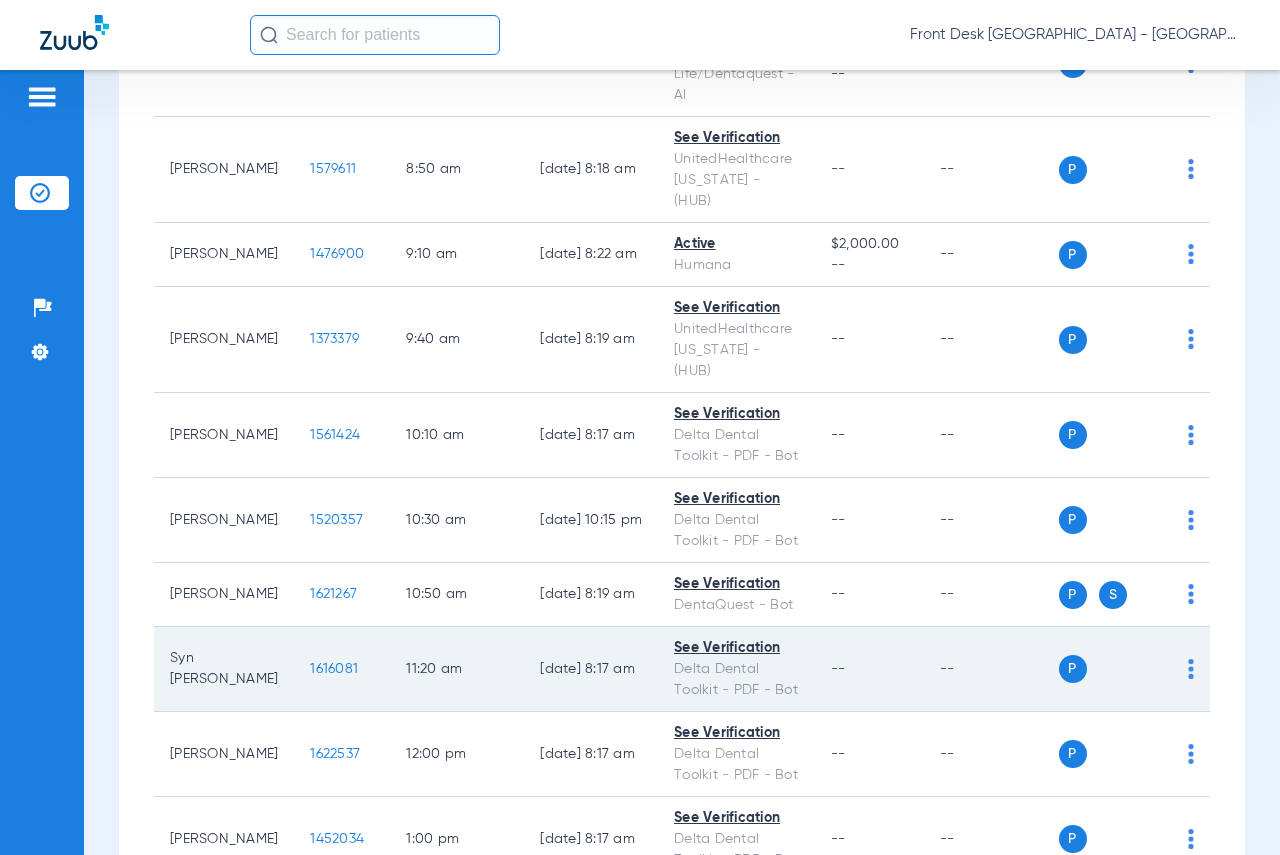click on "1616081" 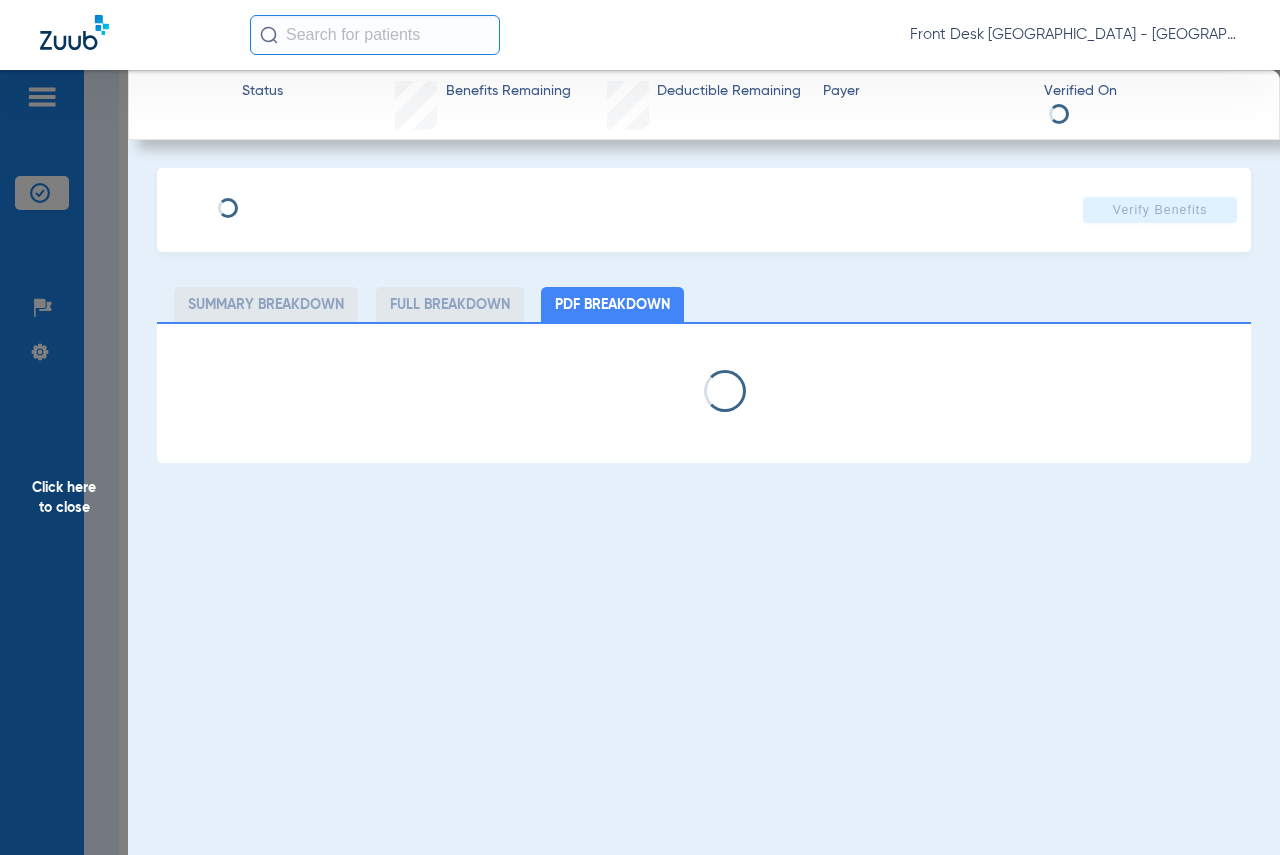 select on "page-width" 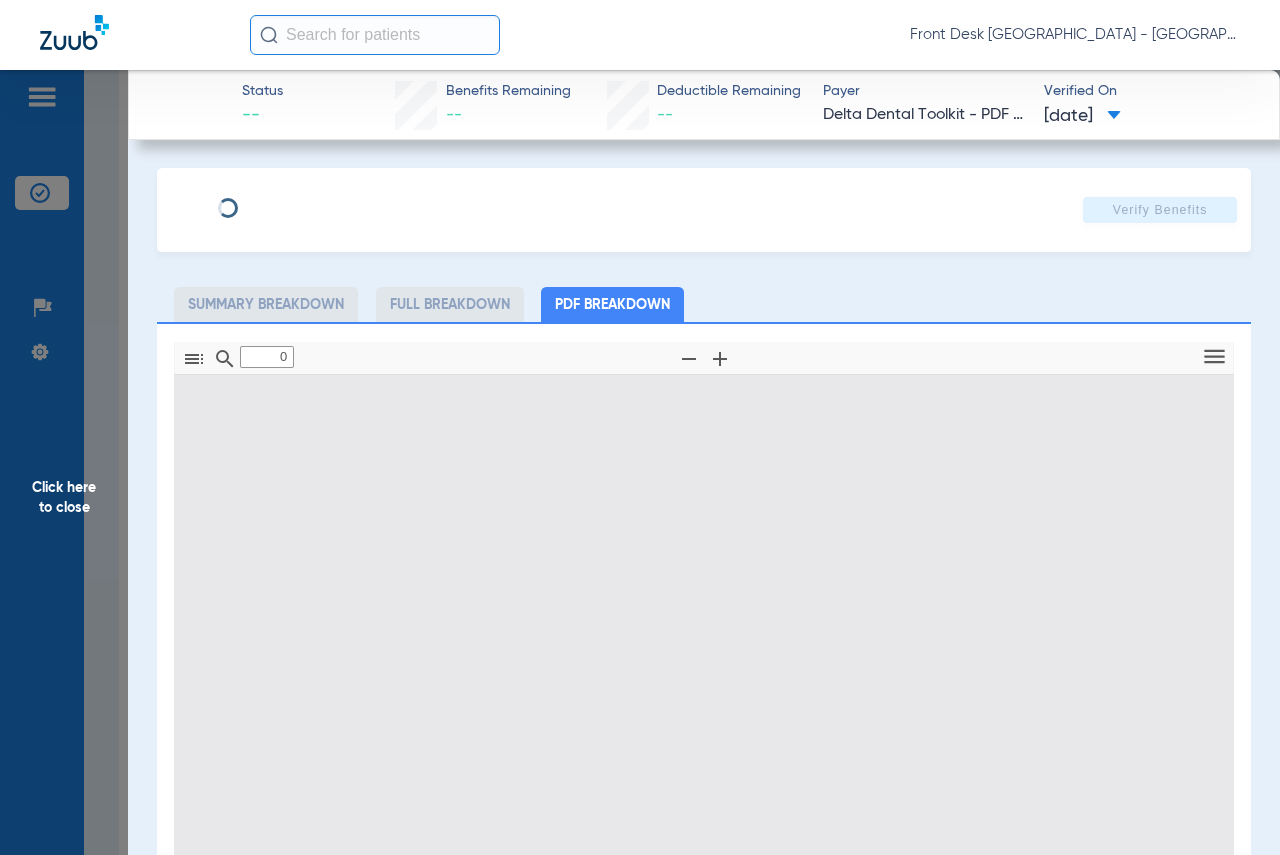 type on "1" 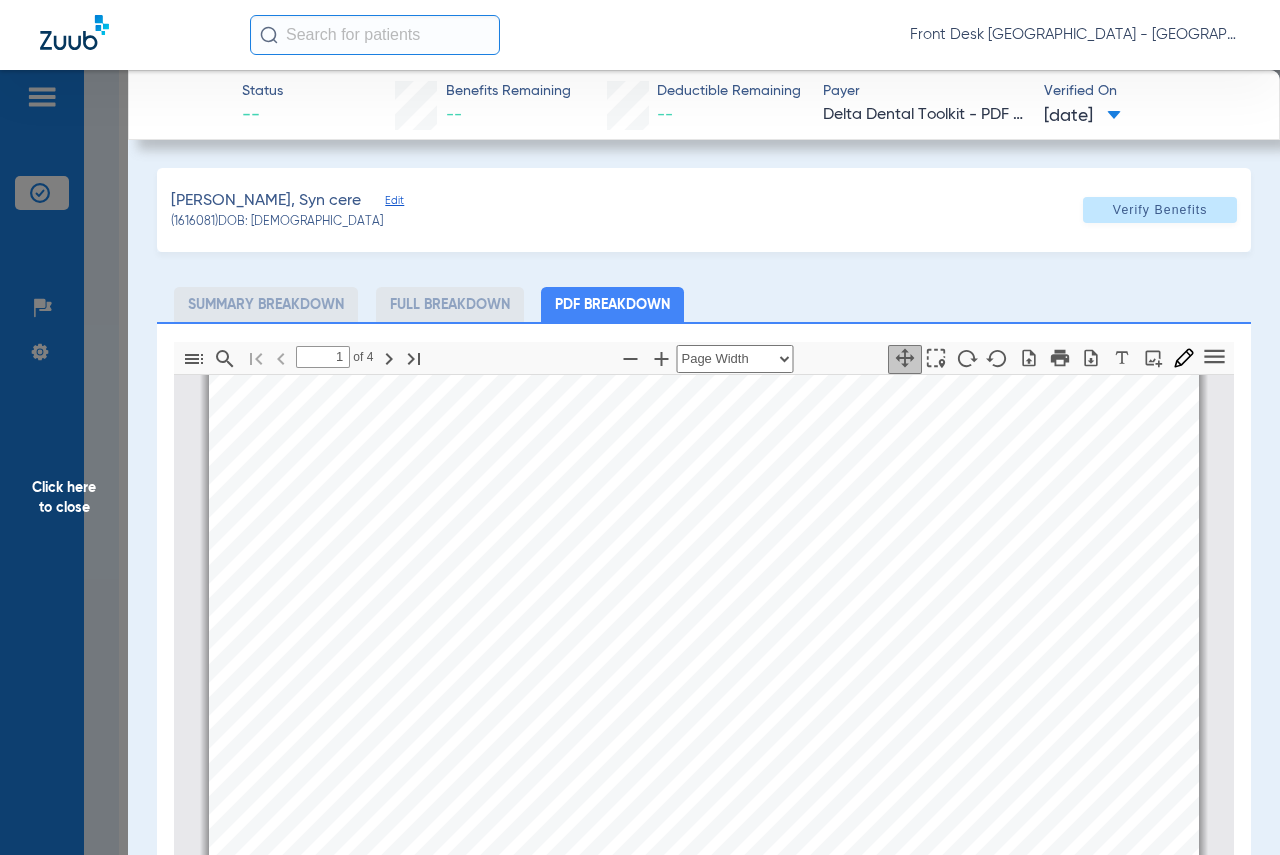 scroll, scrollTop: 210, scrollLeft: 0, axis: vertical 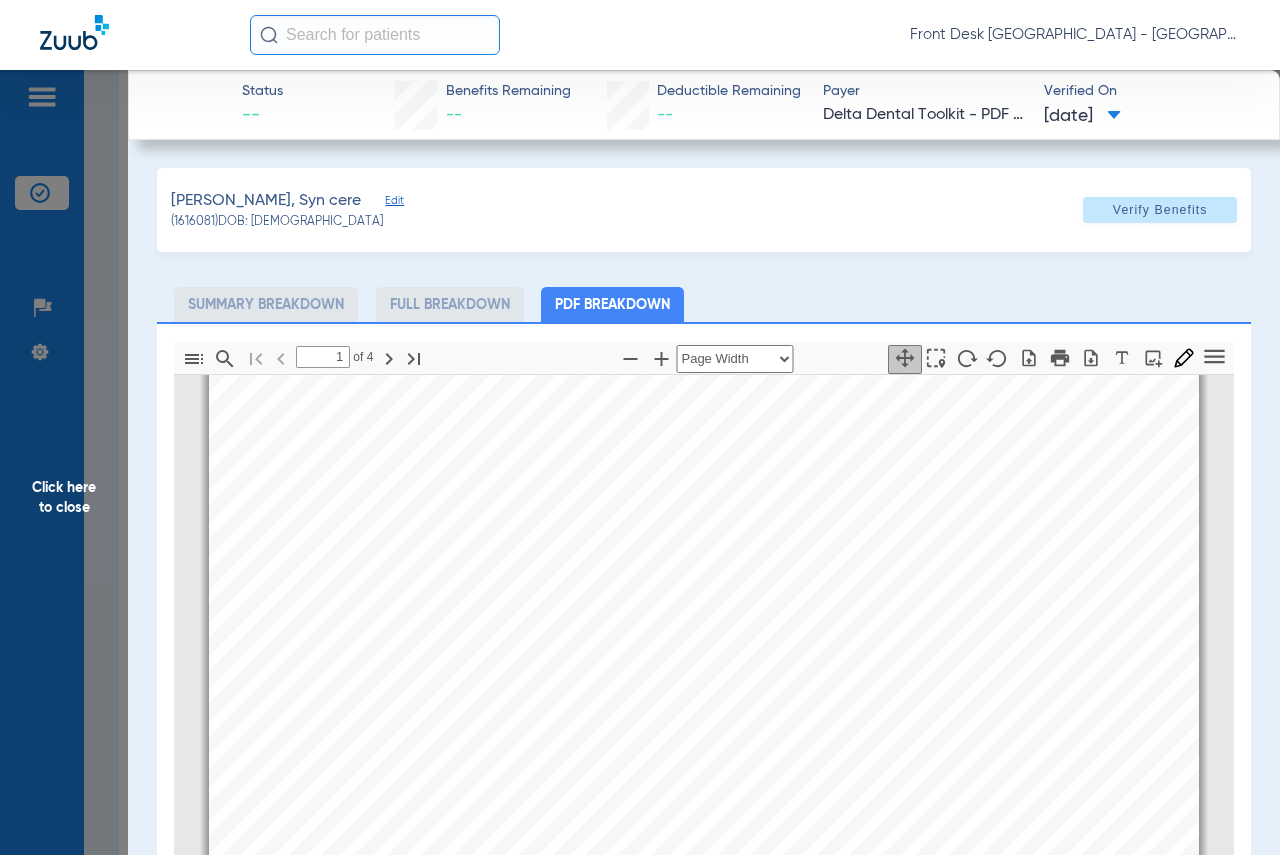 click on "Click here to close" 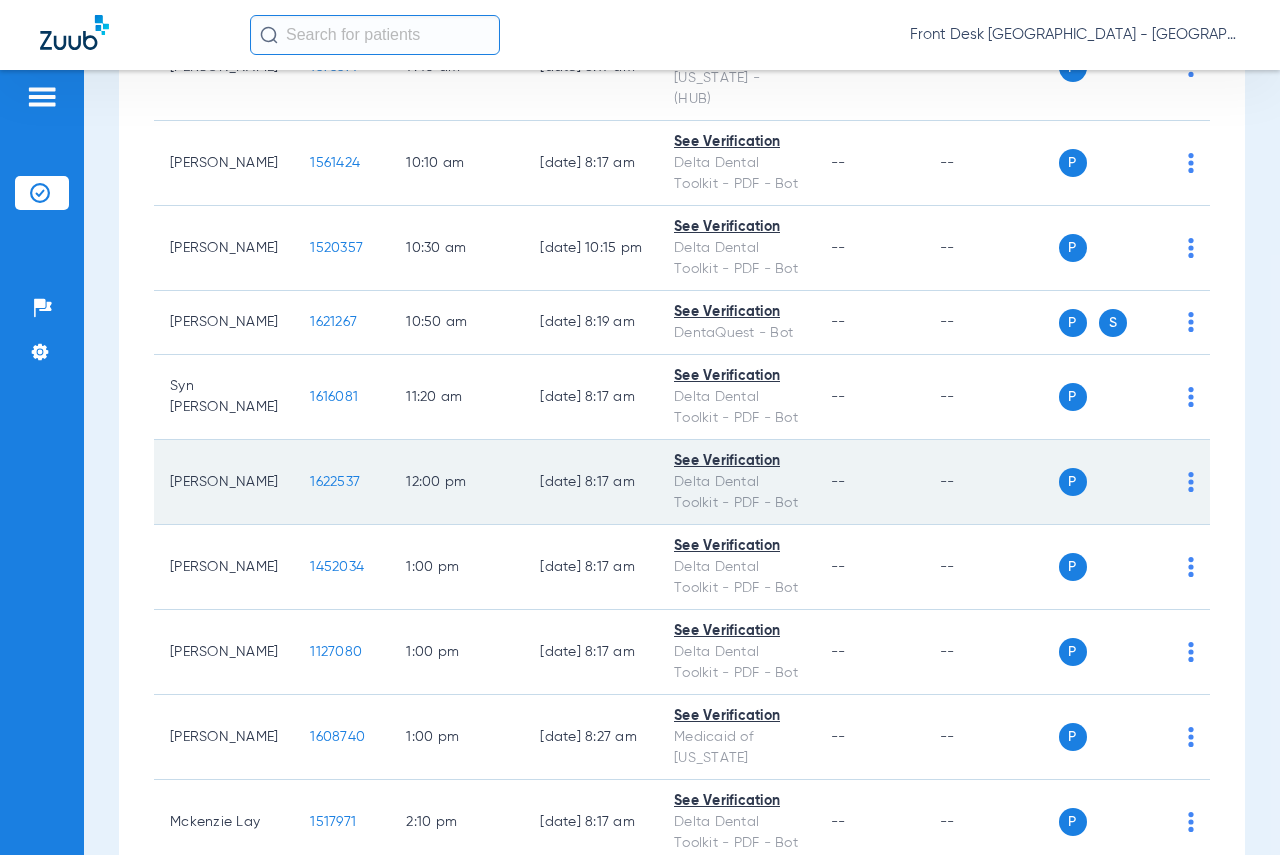 scroll, scrollTop: 800, scrollLeft: 0, axis: vertical 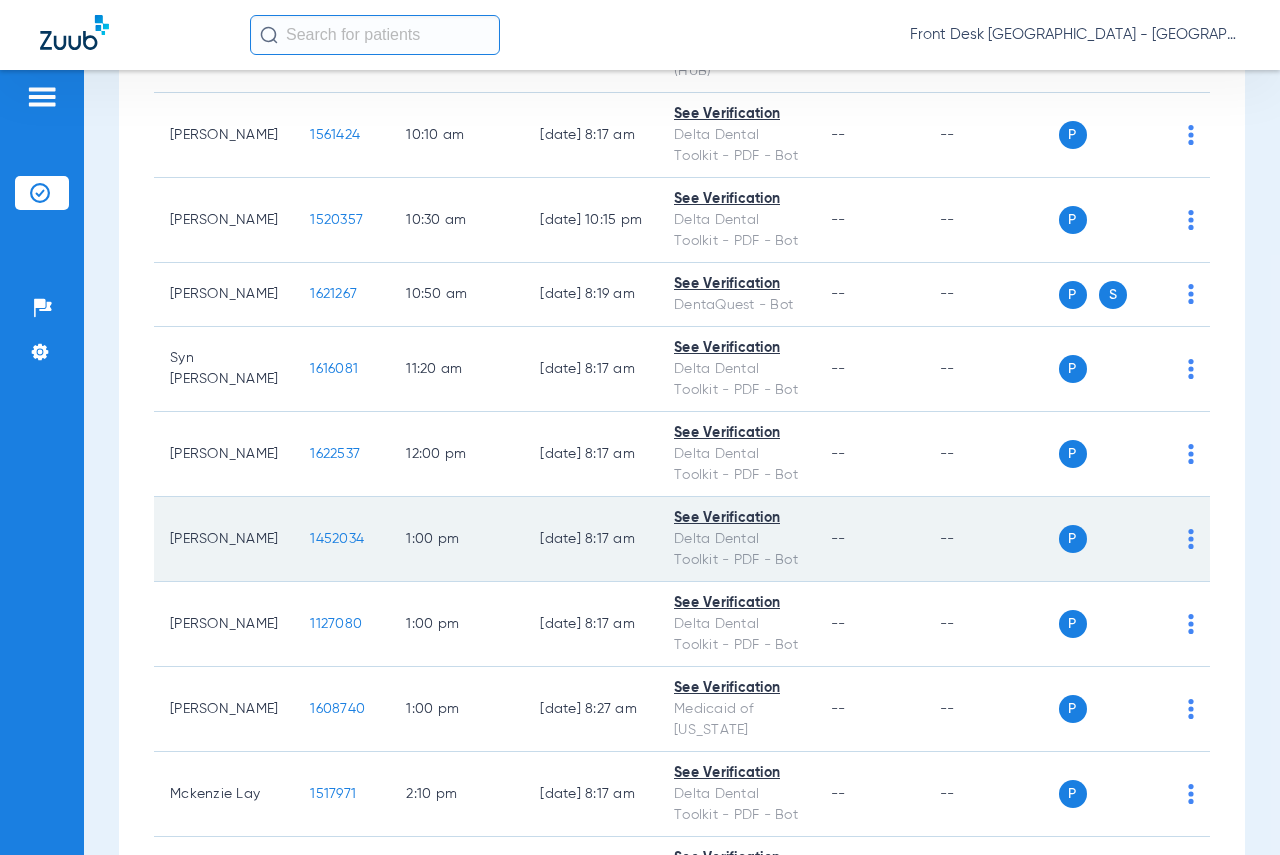 click on "1452034" 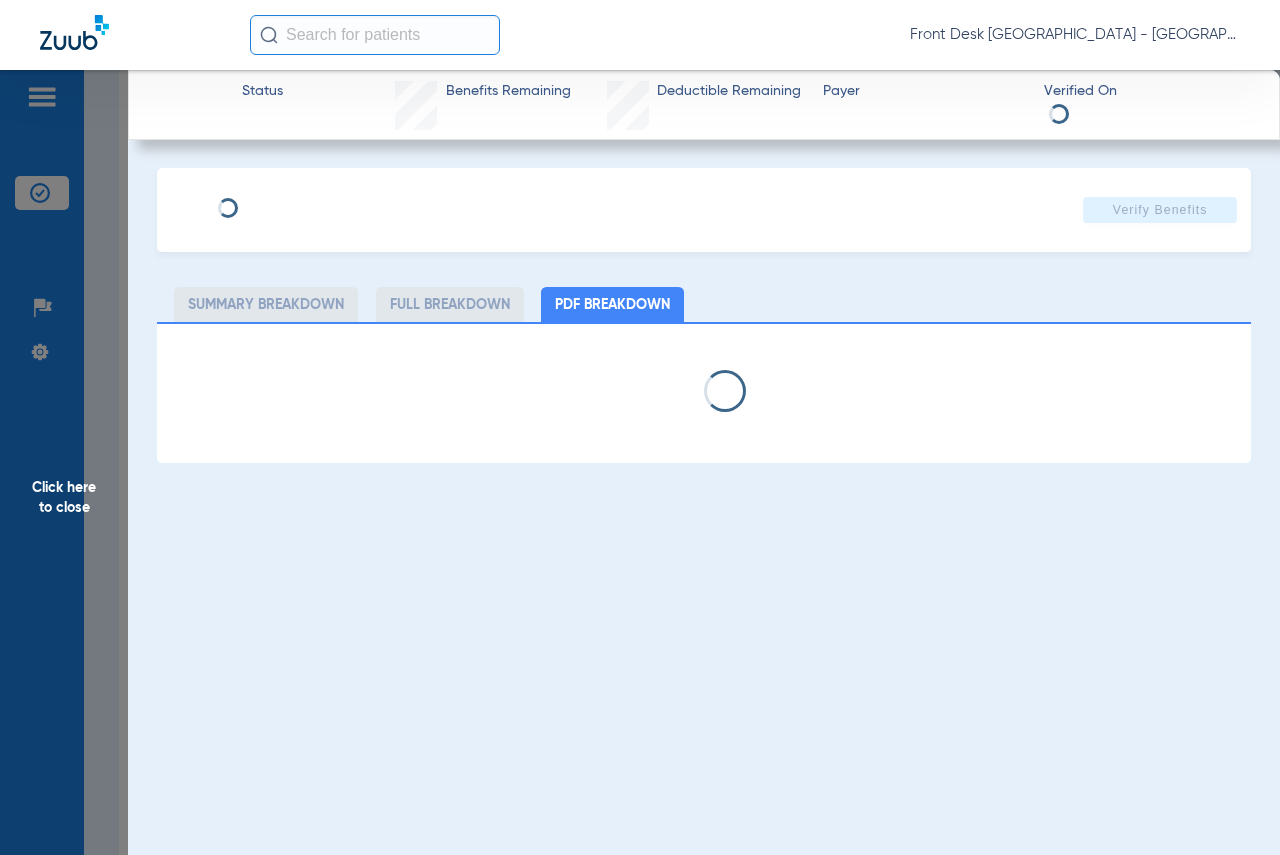 select on "page-width" 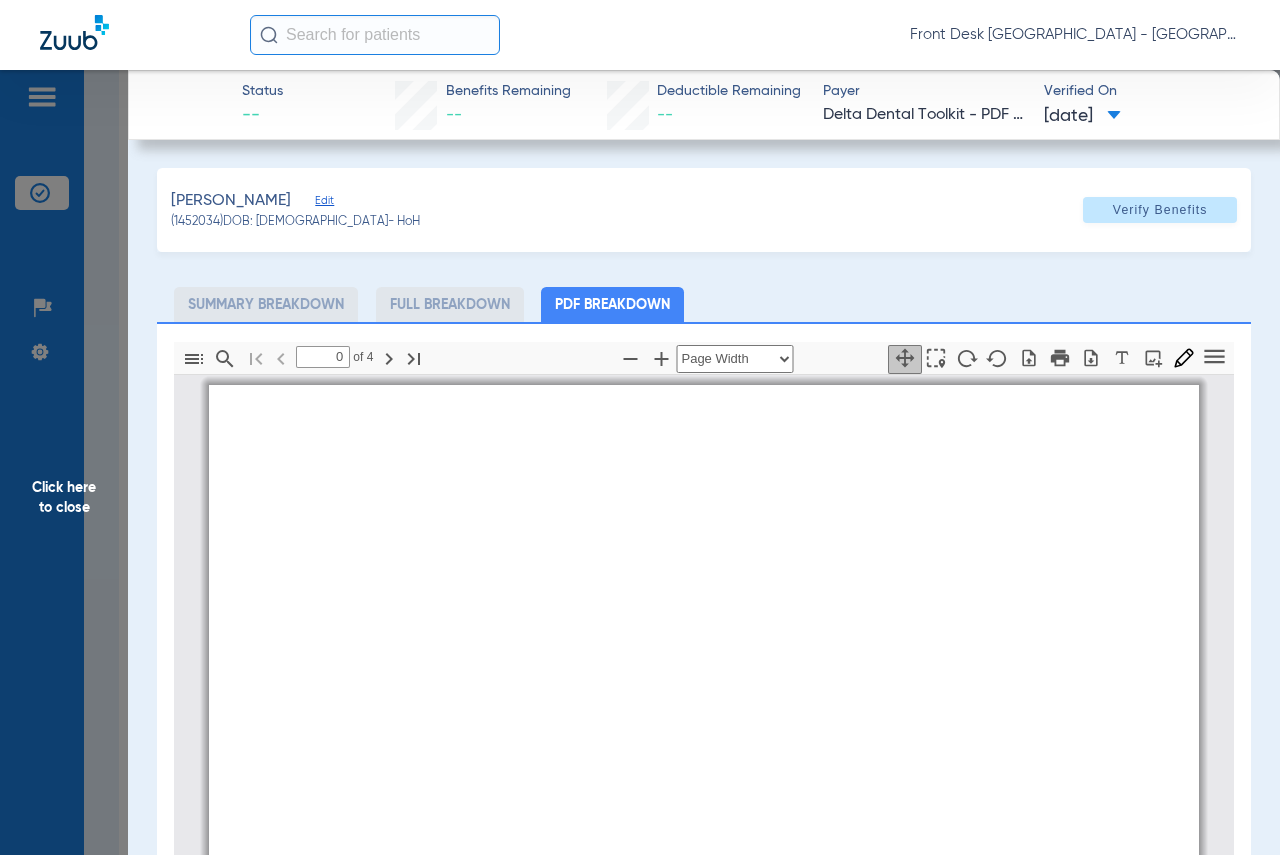 type on "1" 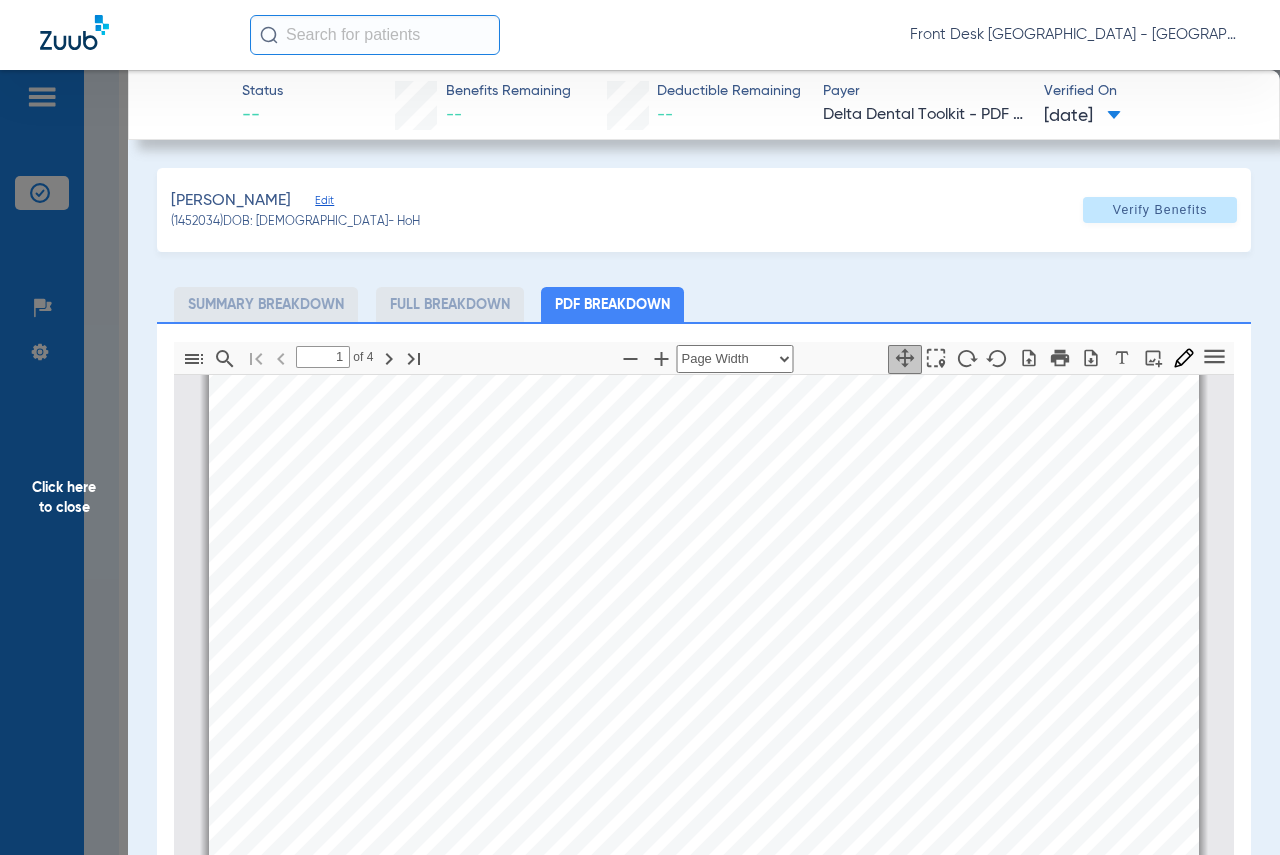 scroll, scrollTop: 210, scrollLeft: 0, axis: vertical 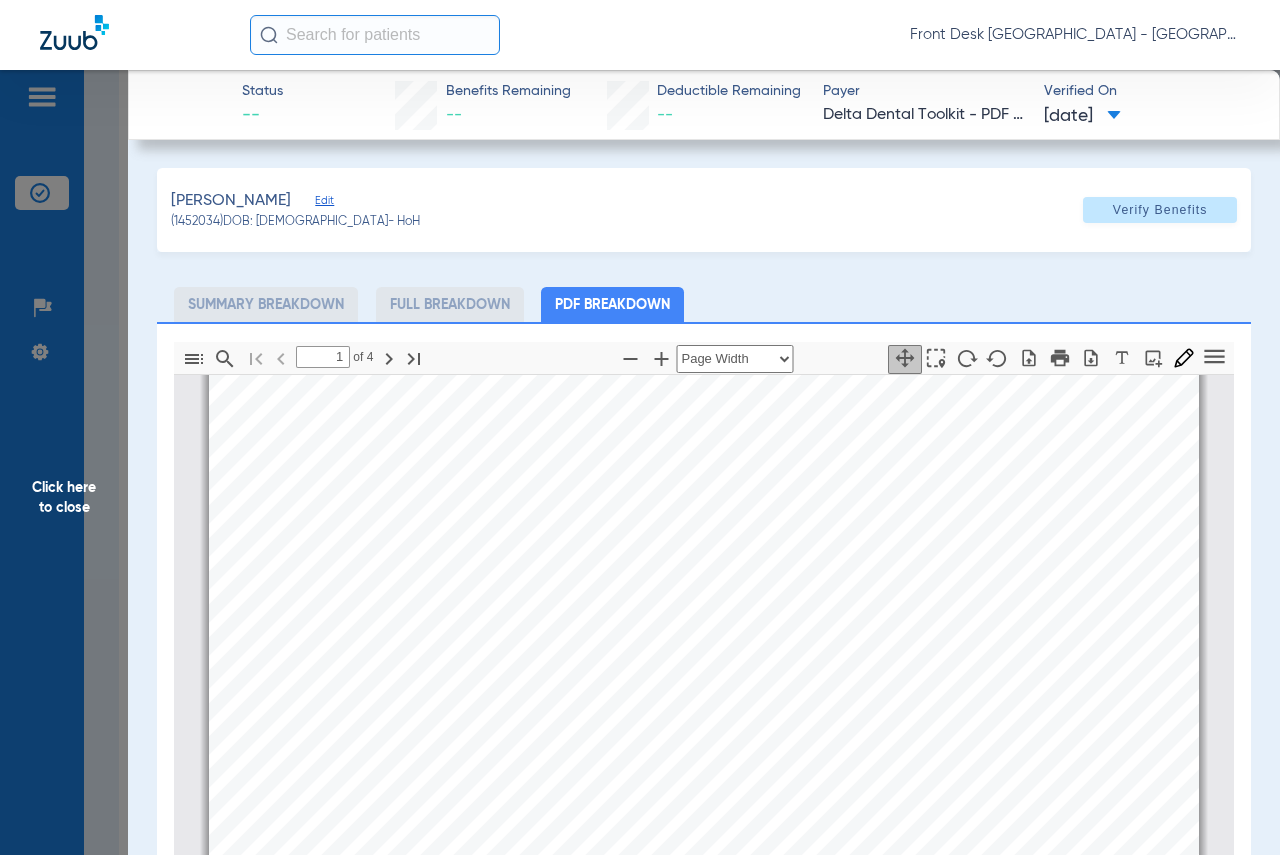 drag, startPoint x: 72, startPoint y: 492, endPoint x: 93, endPoint y: 492, distance: 21 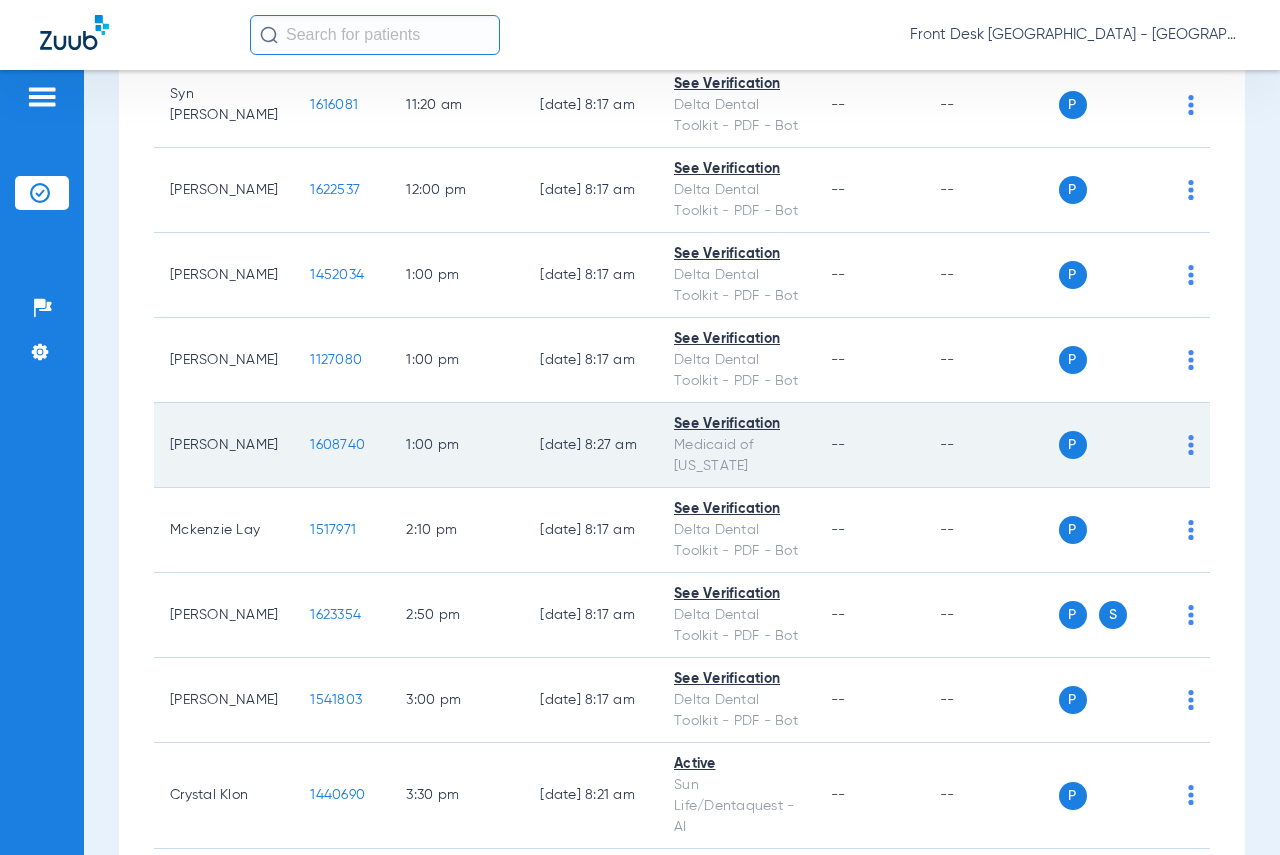 scroll, scrollTop: 1100, scrollLeft: 0, axis: vertical 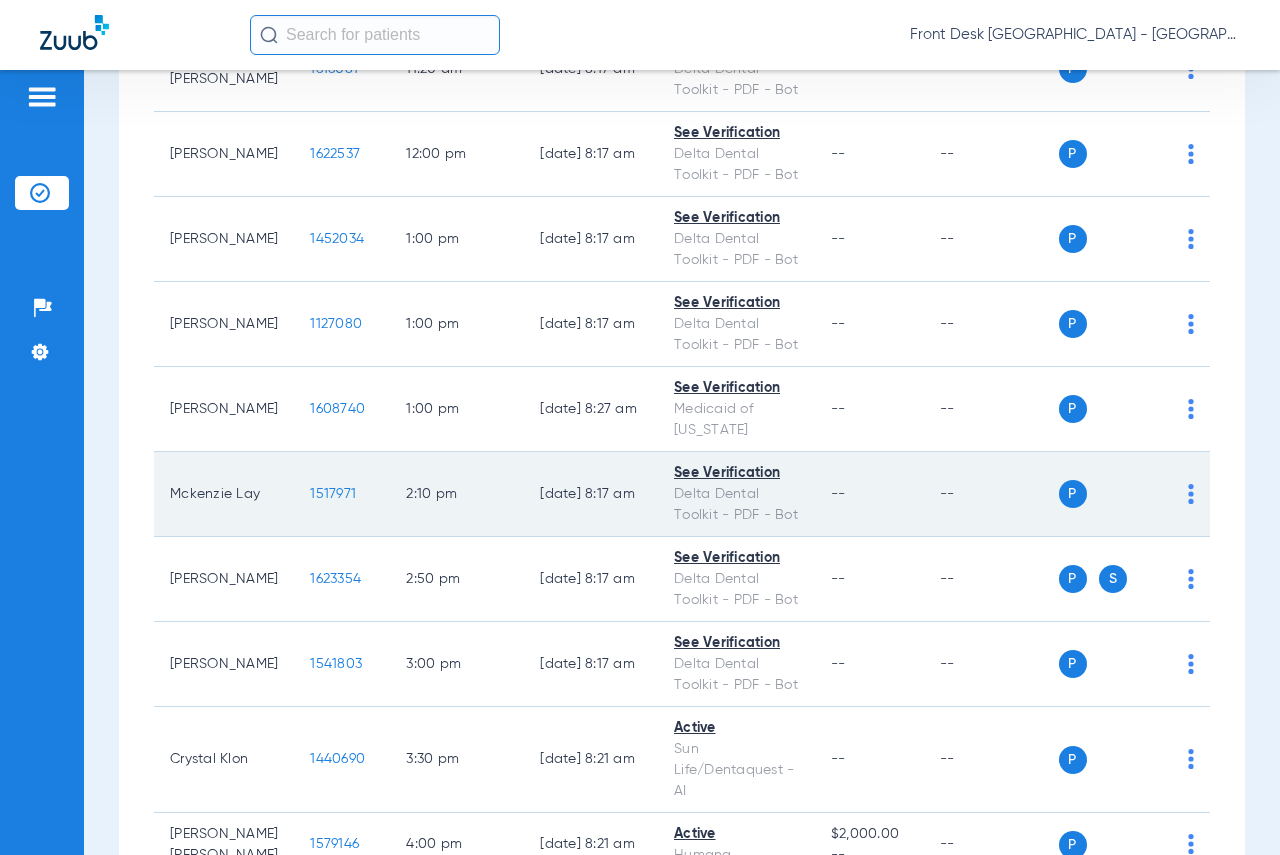 click on "1517971" 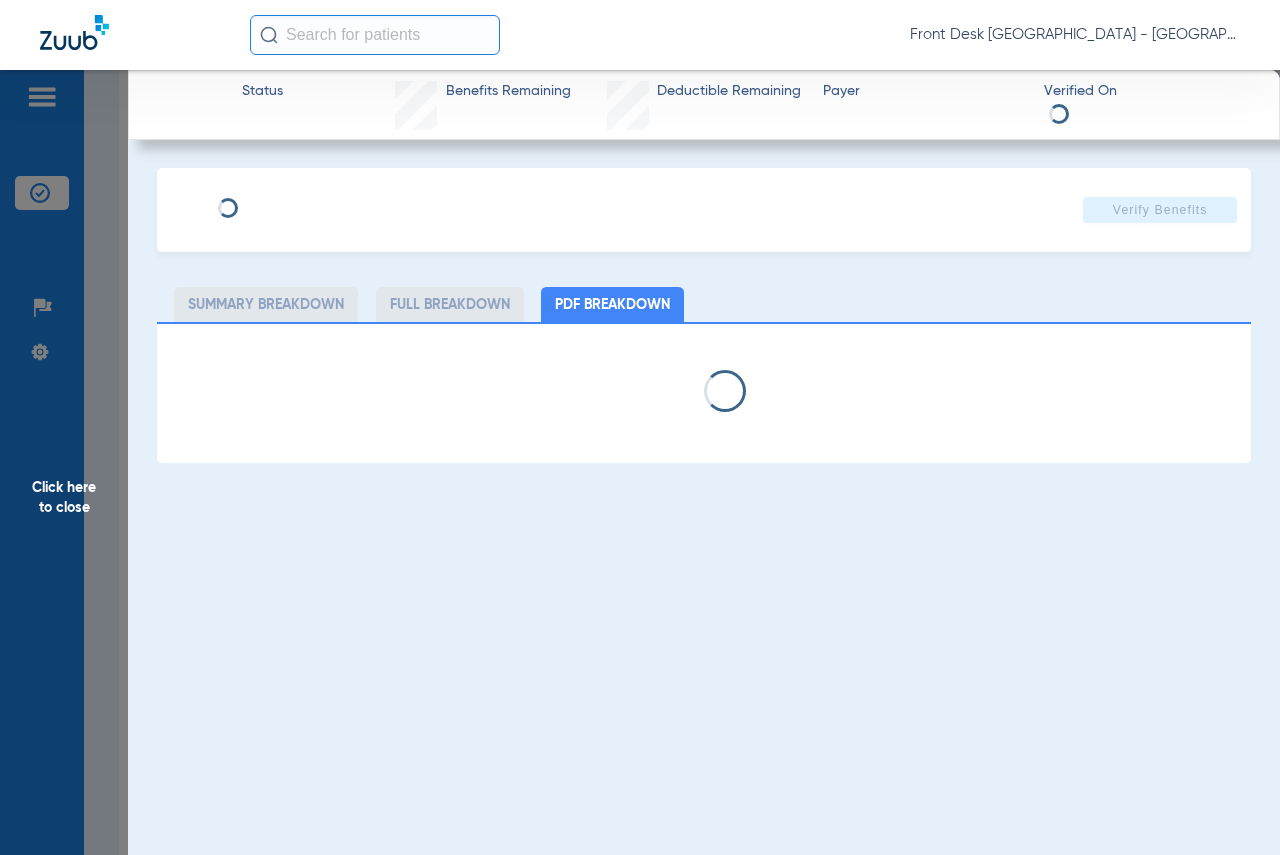 select on "page-width" 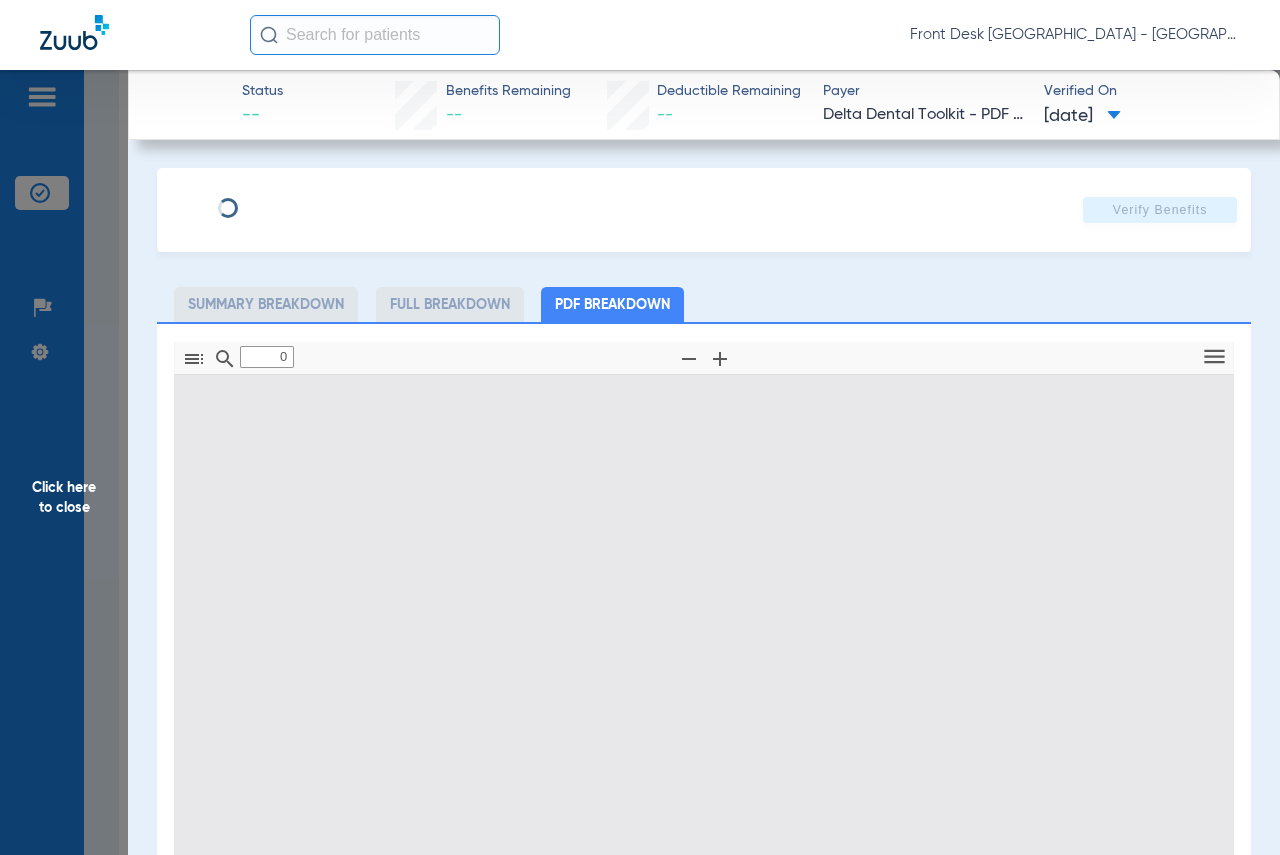 type on "1" 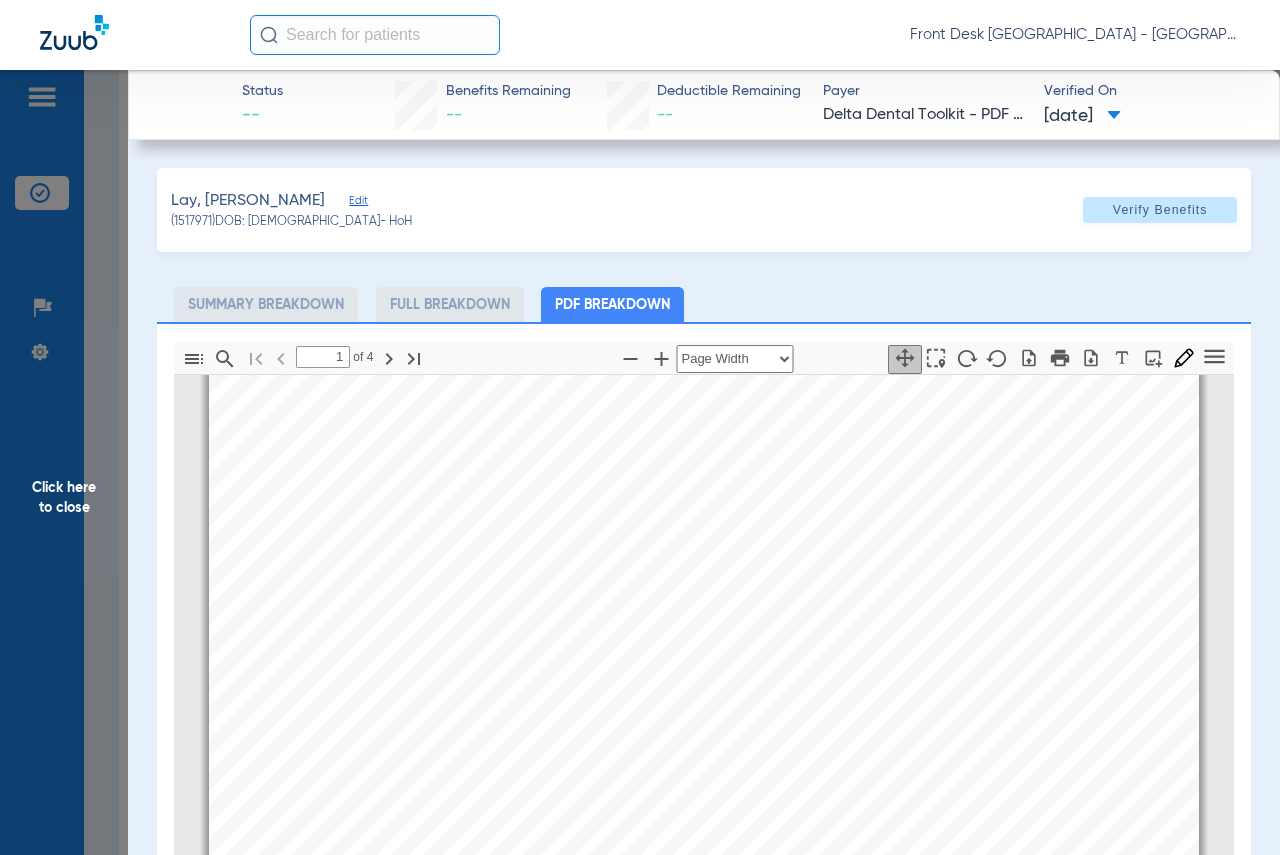scroll, scrollTop: 210, scrollLeft: 0, axis: vertical 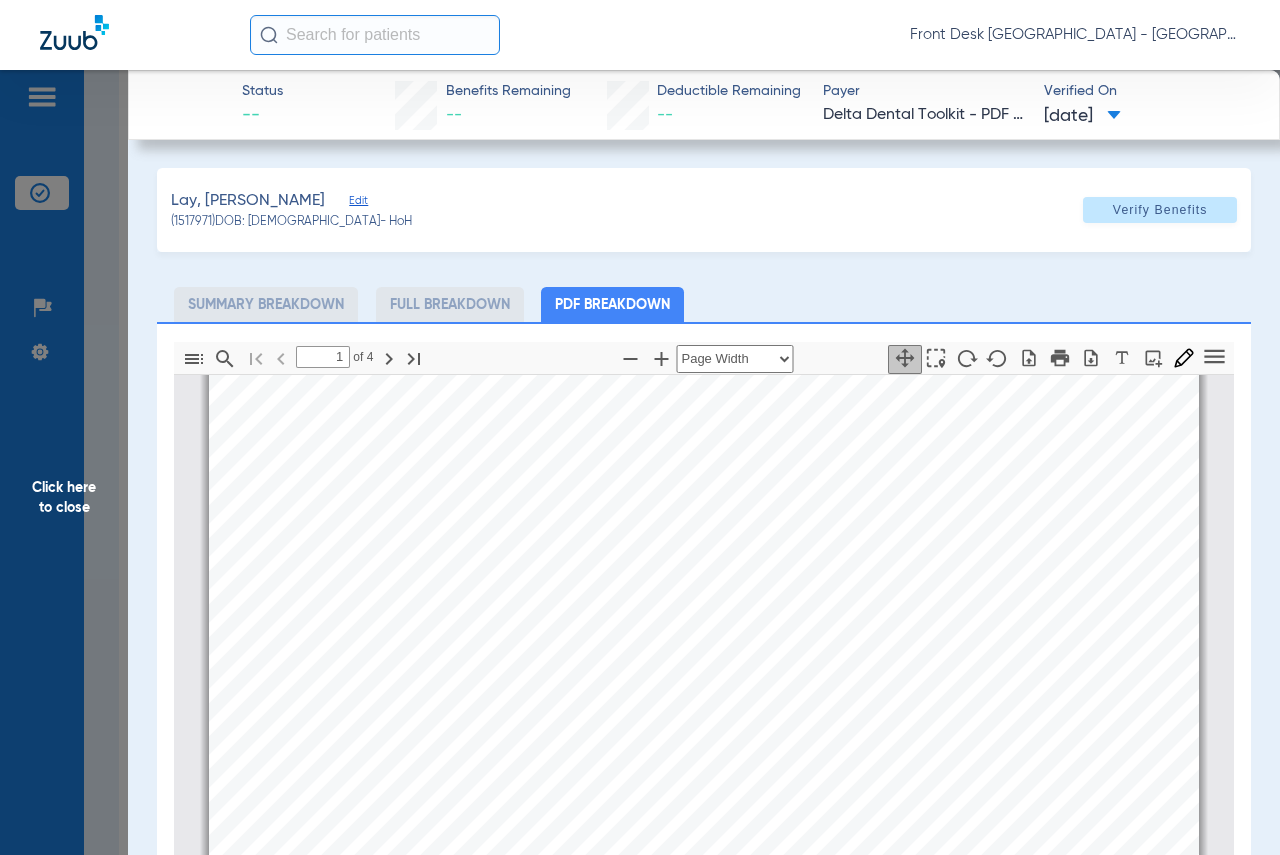 click on "Click here to close" 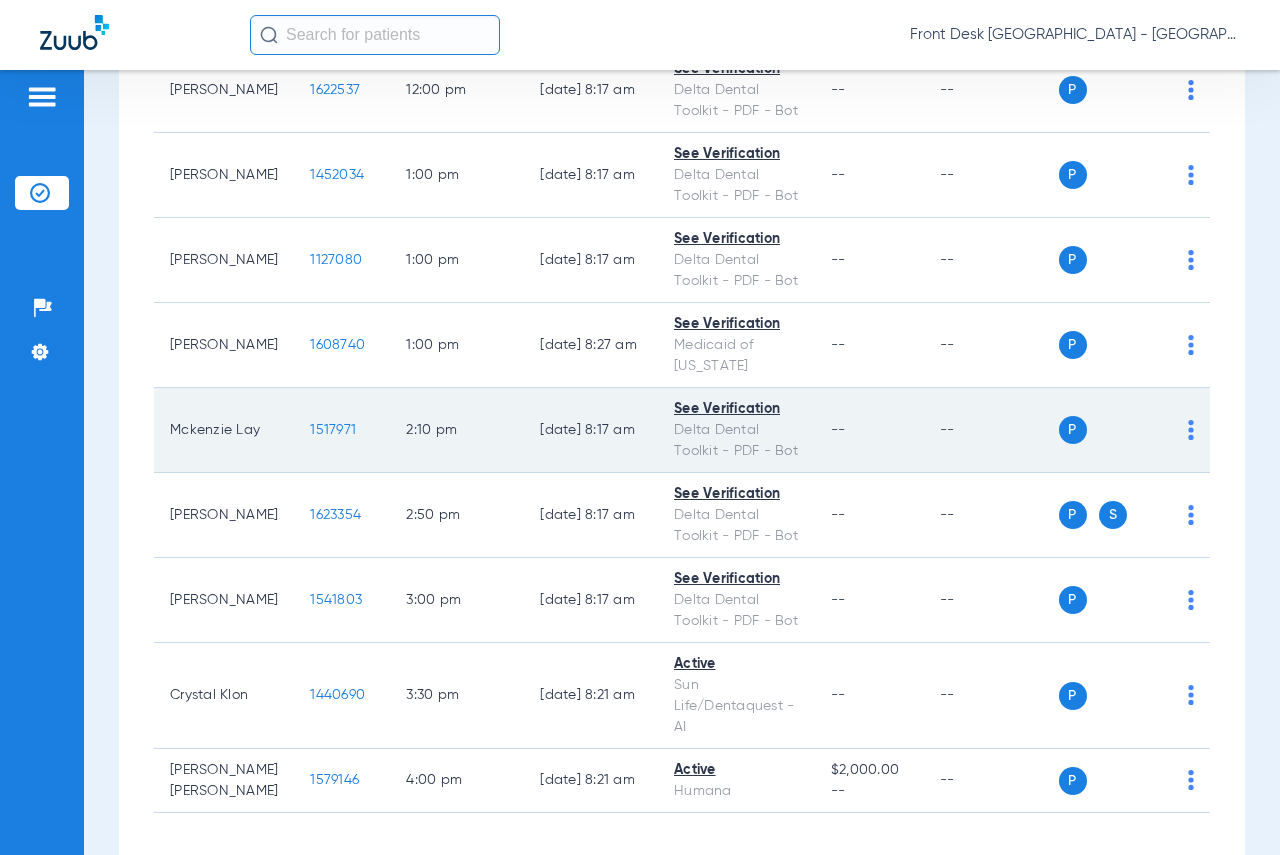 scroll, scrollTop: 1200, scrollLeft: 0, axis: vertical 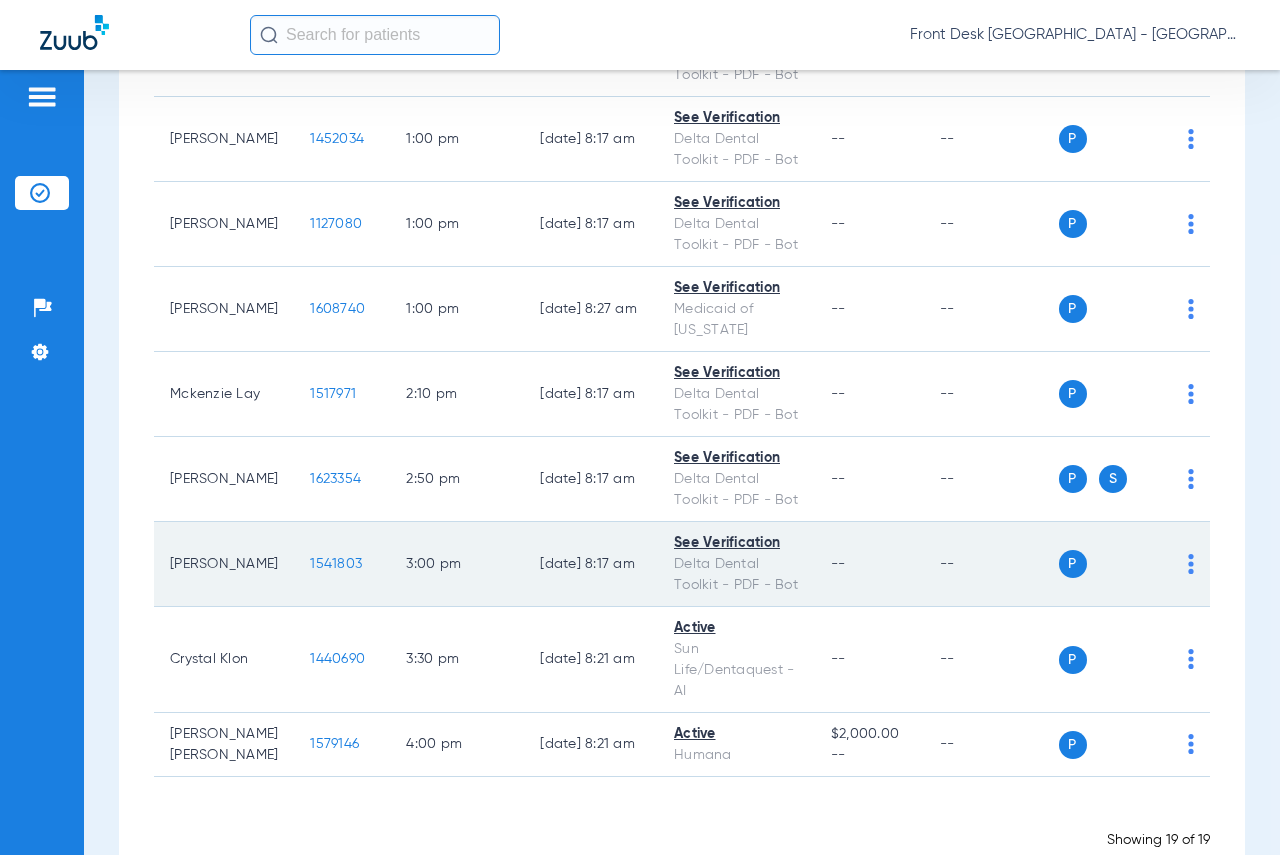 click on "1541803" 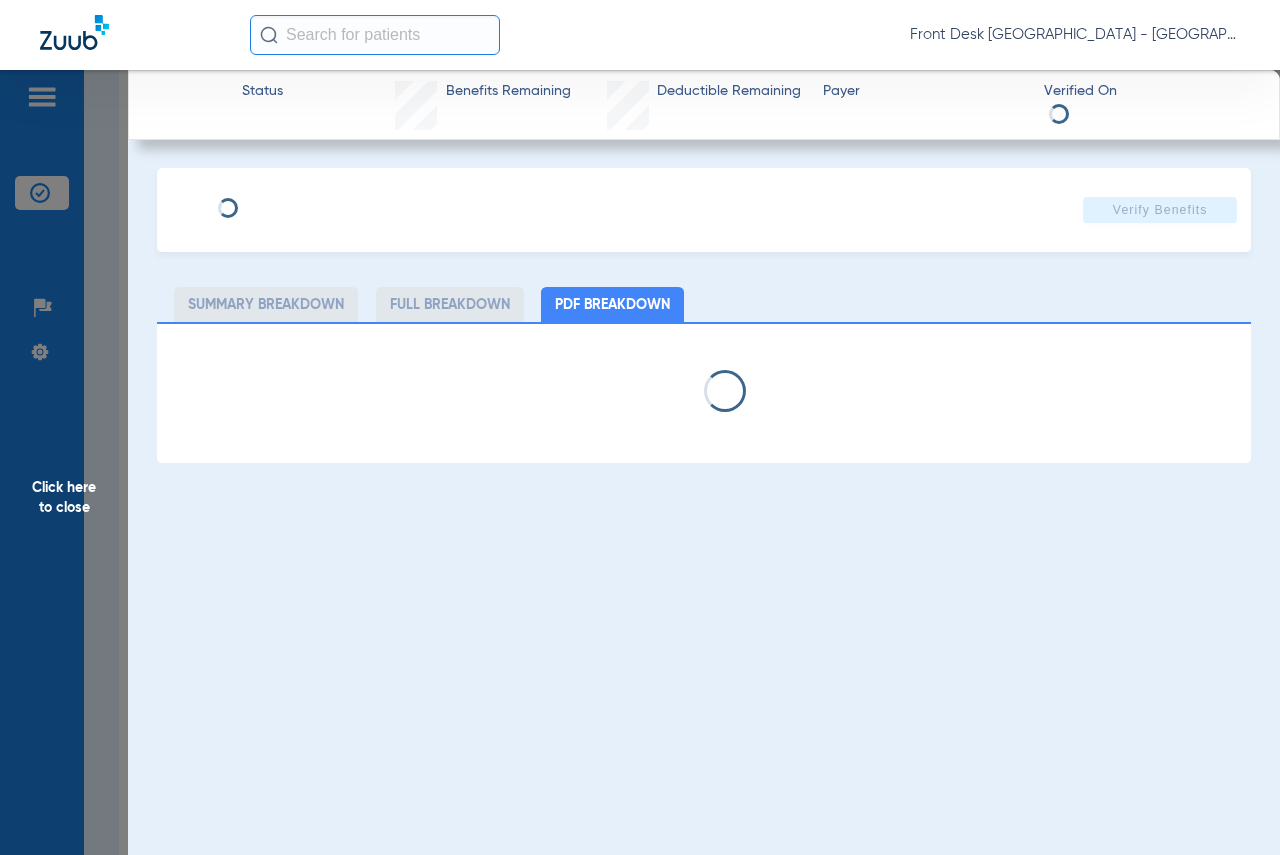 select on "page-width" 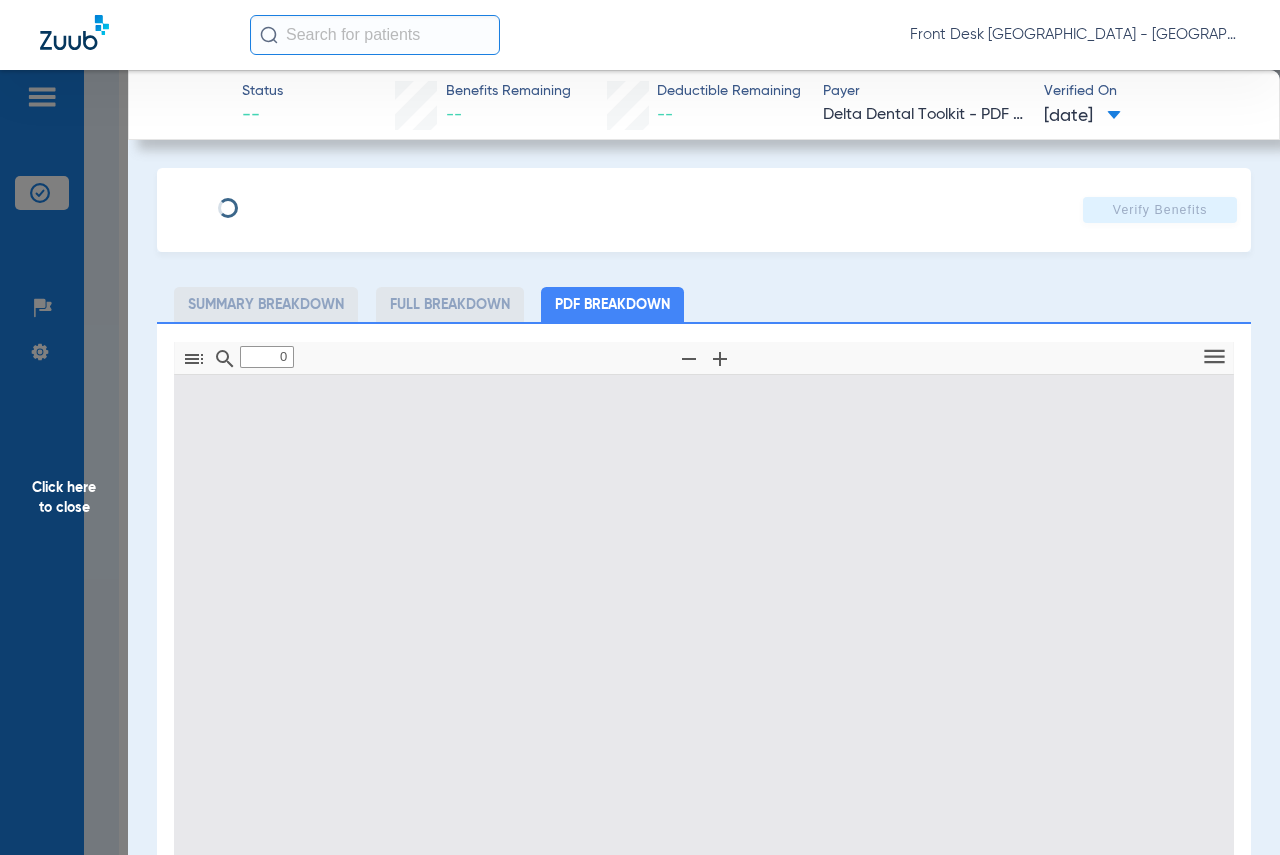 type on "1" 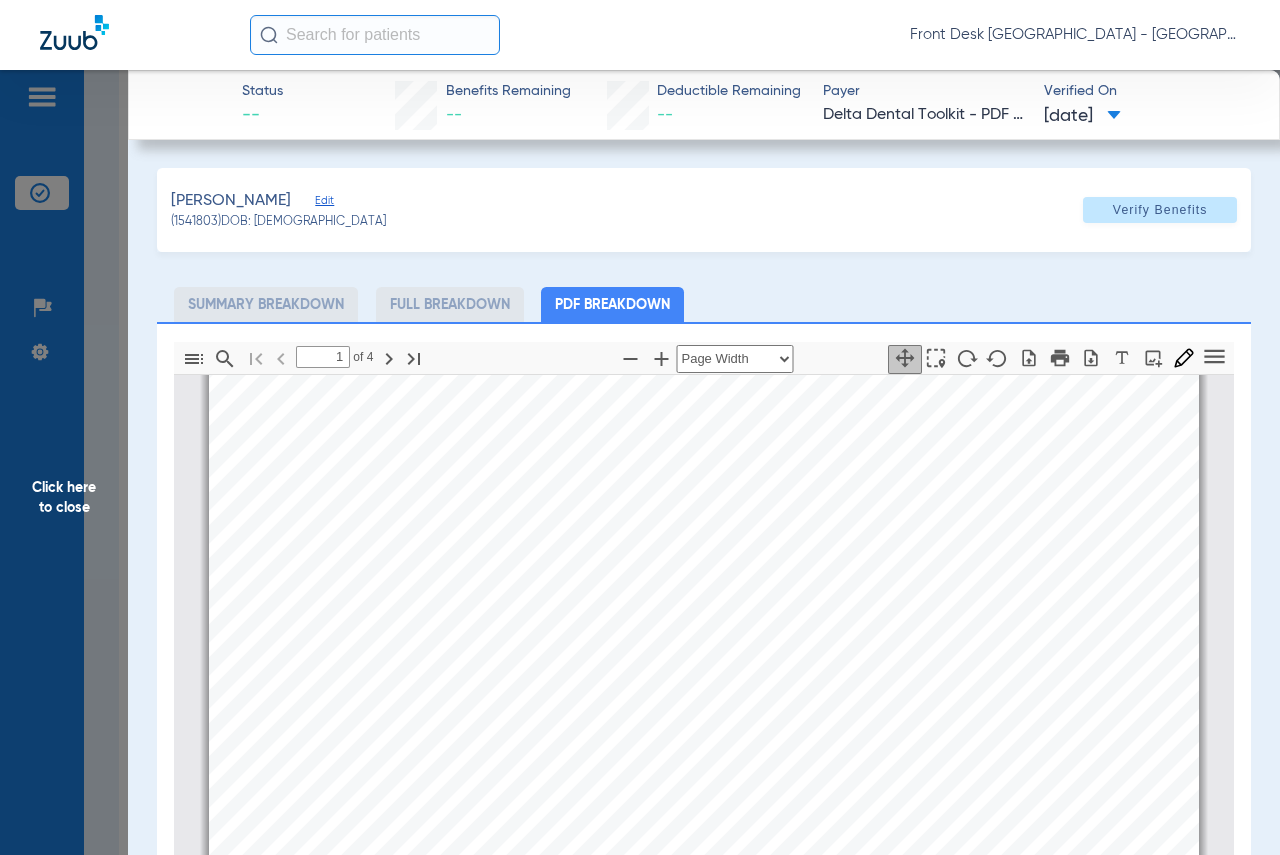 scroll, scrollTop: 210, scrollLeft: 0, axis: vertical 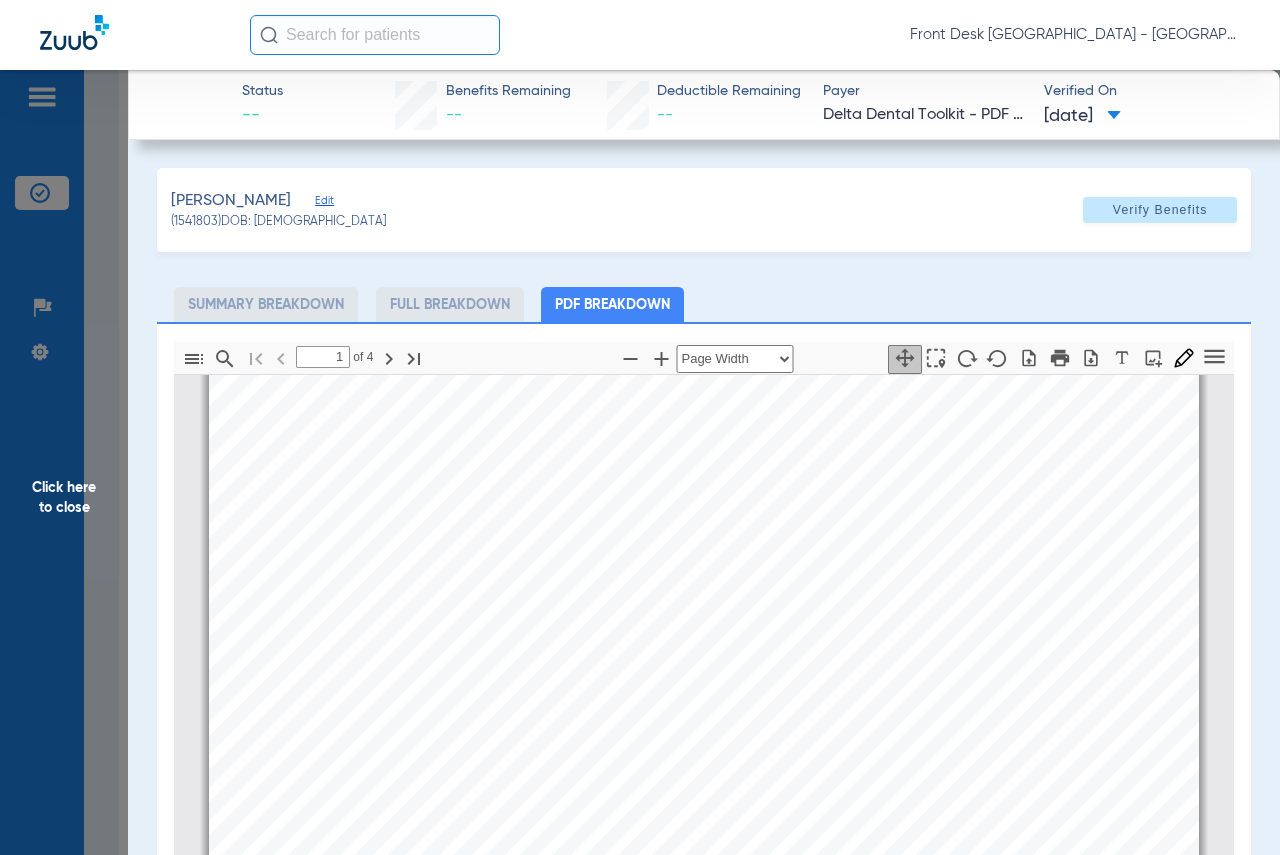click on "Click here to close" 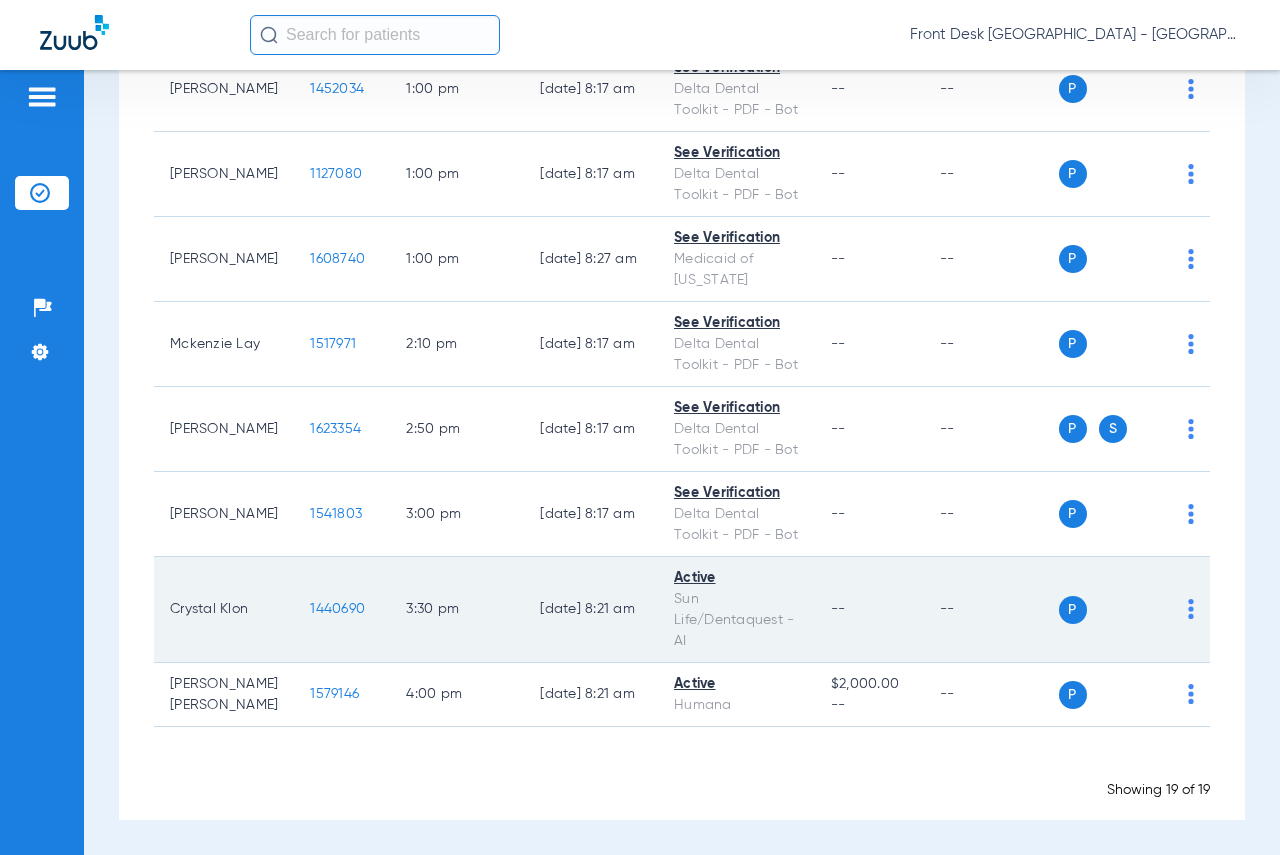 scroll, scrollTop: 1400, scrollLeft: 0, axis: vertical 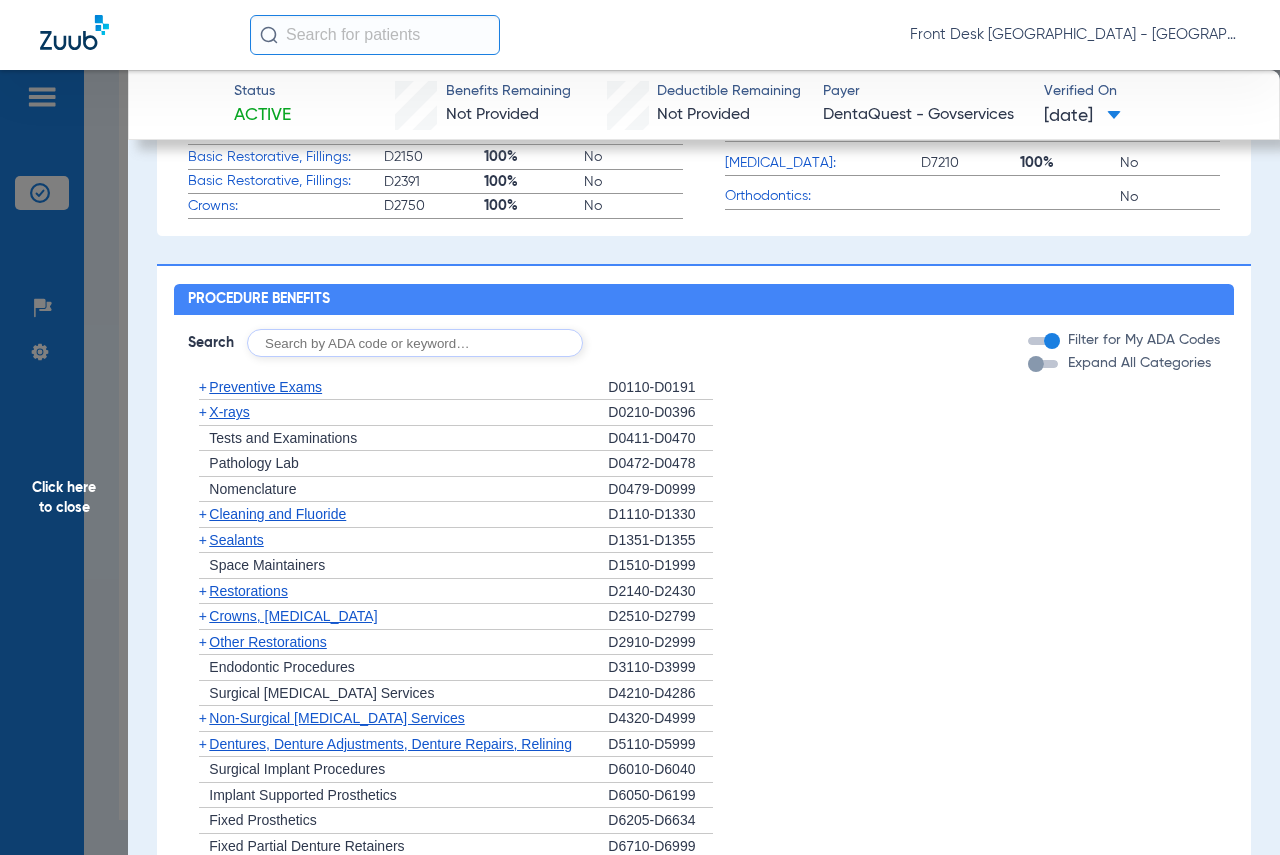 click on "Click here to close" 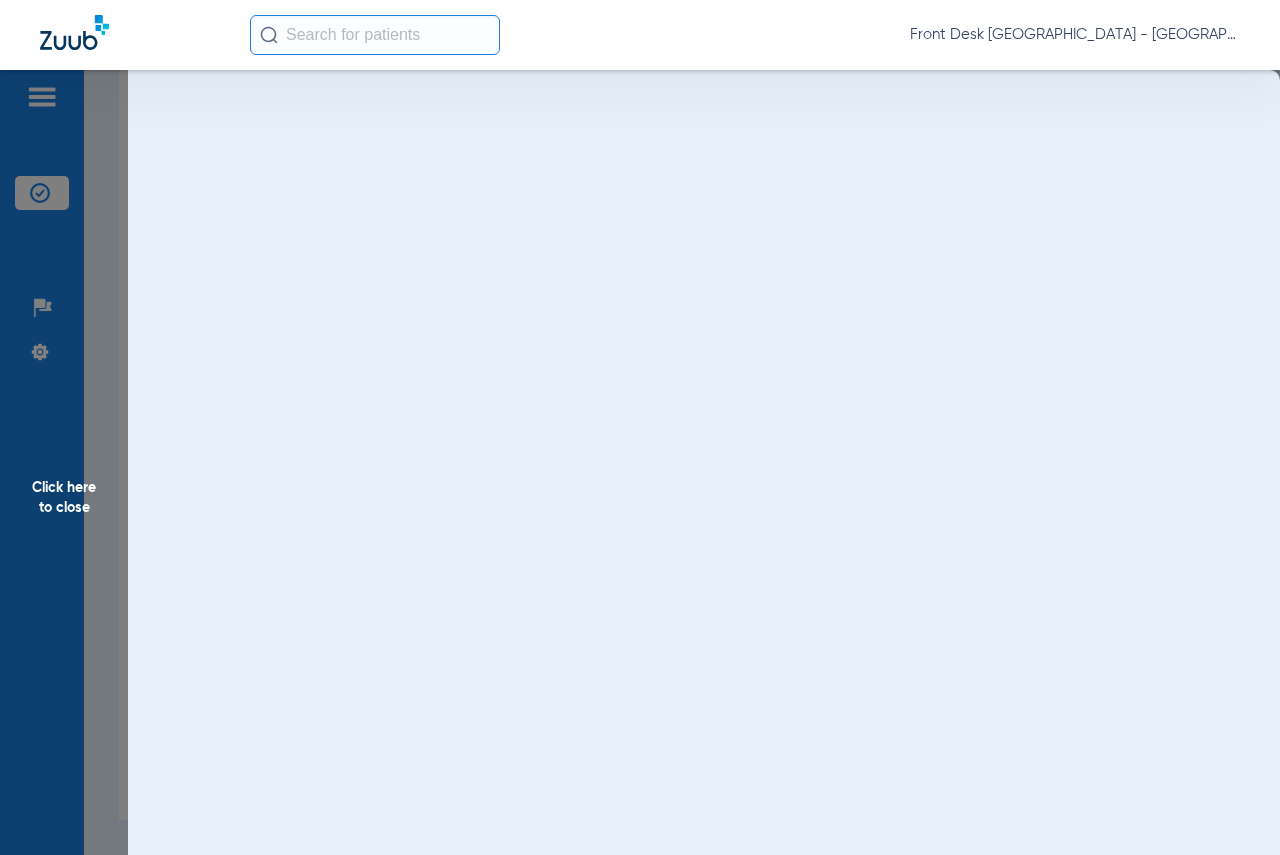 scroll, scrollTop: 0, scrollLeft: 0, axis: both 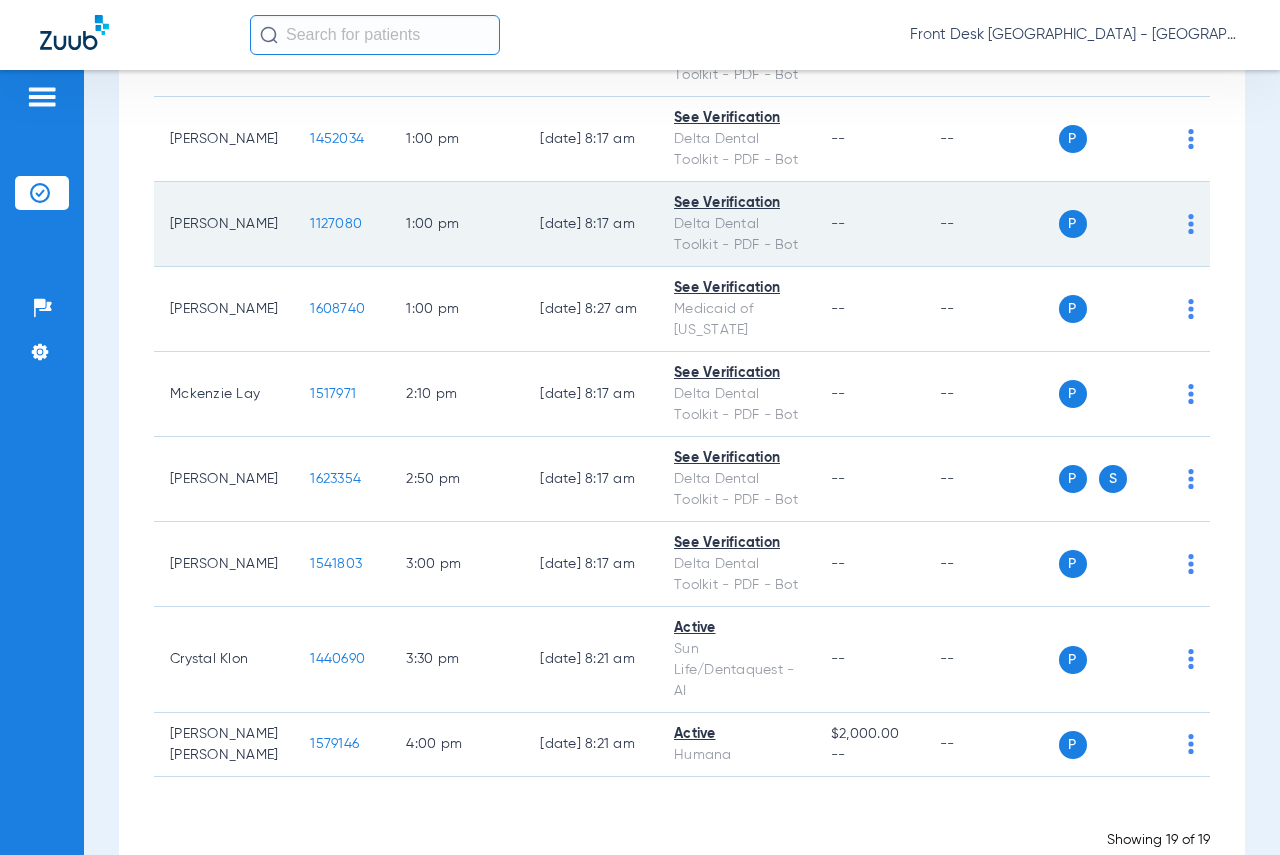click on "1127080" 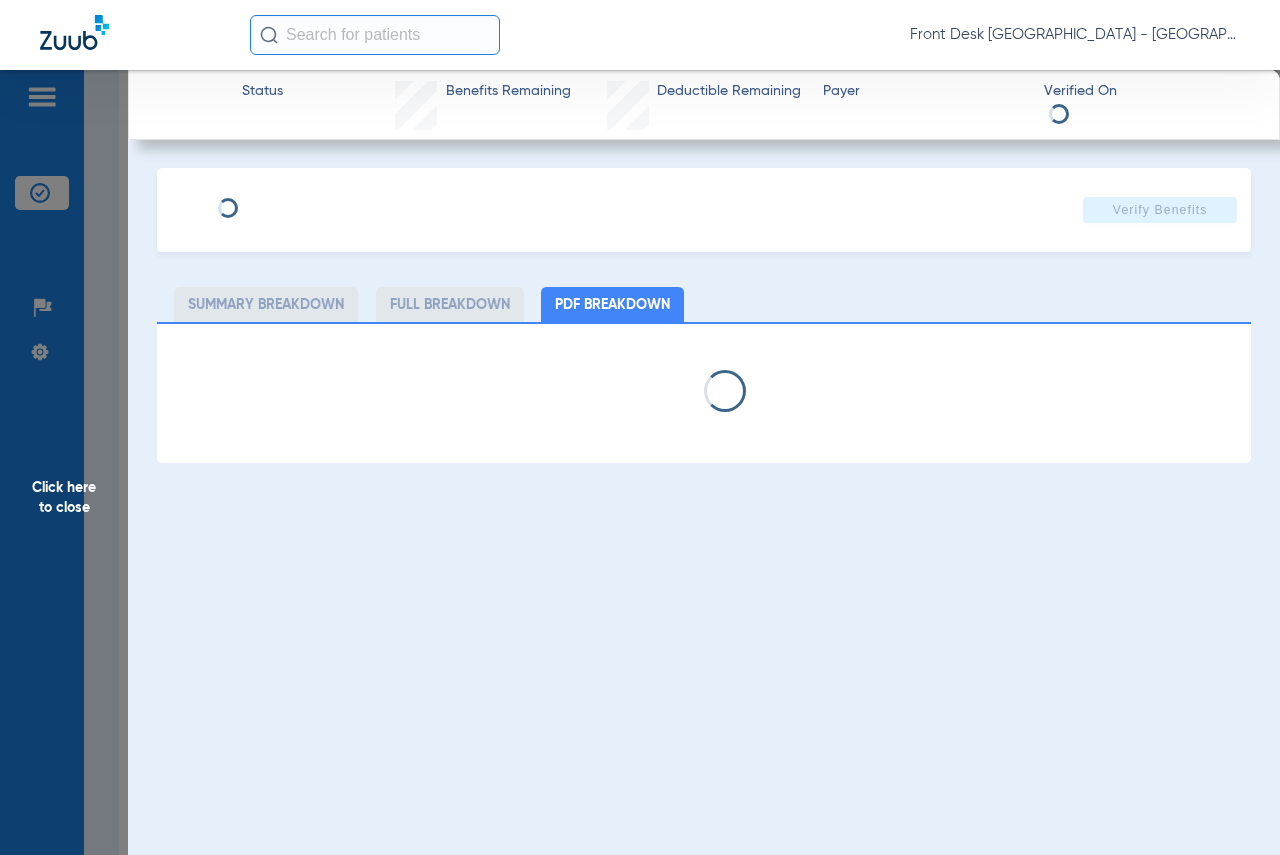 select on "page-width" 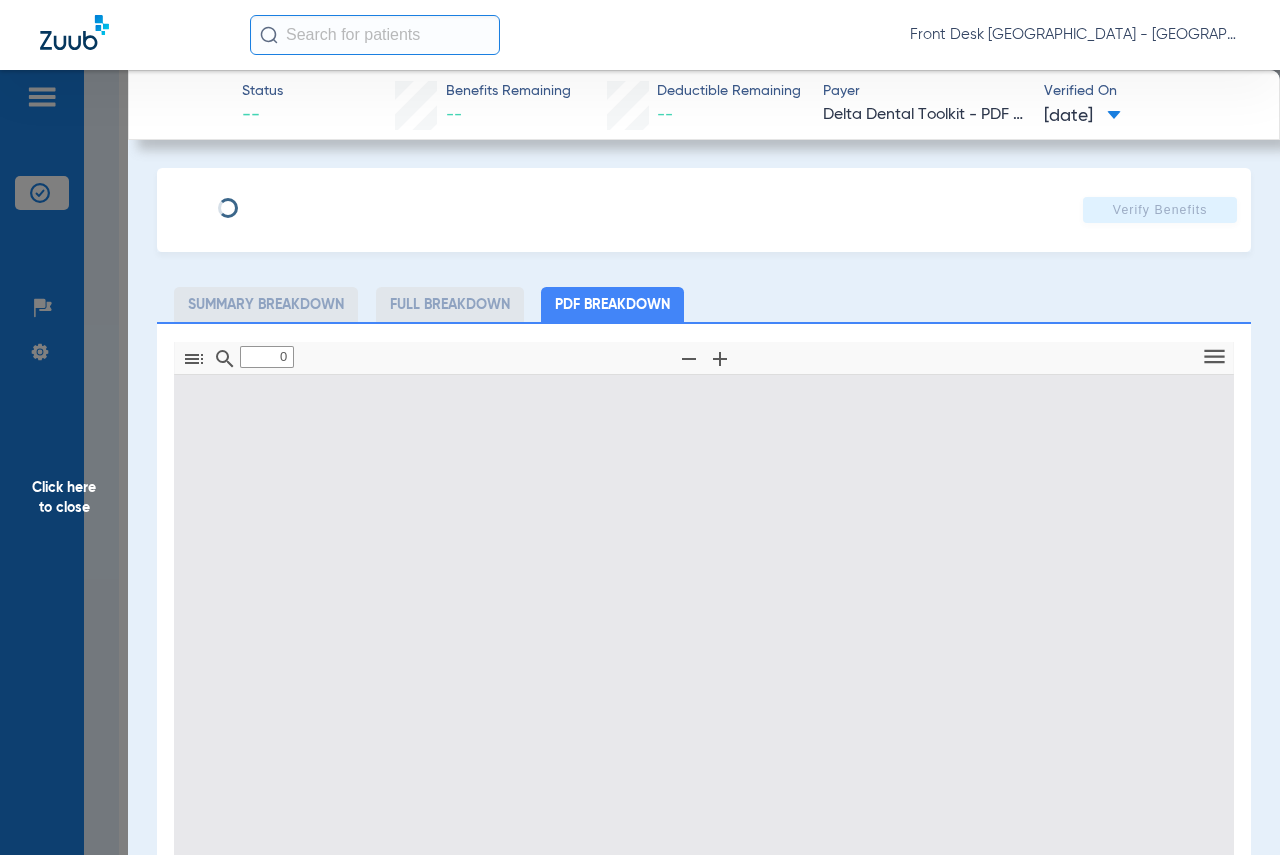 type on "1" 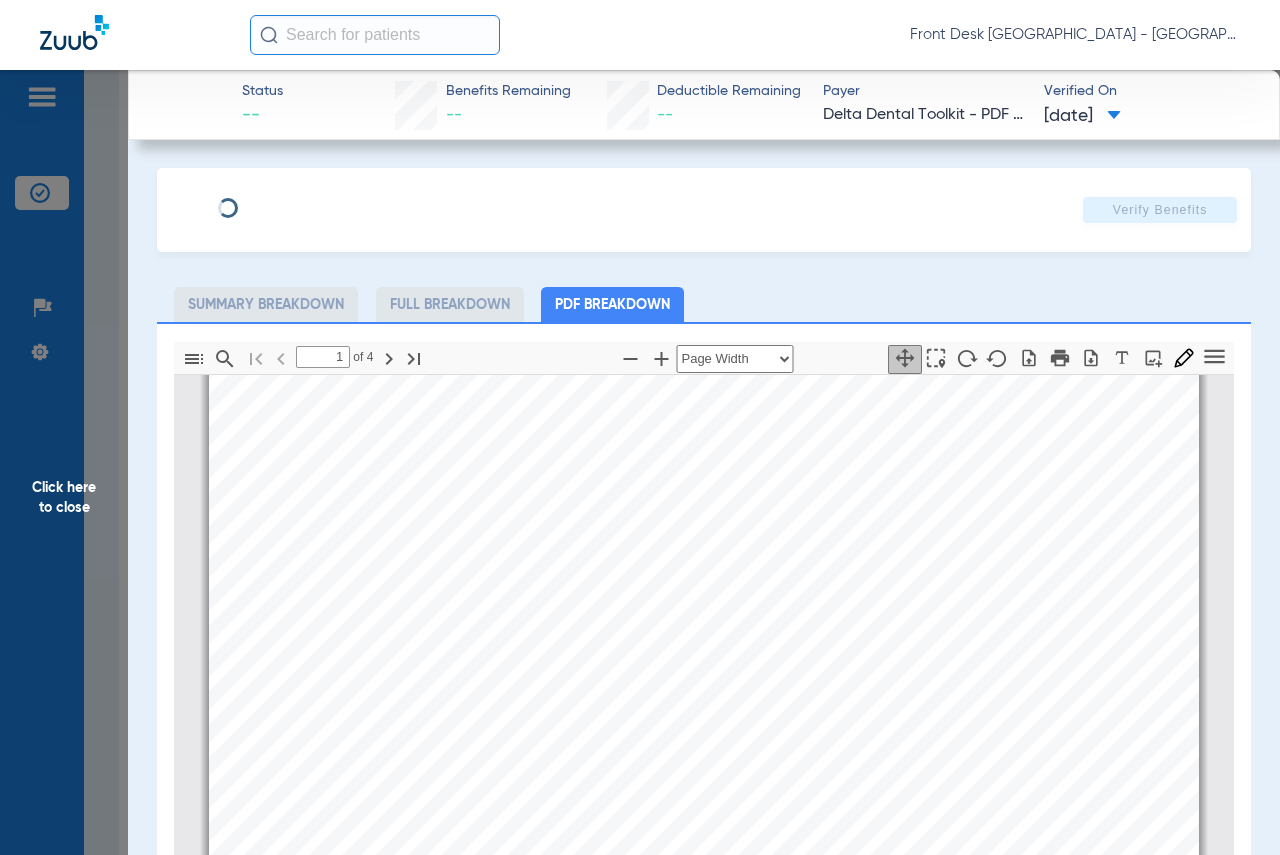 scroll, scrollTop: 310, scrollLeft: 0, axis: vertical 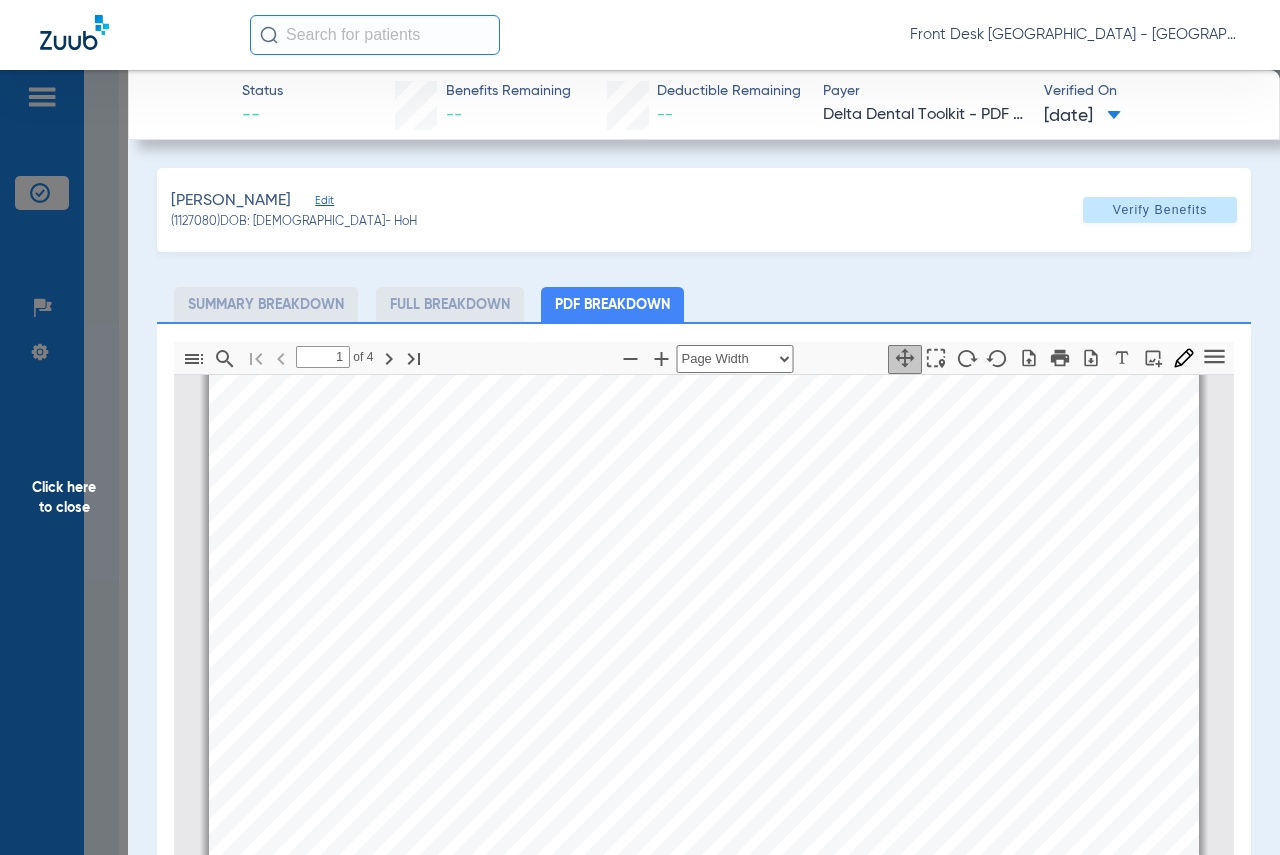 click on "Click here to close" 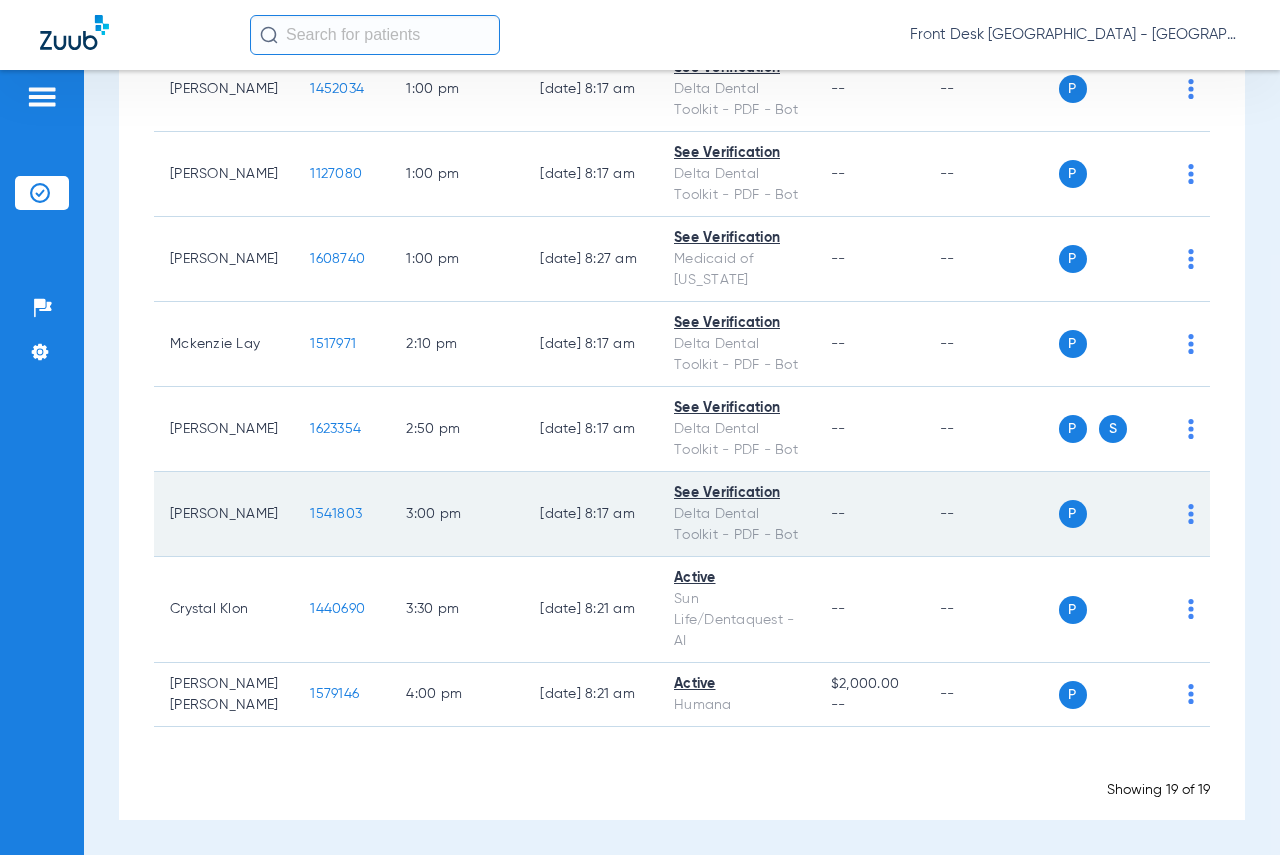 scroll, scrollTop: 1418, scrollLeft: 0, axis: vertical 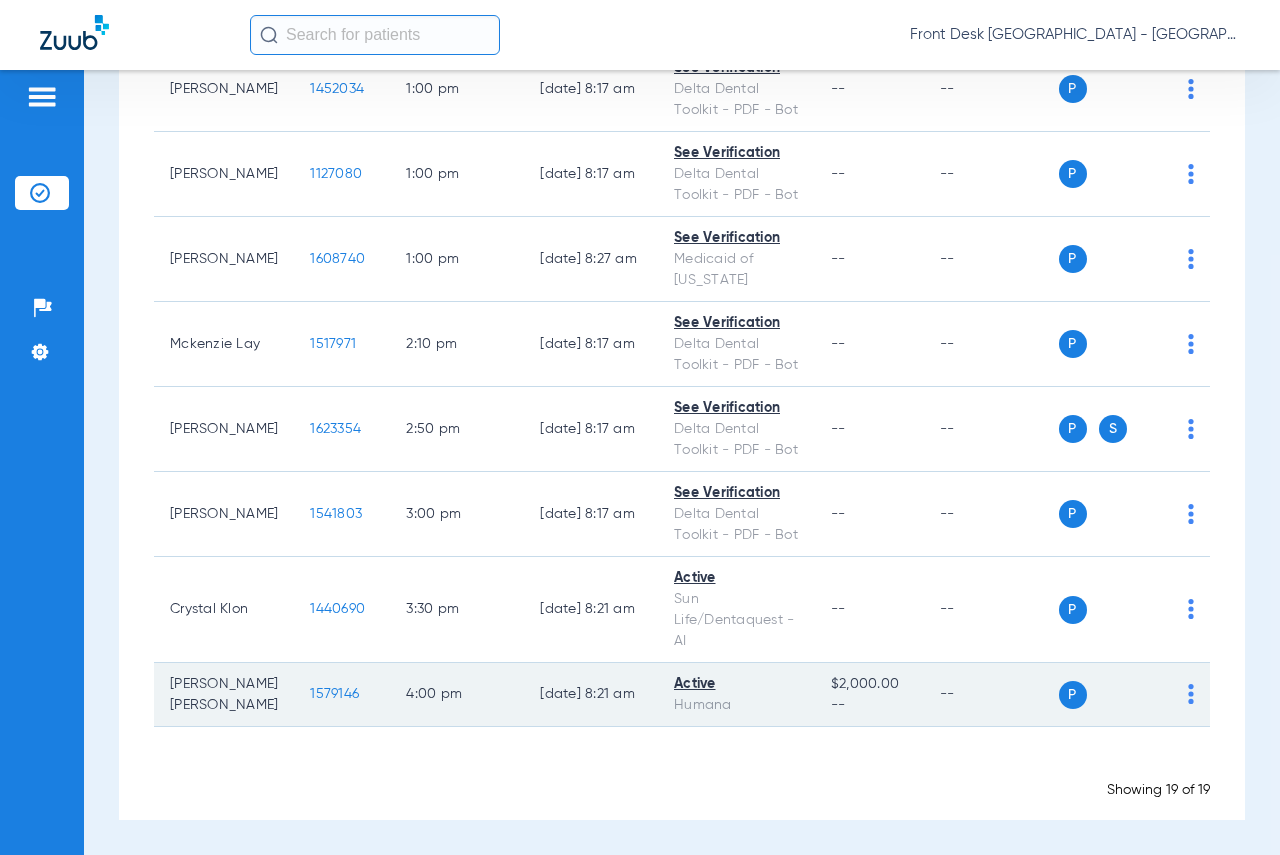 click on "1579146" 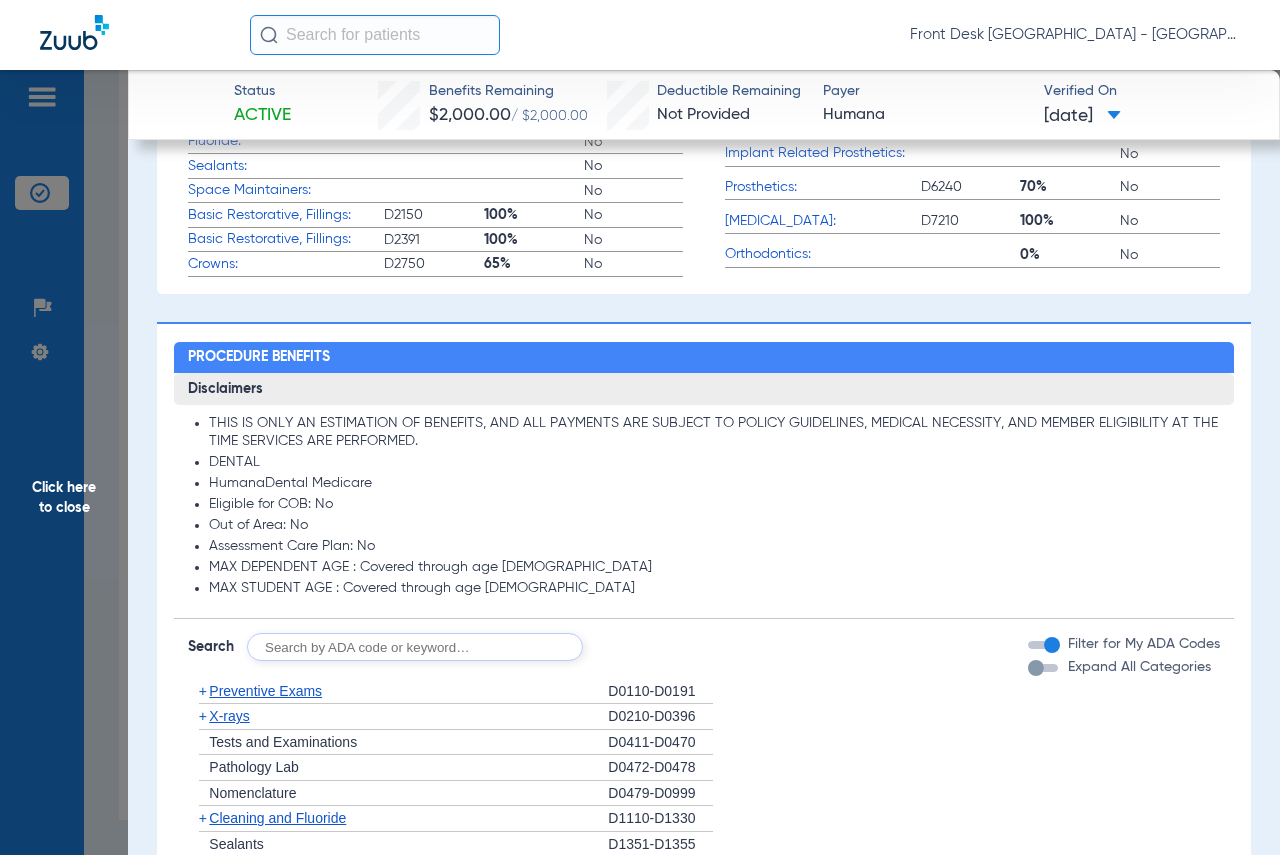 scroll, scrollTop: 600, scrollLeft: 0, axis: vertical 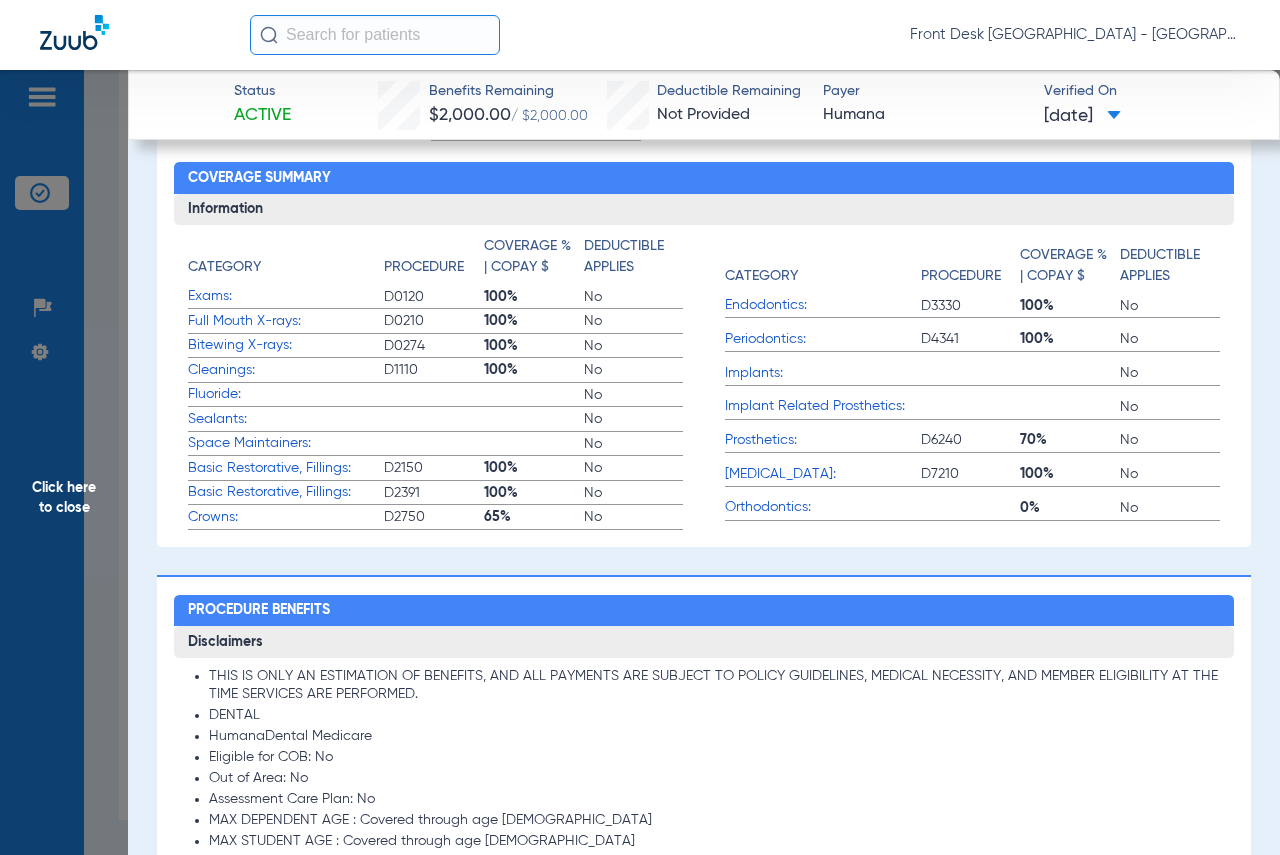 click on "Click here to close" 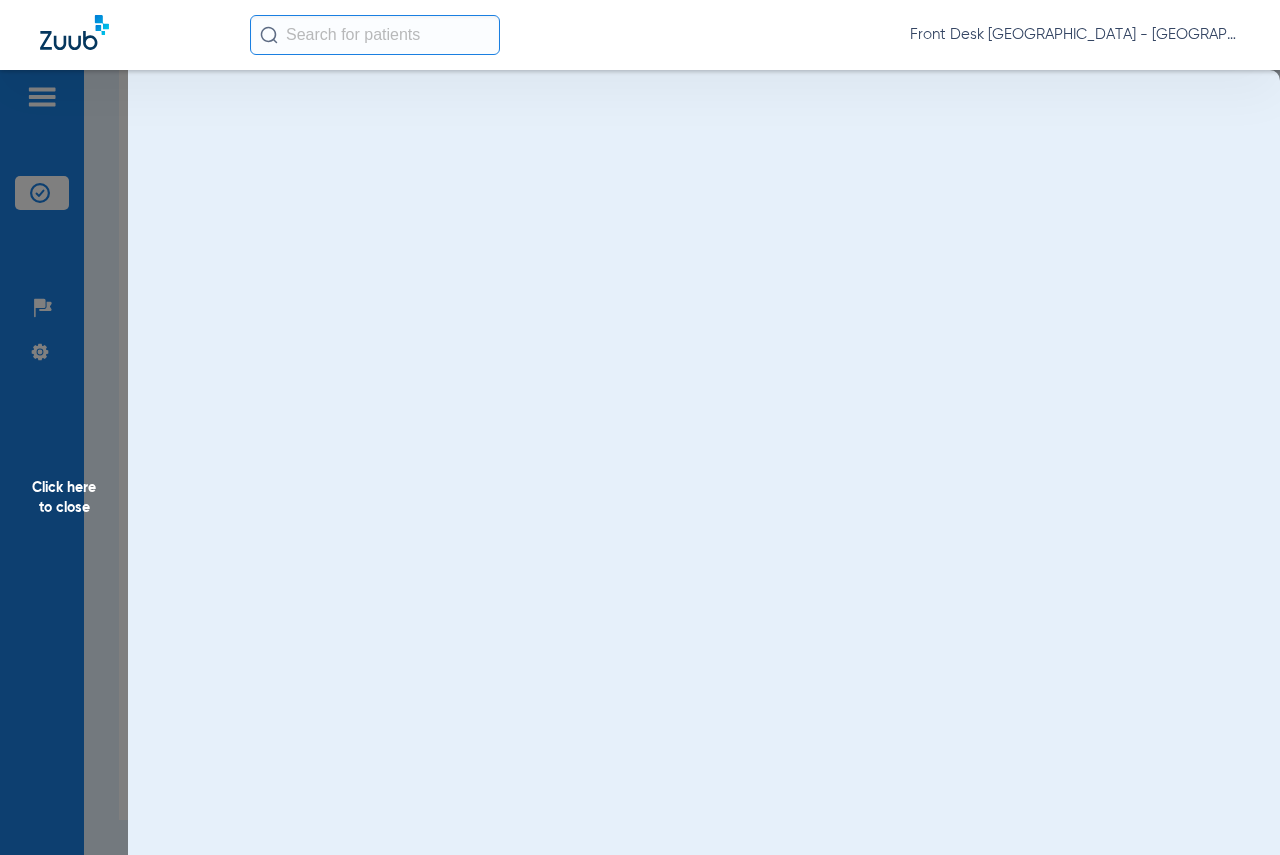 scroll, scrollTop: 0, scrollLeft: 0, axis: both 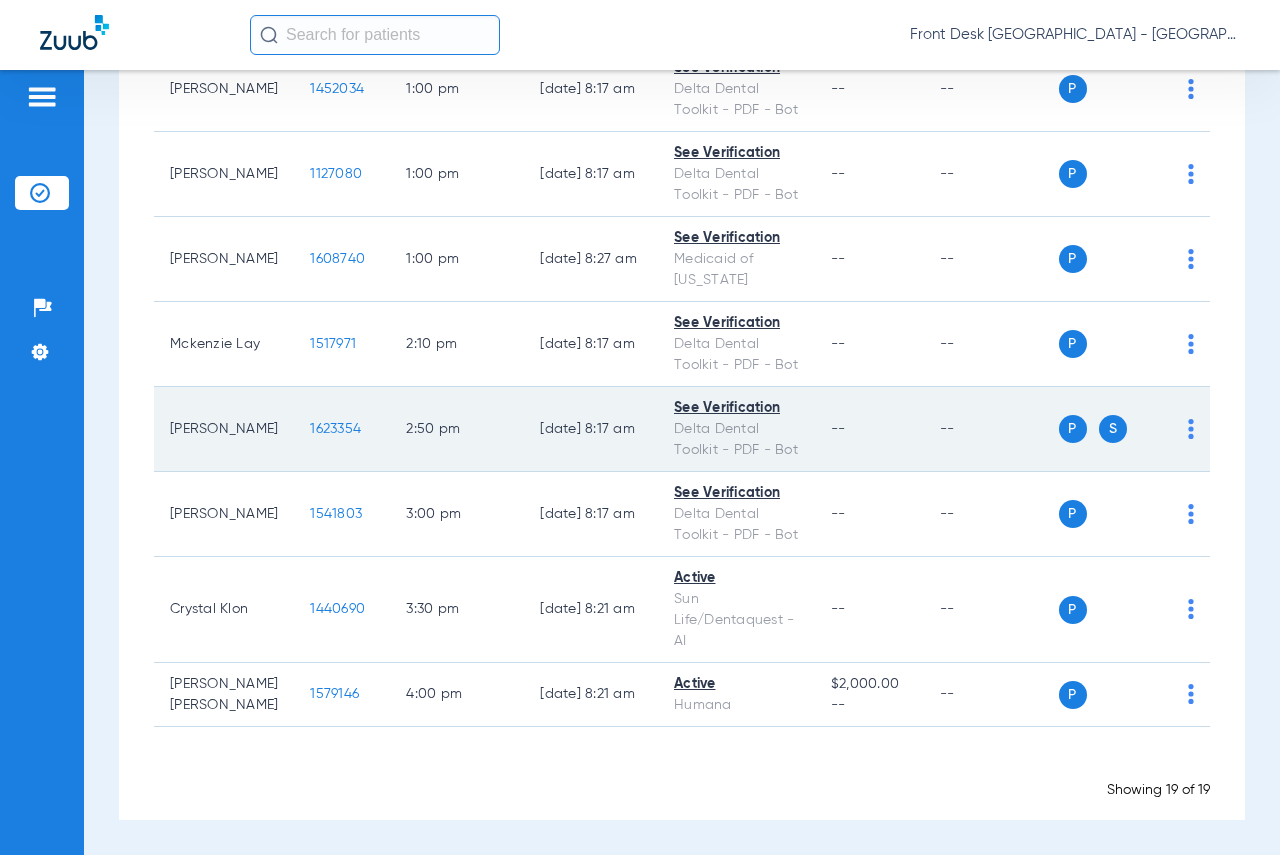 click on "1623354" 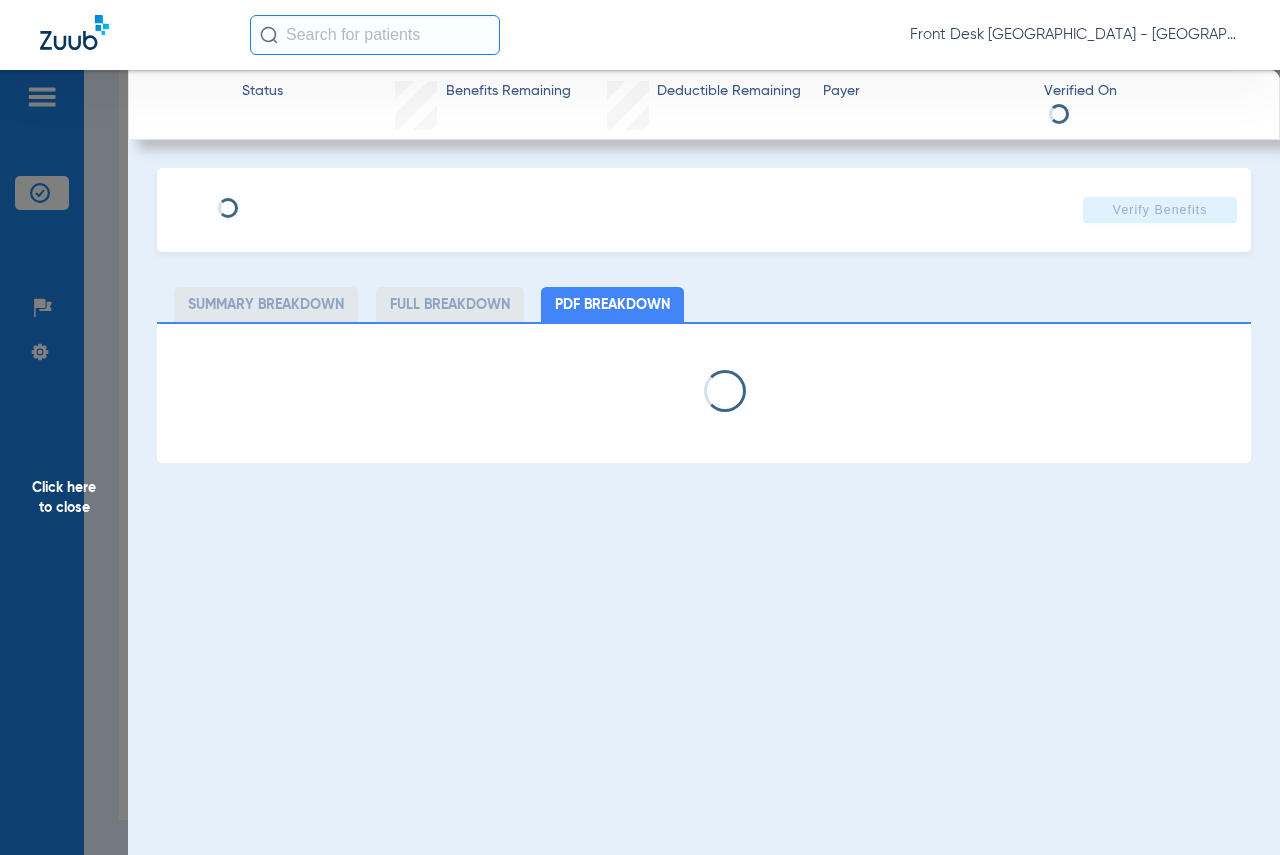 select on "page-width" 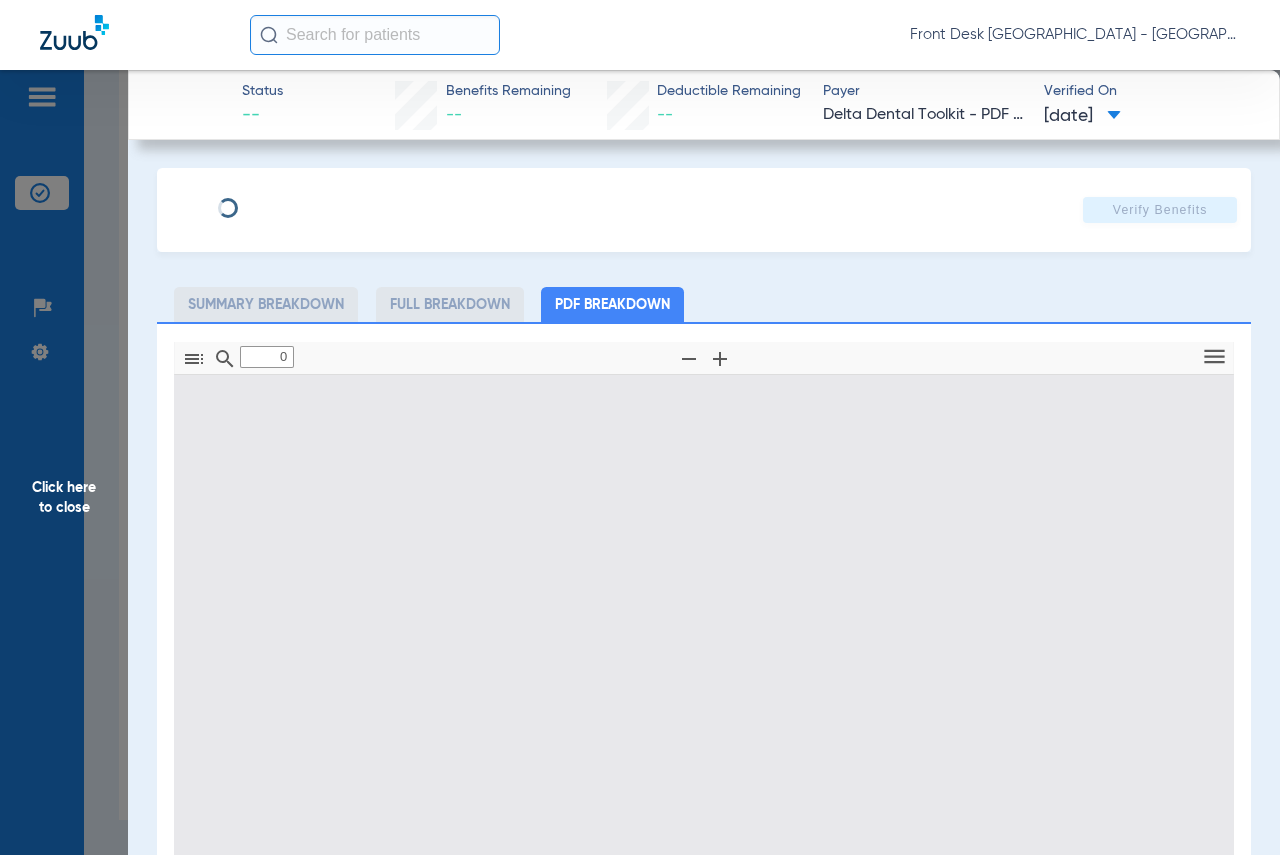 type on "1" 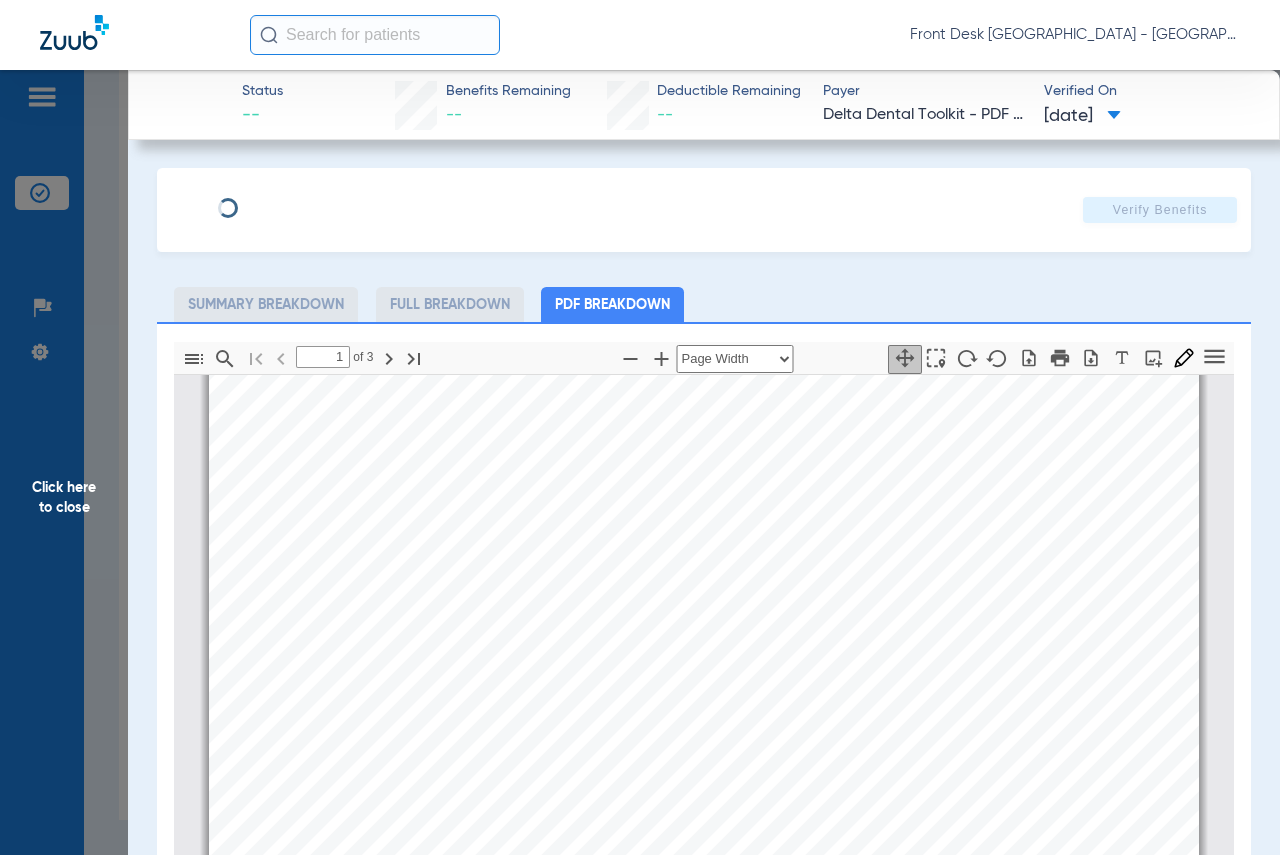 scroll, scrollTop: 410, scrollLeft: 0, axis: vertical 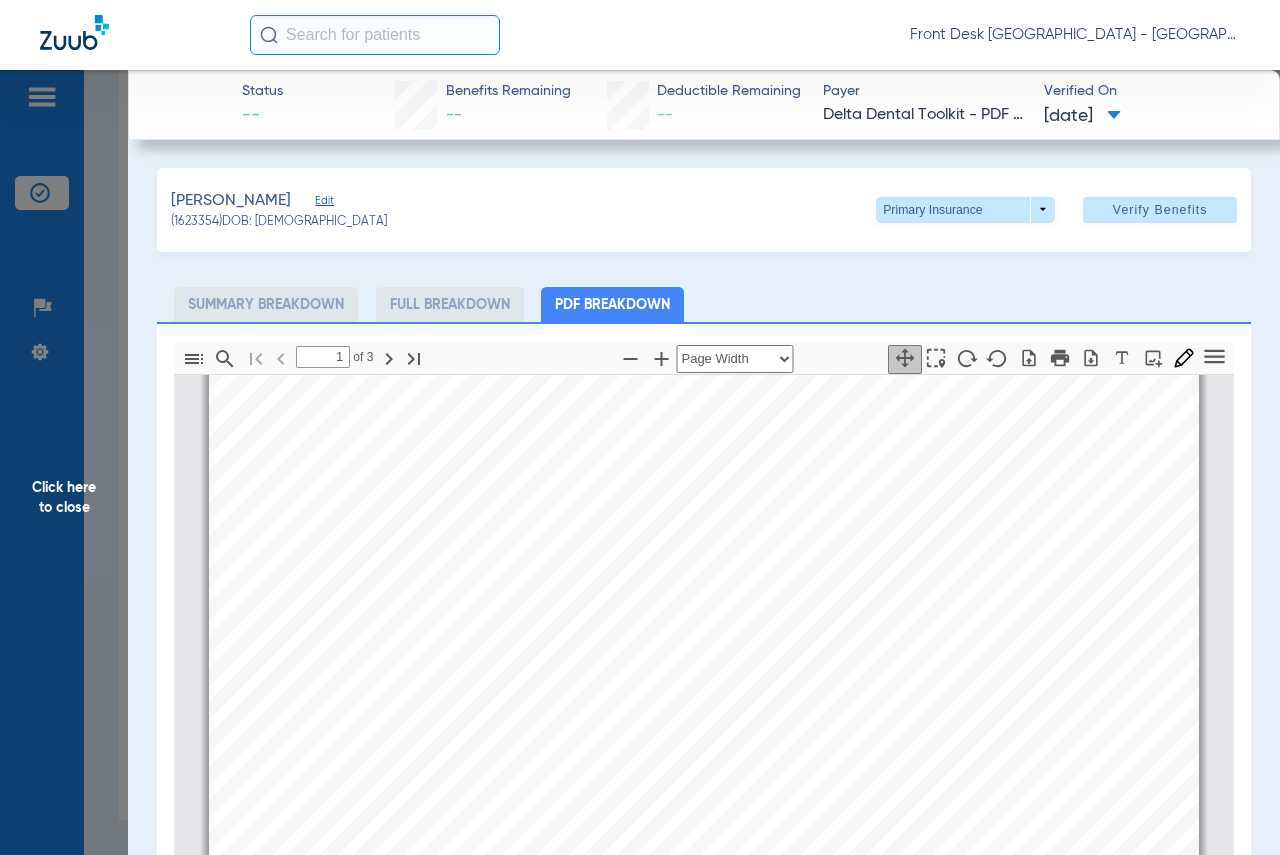 click on "Click here to close" 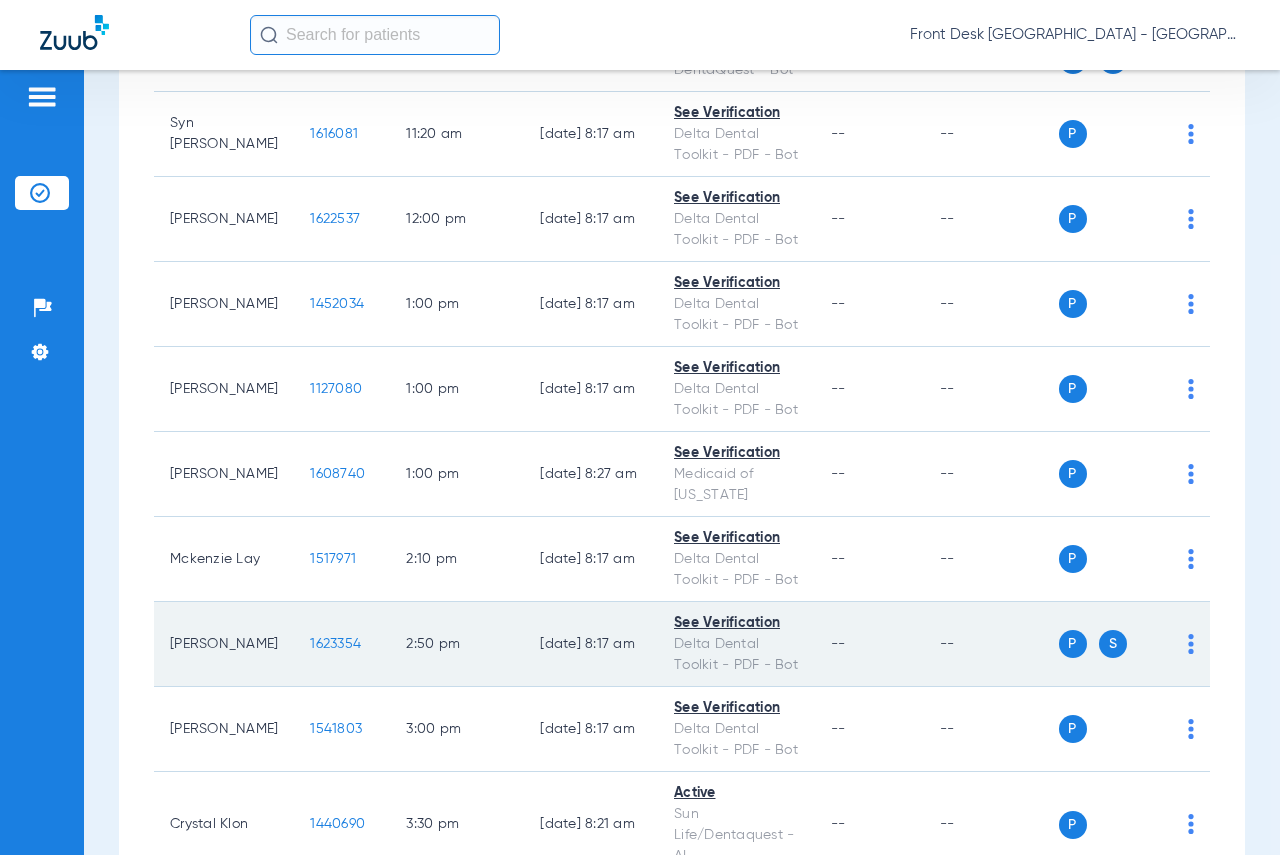 scroll, scrollTop: 1018, scrollLeft: 0, axis: vertical 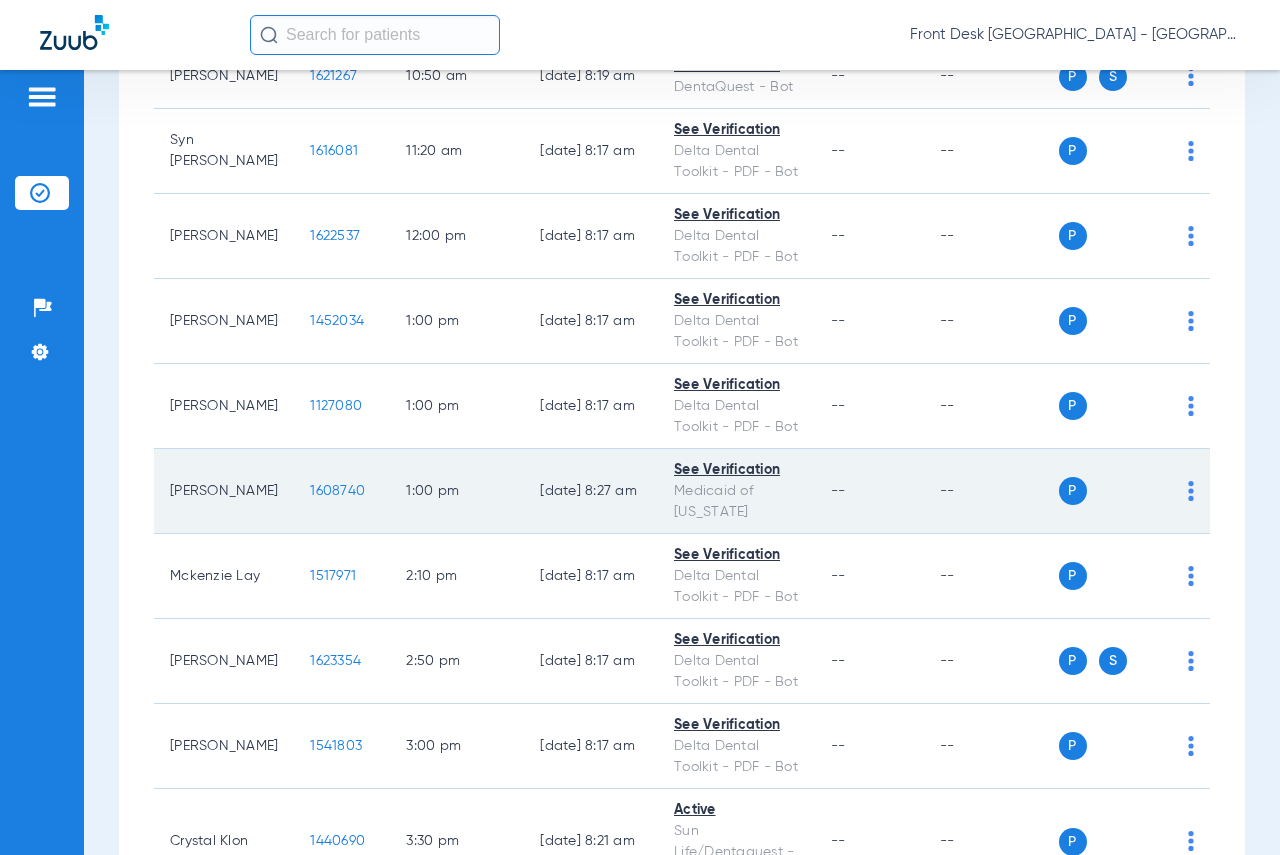 click on "1608740" 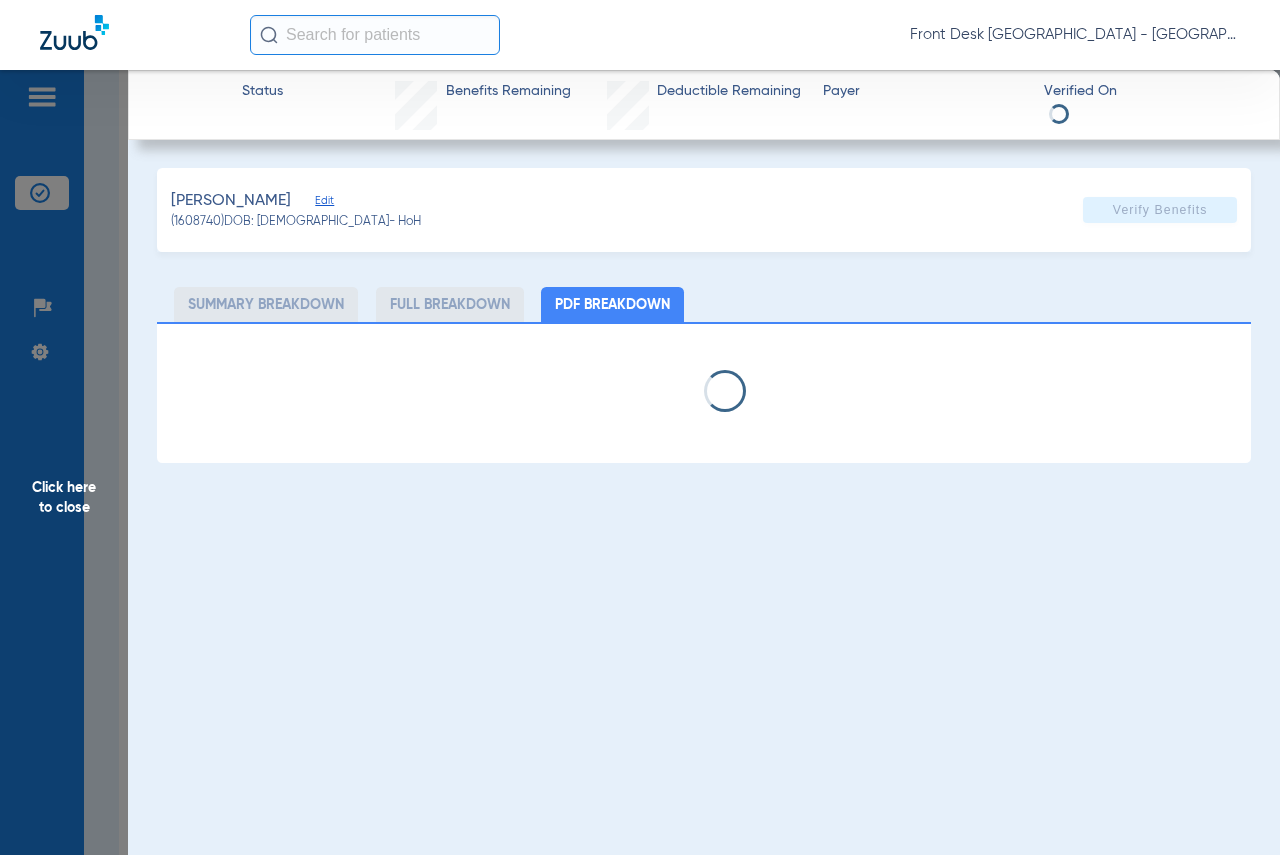 select on "page-width" 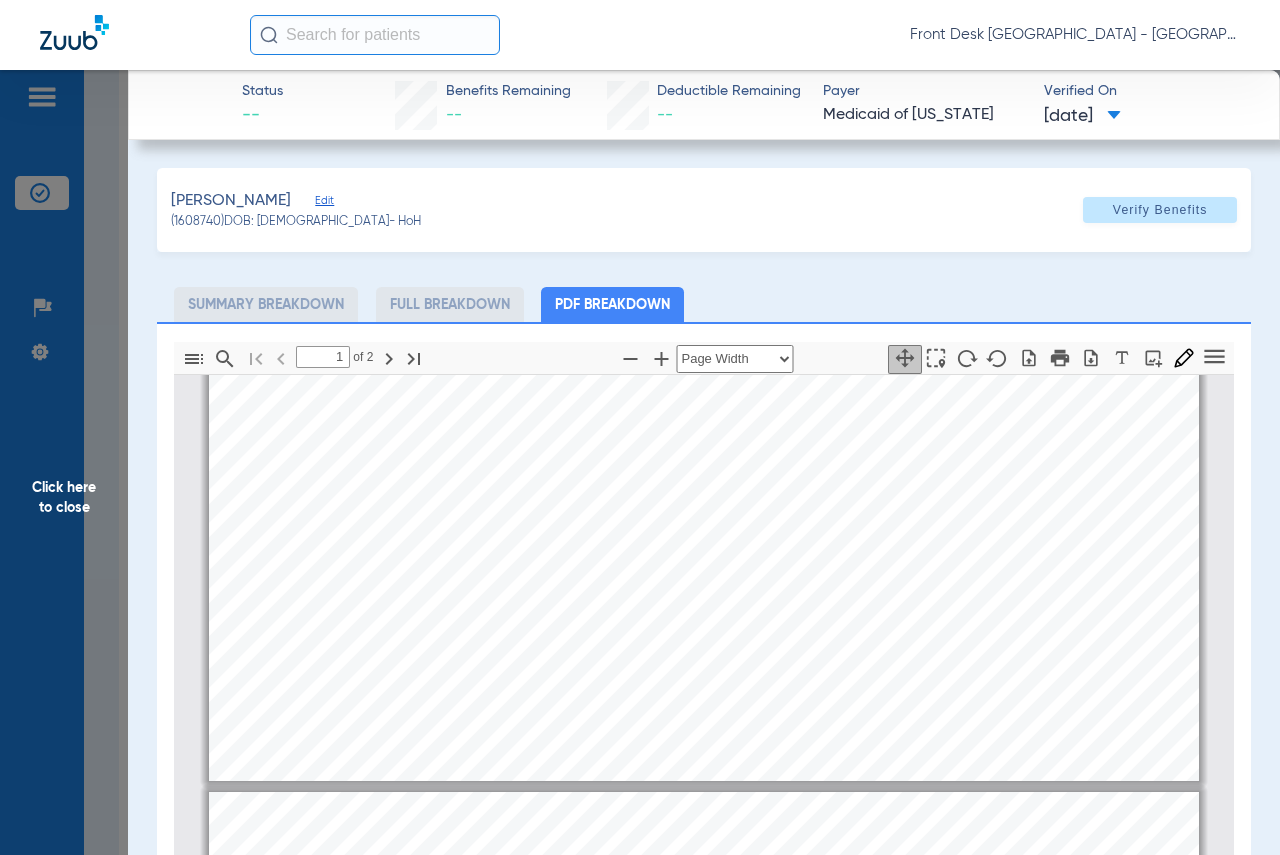 type on "2" 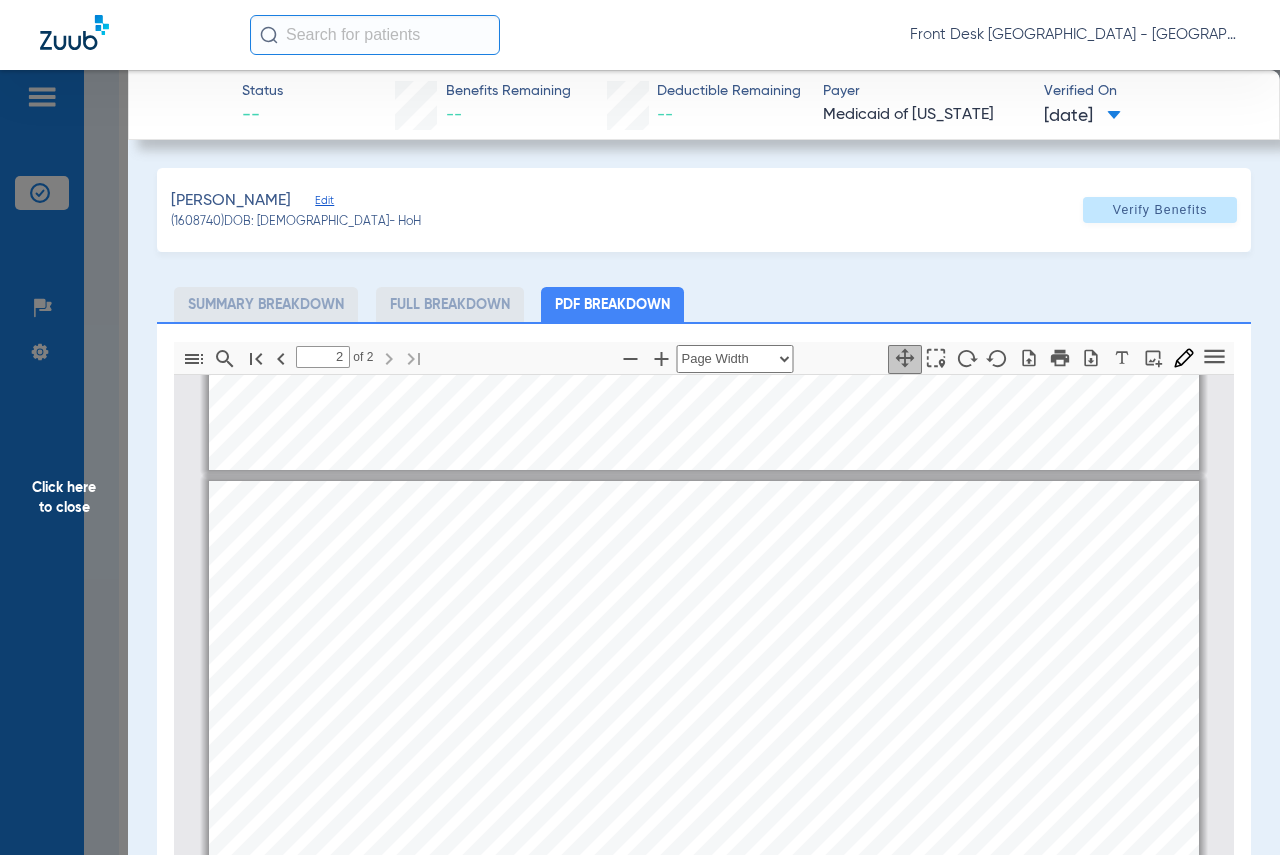 scroll, scrollTop: 1310, scrollLeft: 0, axis: vertical 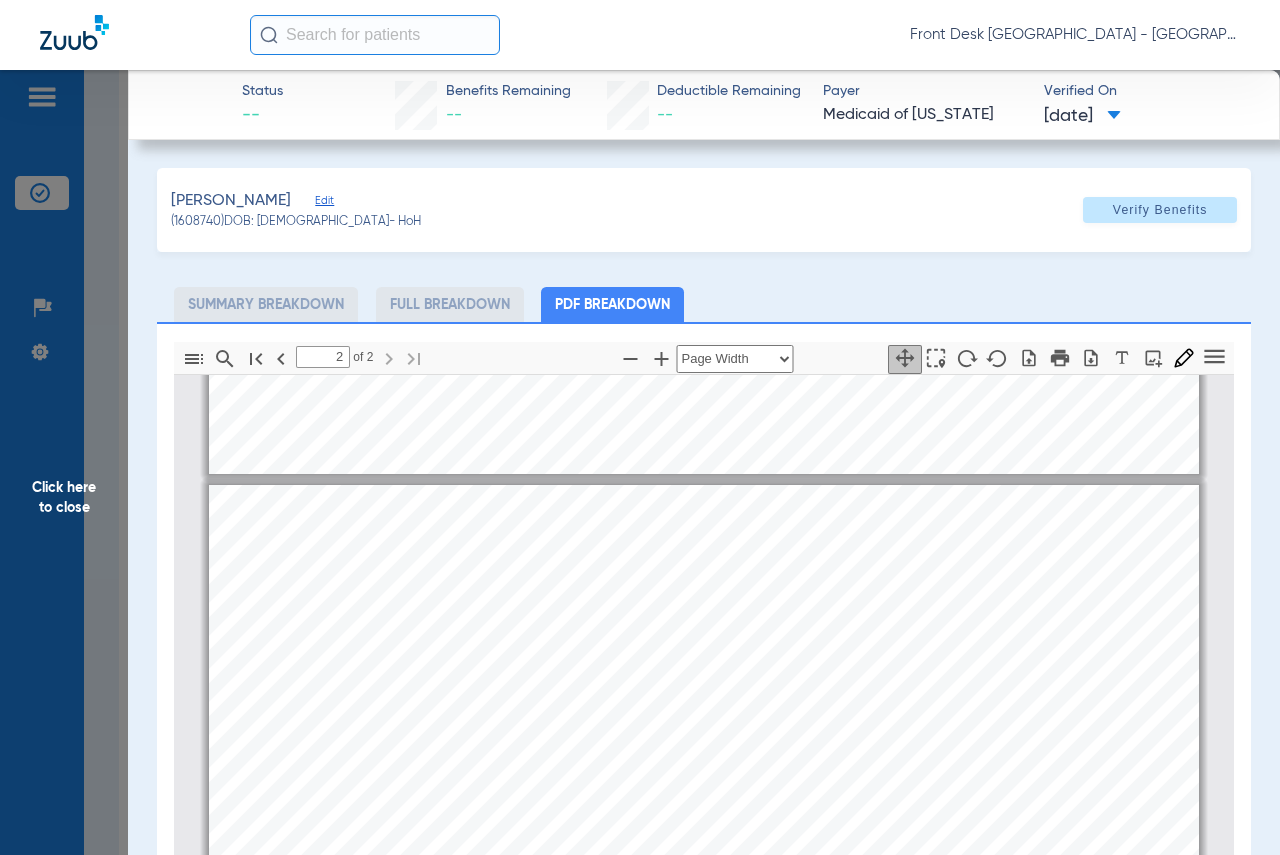 click on "Click here to close" 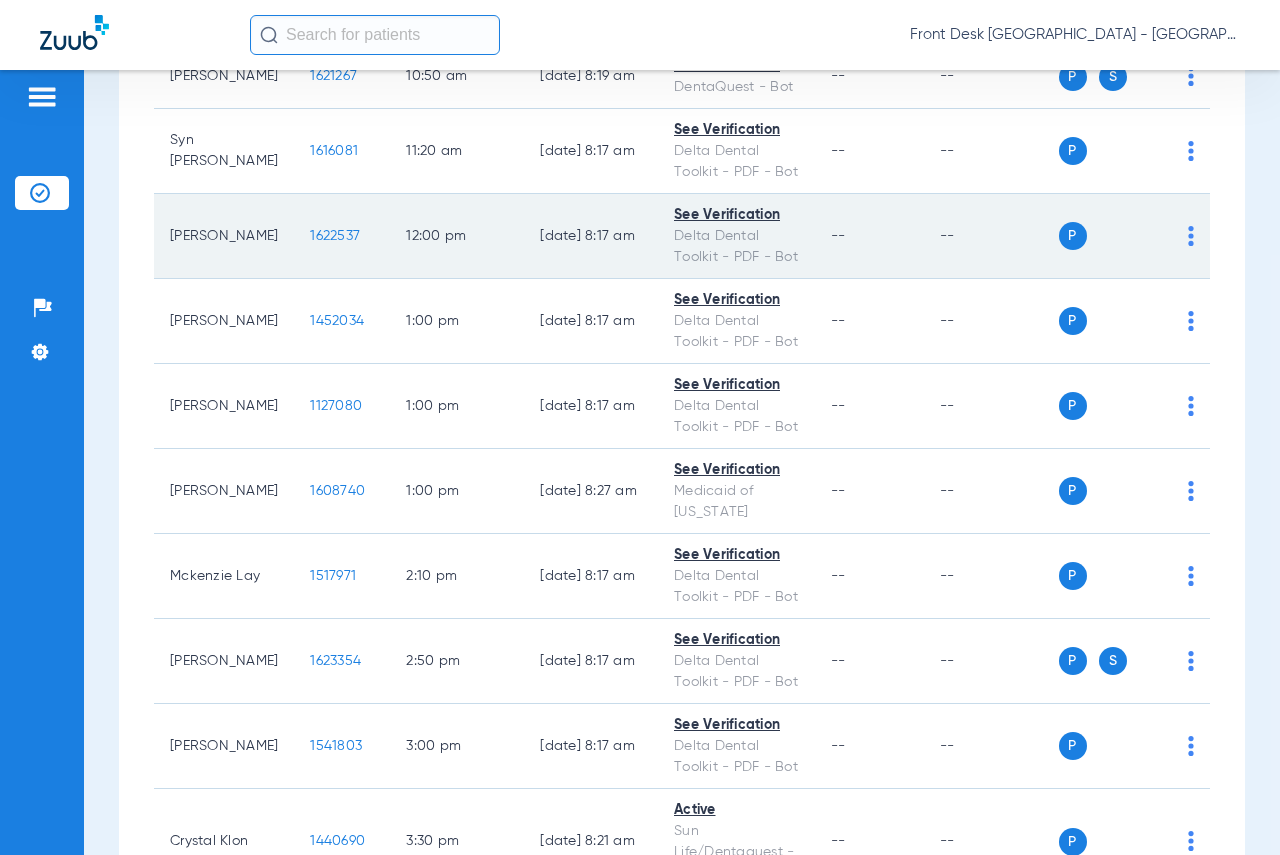 click on "1622537" 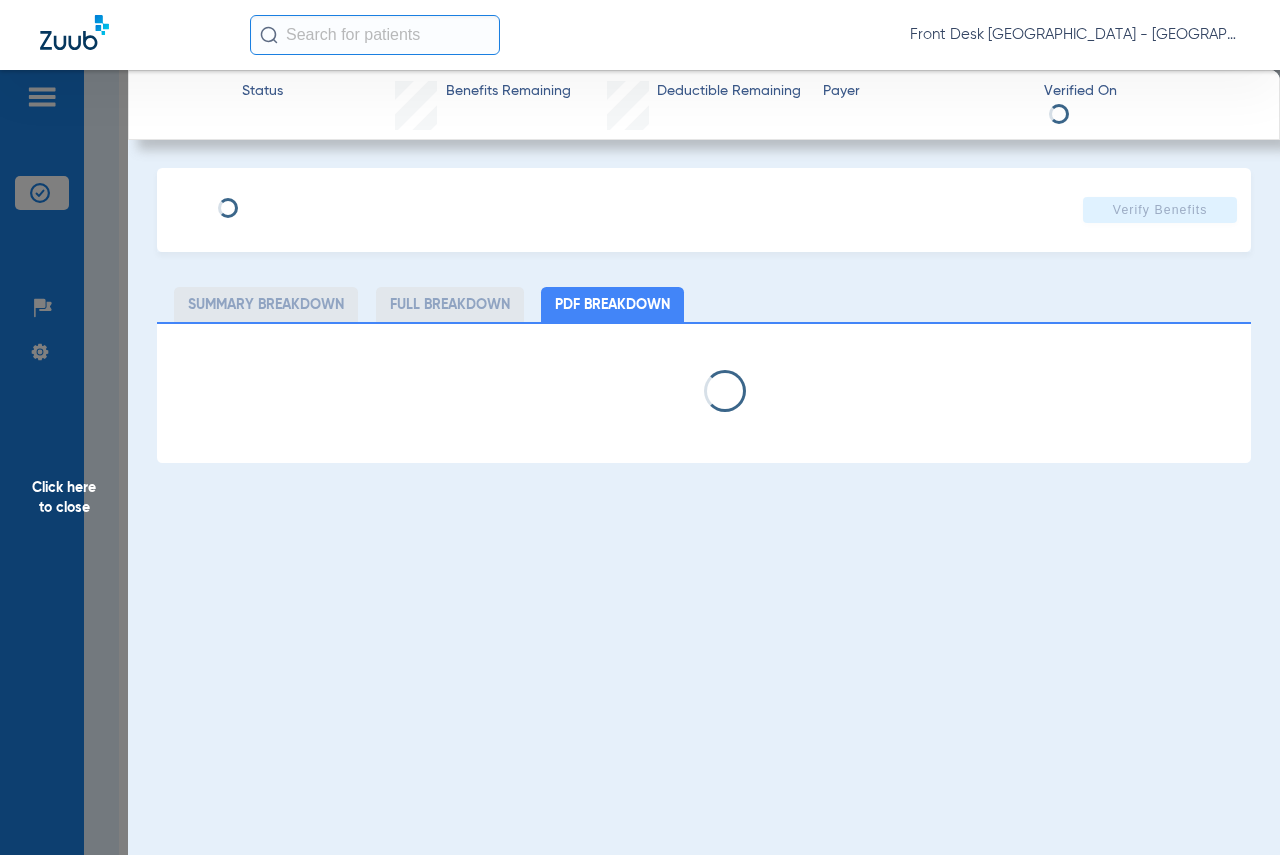 select on "page-width" 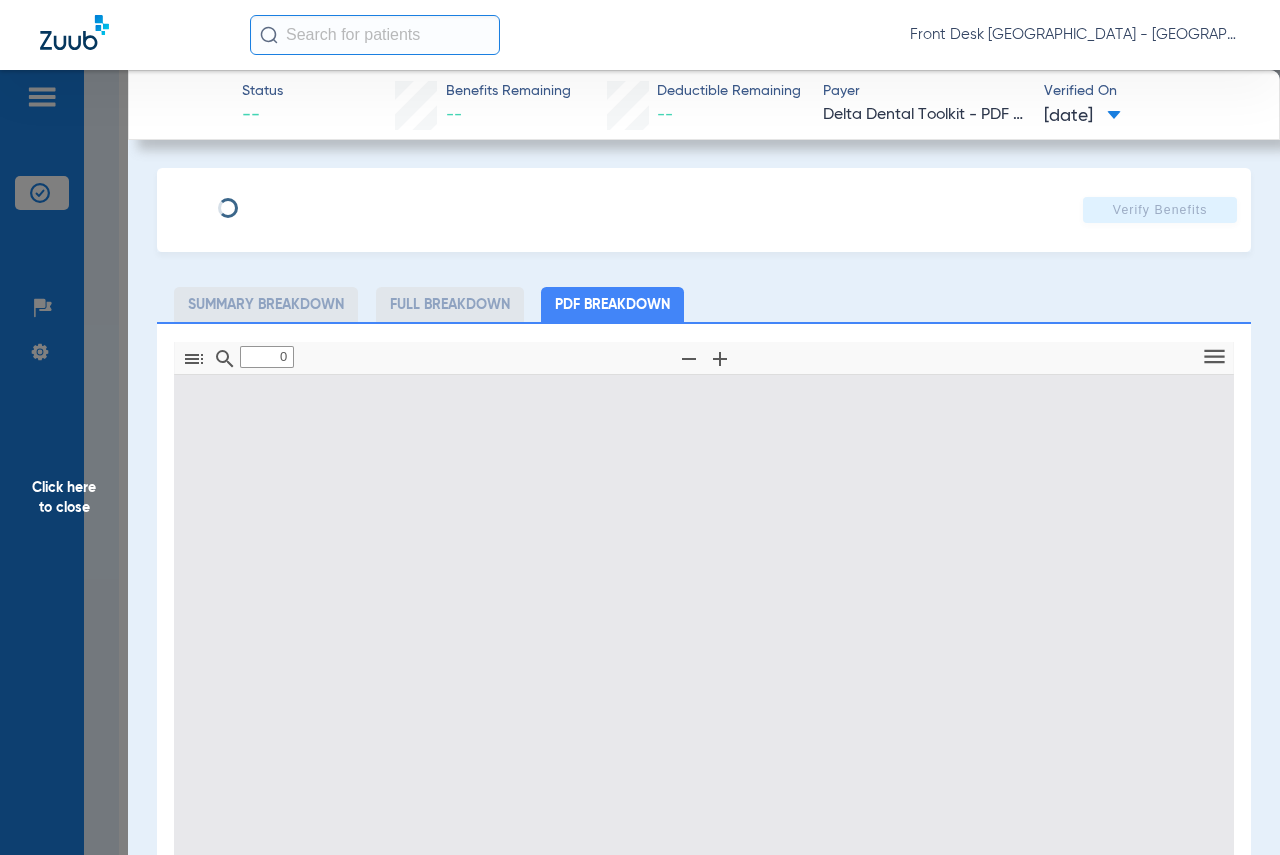 type on "1" 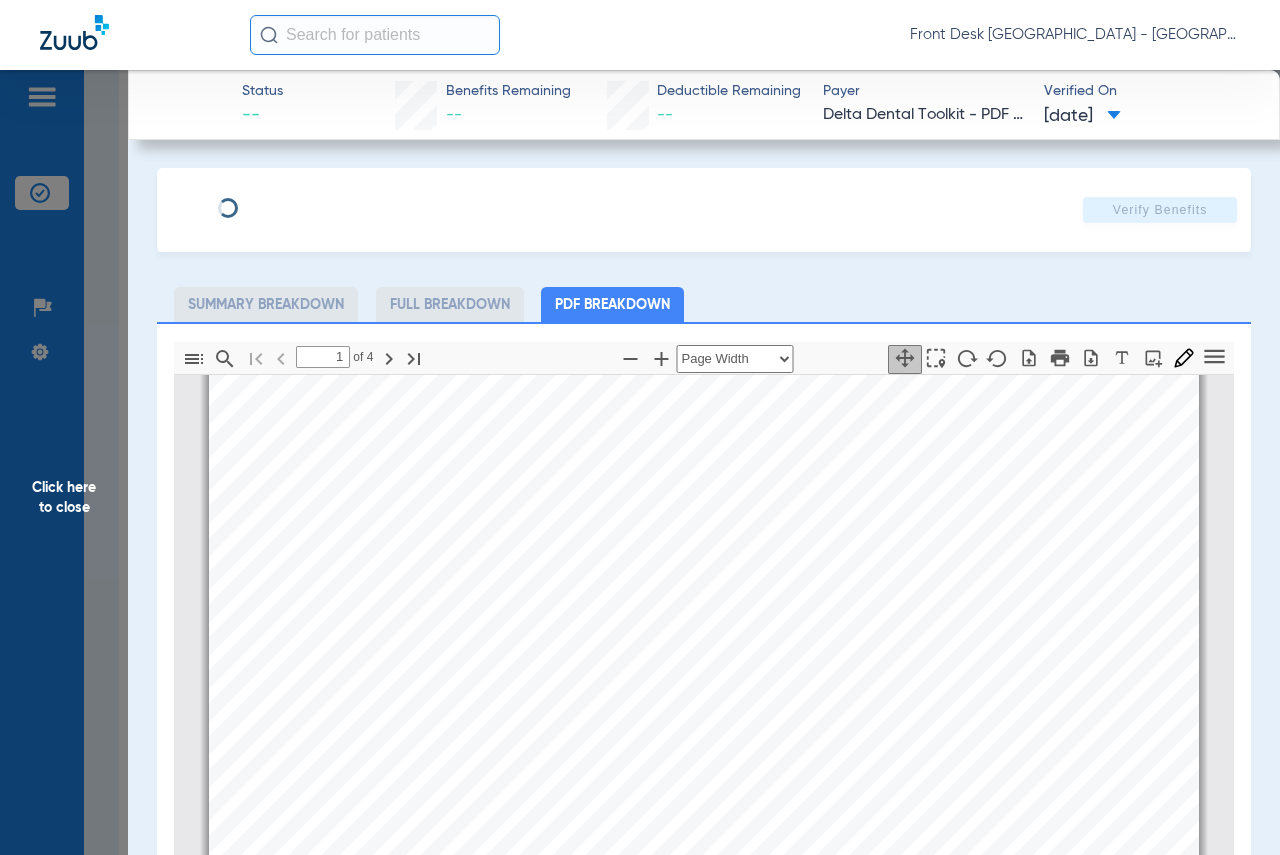 scroll, scrollTop: 210, scrollLeft: 0, axis: vertical 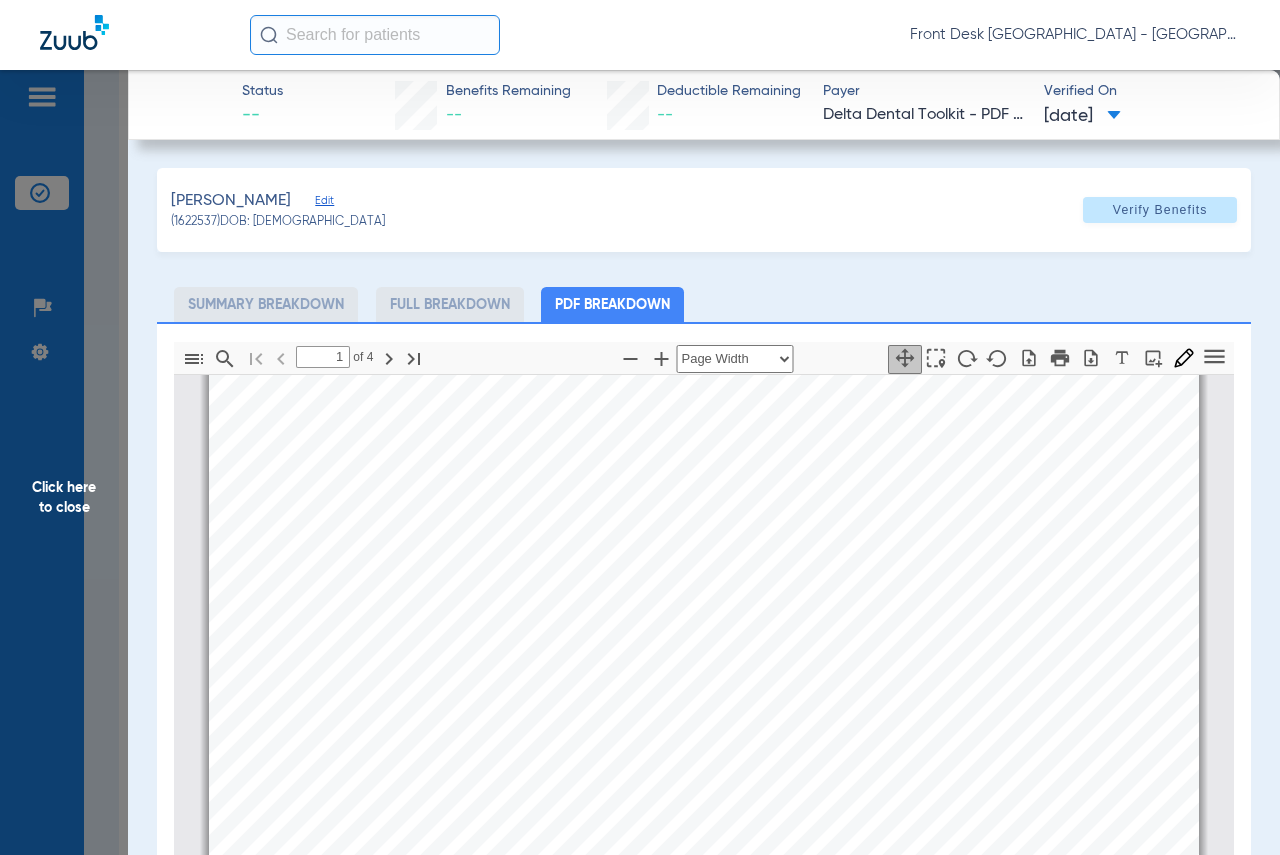 click on "Click here to close" 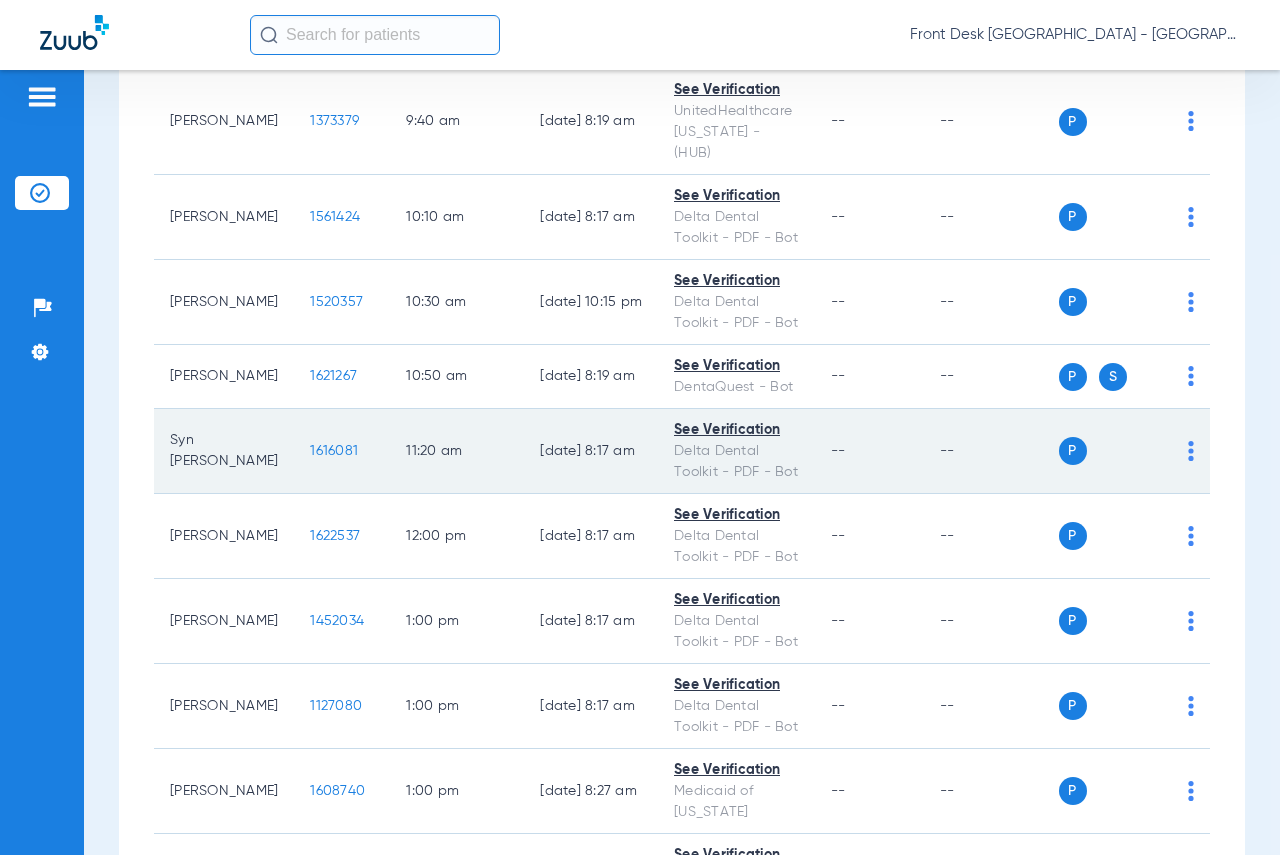 scroll, scrollTop: 618, scrollLeft: 0, axis: vertical 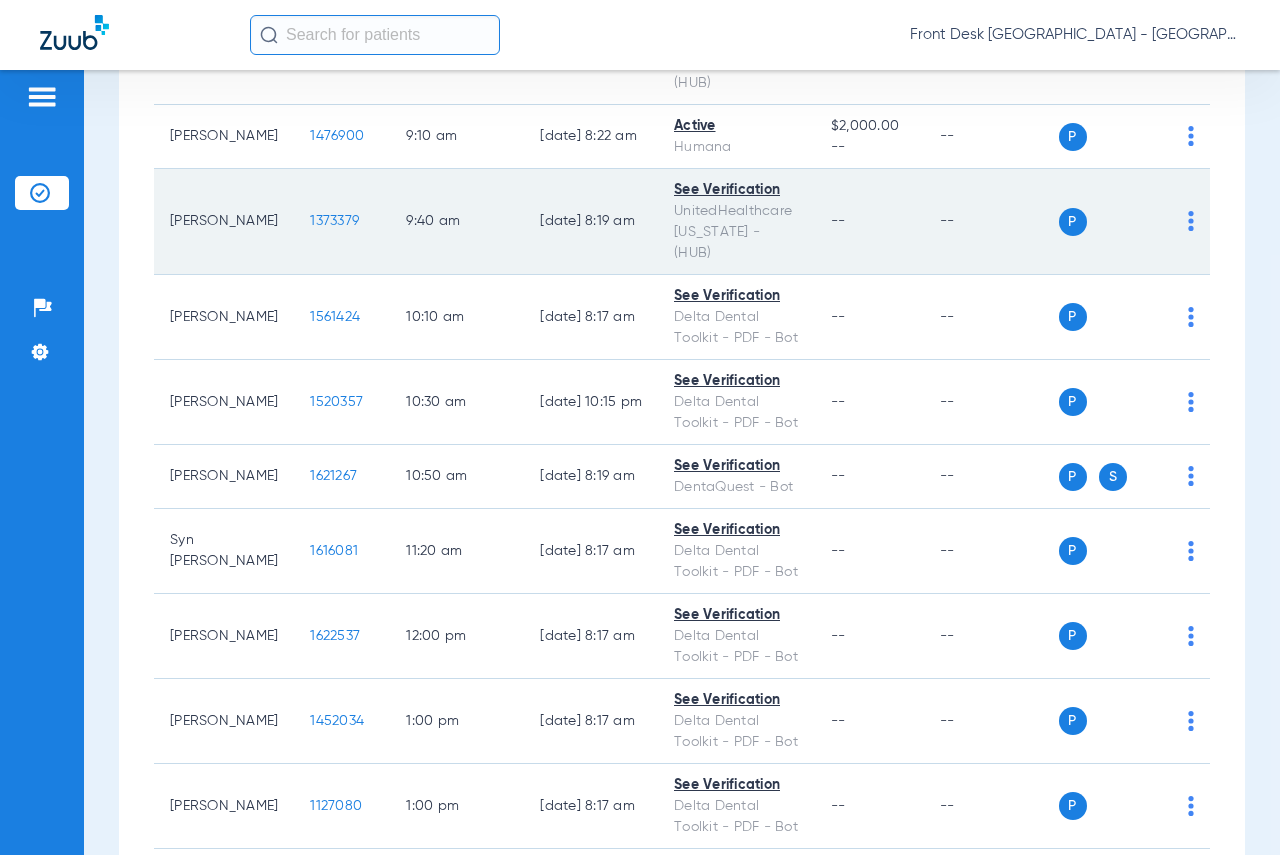 click on "1373379" 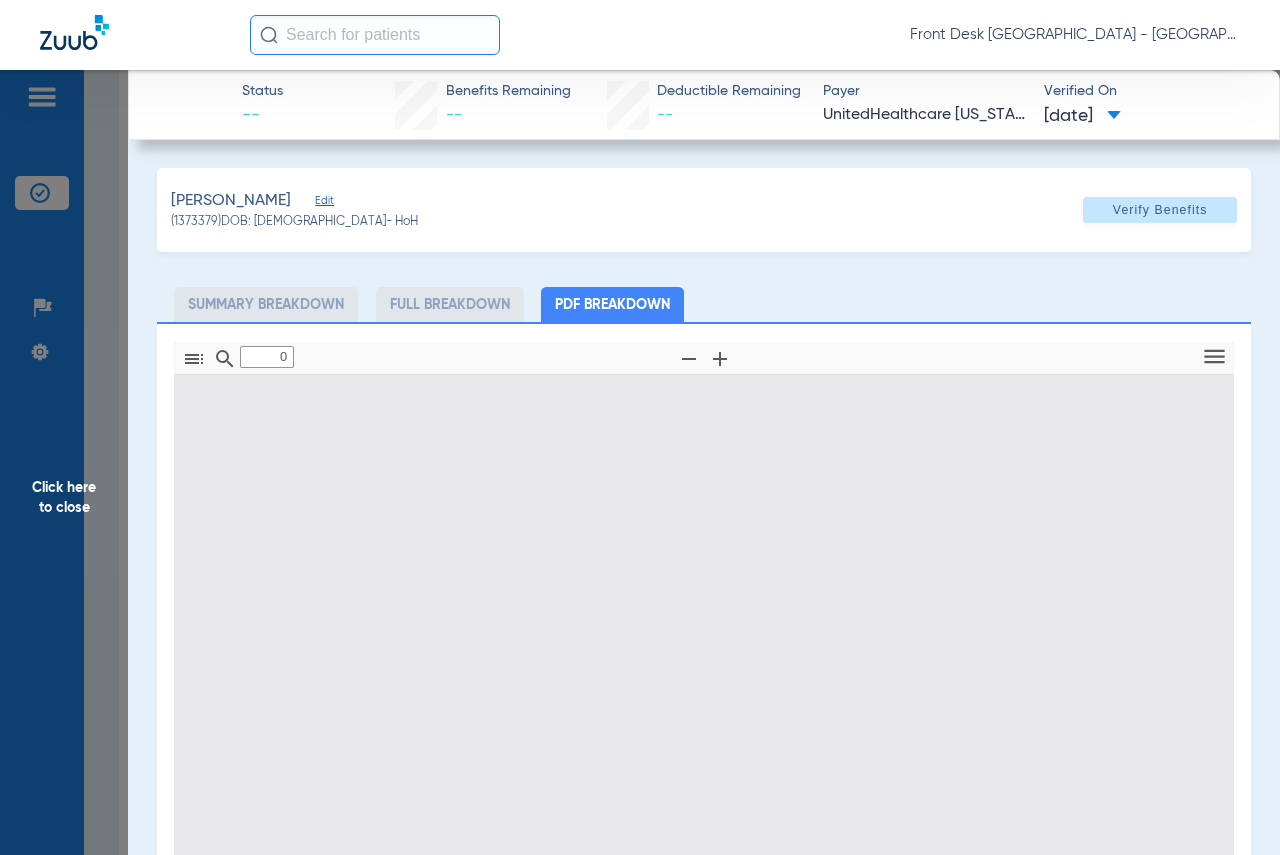 type on "1" 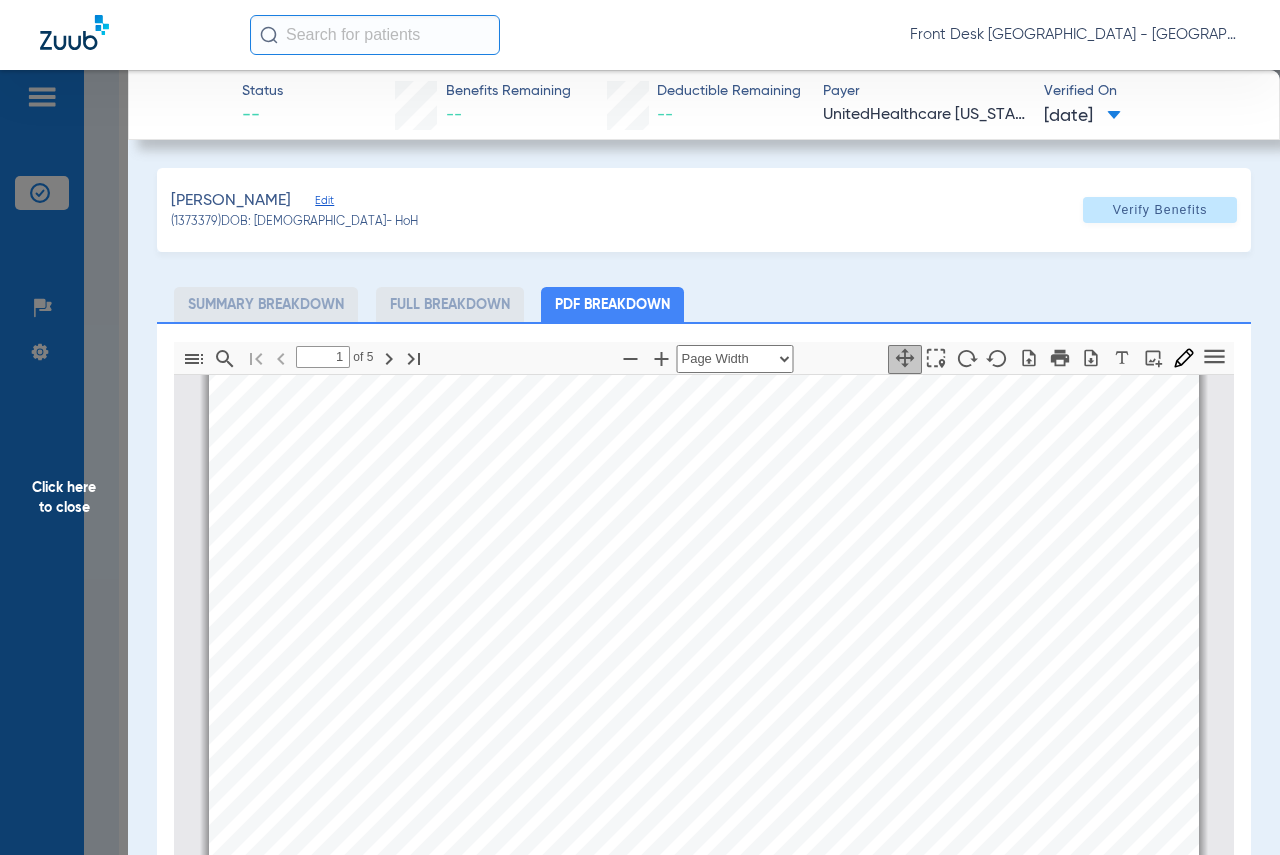 scroll, scrollTop: 610, scrollLeft: 0, axis: vertical 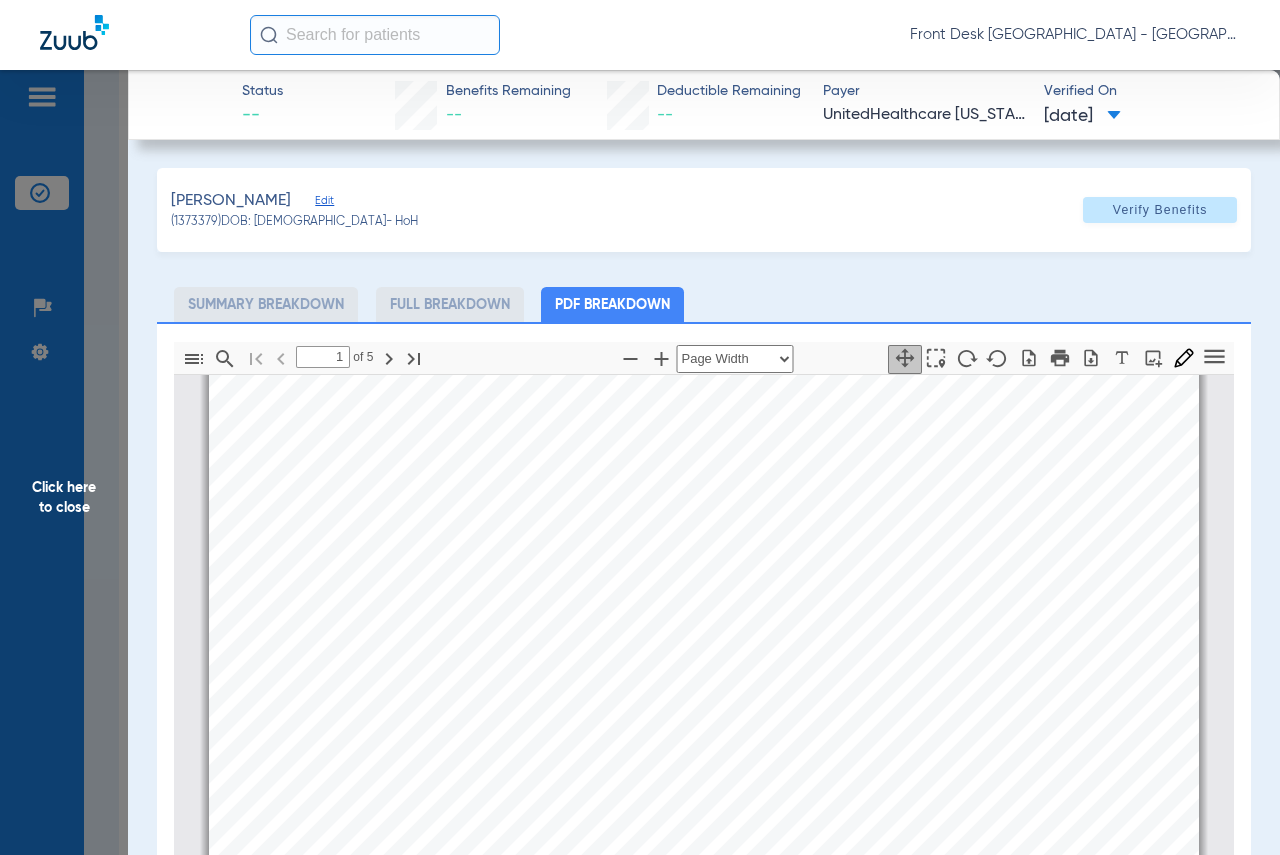 click on "Click here to close" 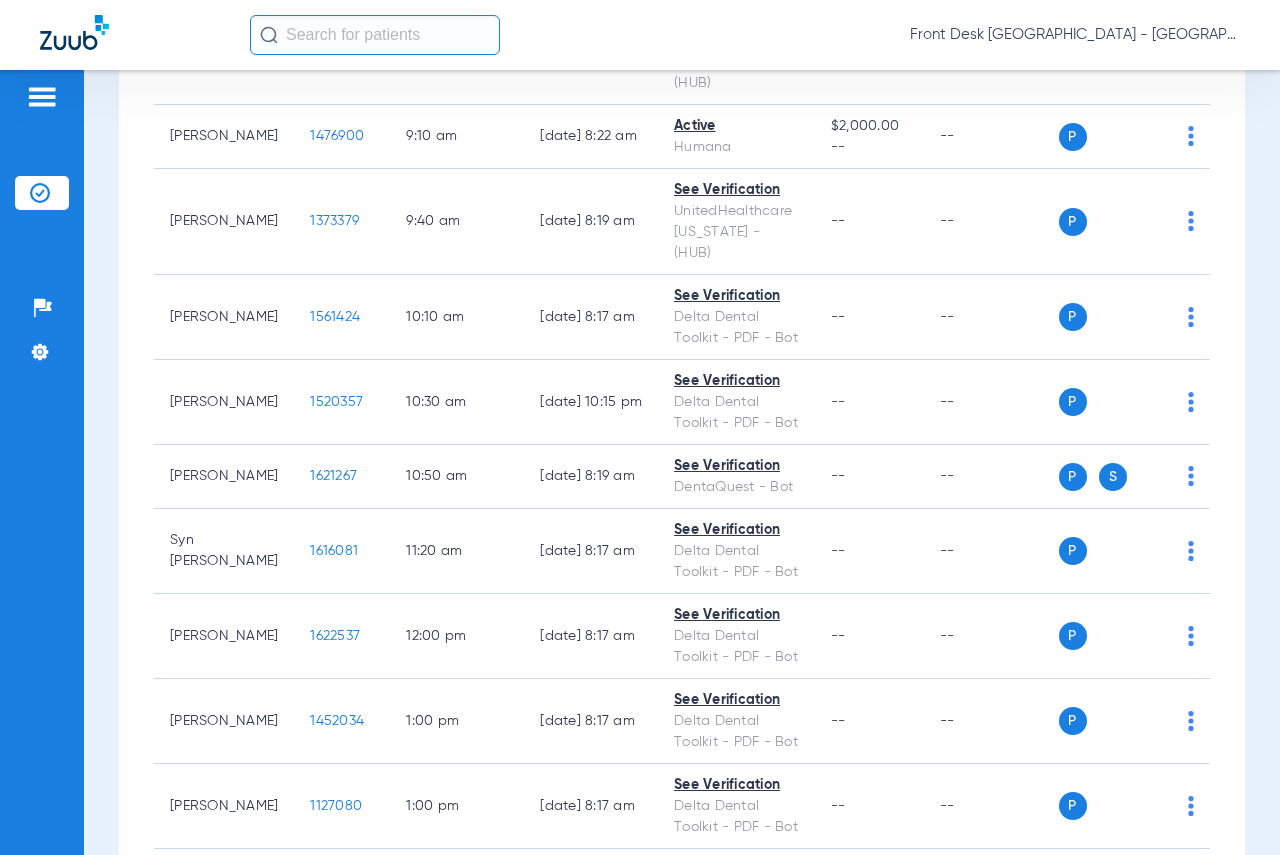 click 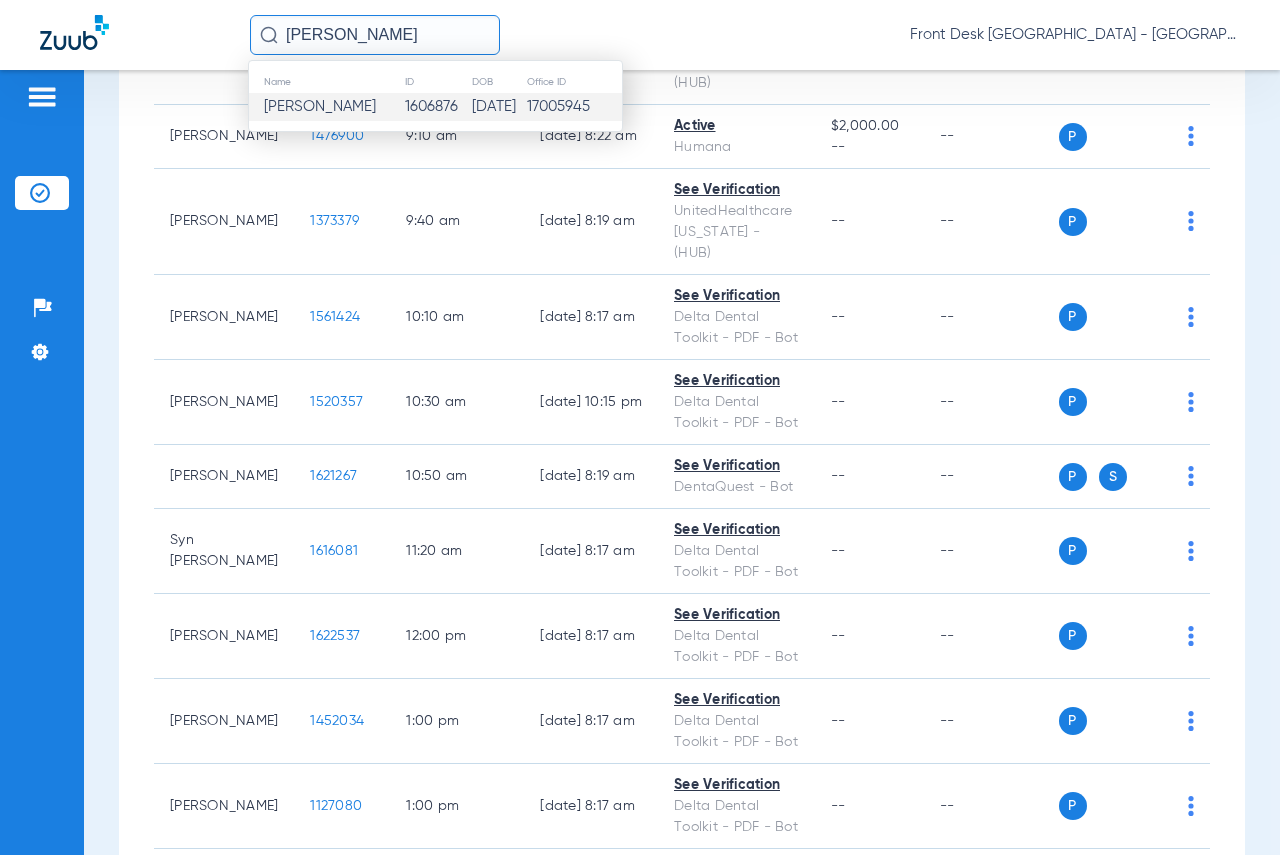 type on "[PERSON_NAME]" 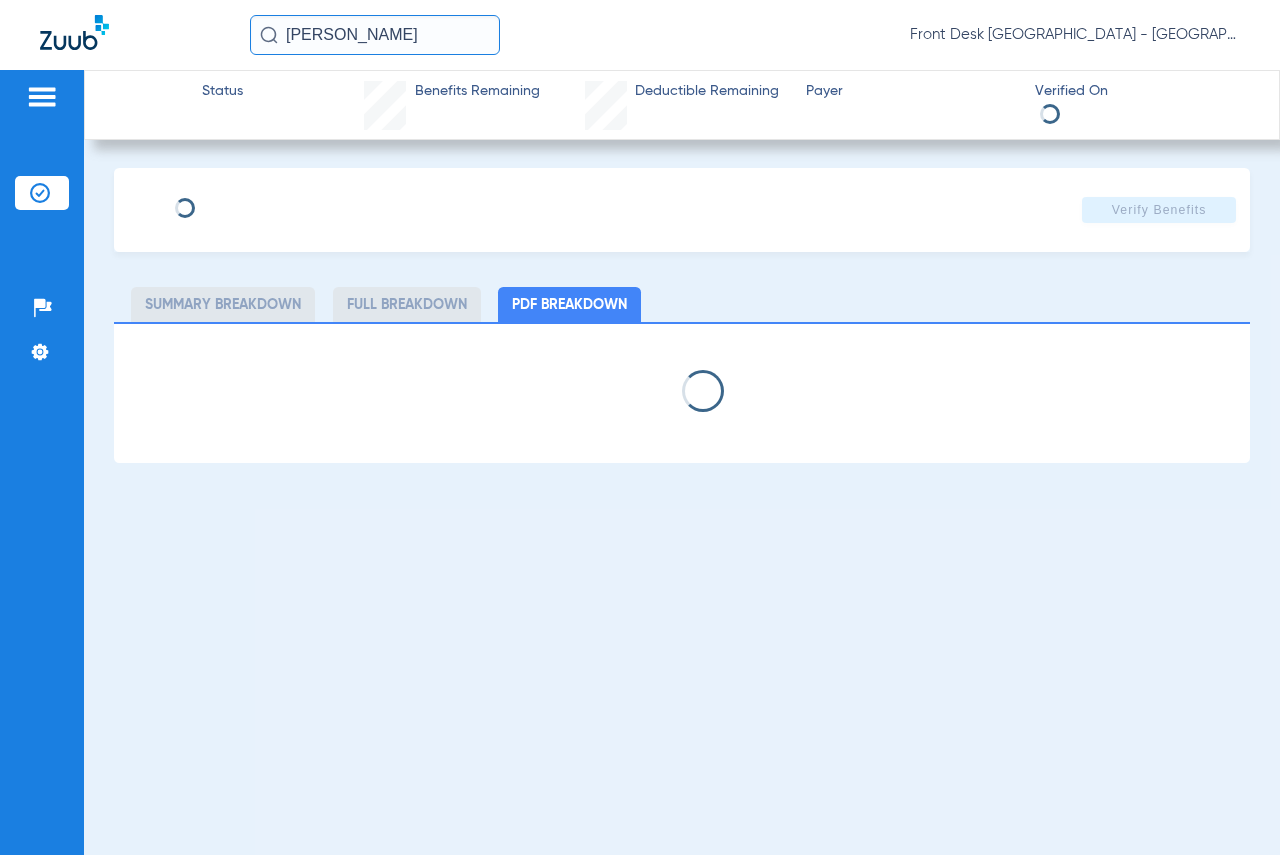 scroll, scrollTop: 0, scrollLeft: 0, axis: both 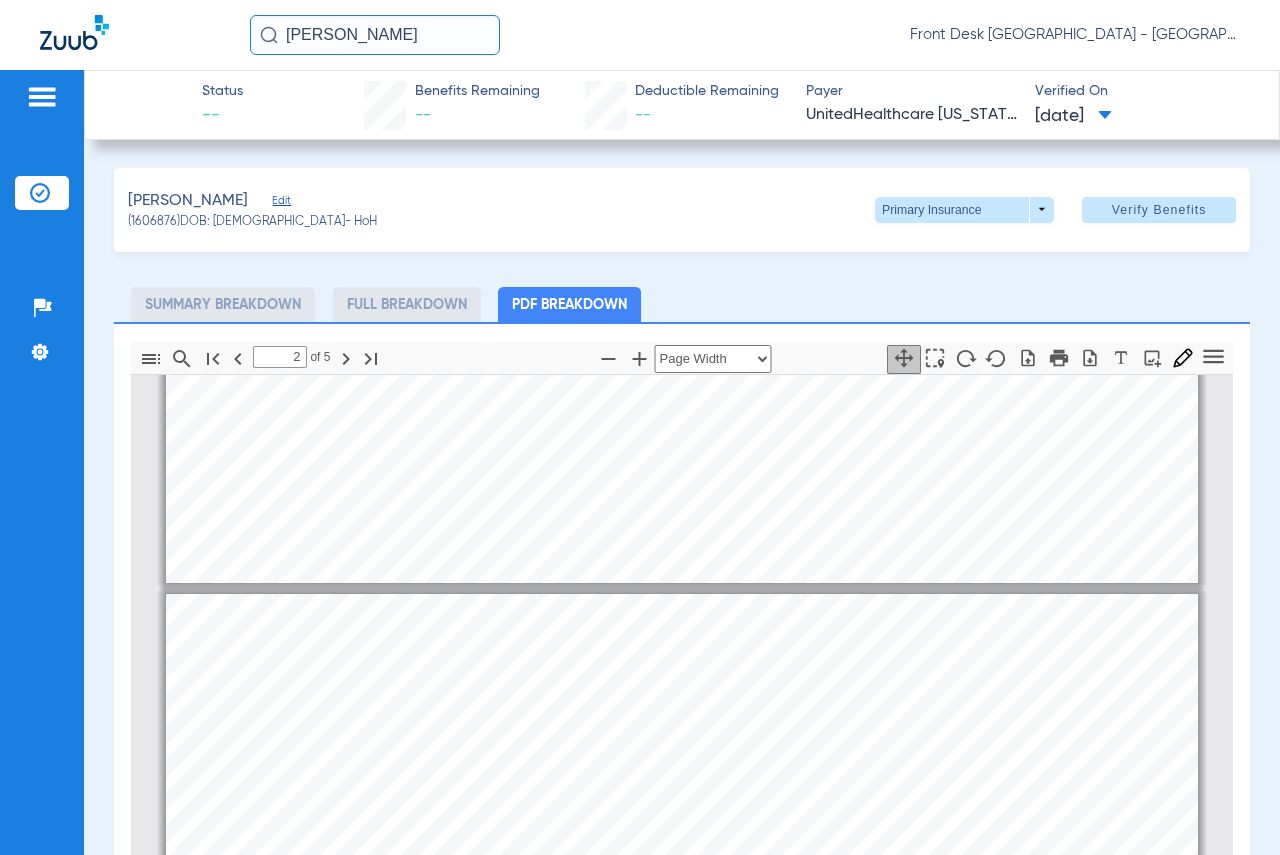 type on "1" 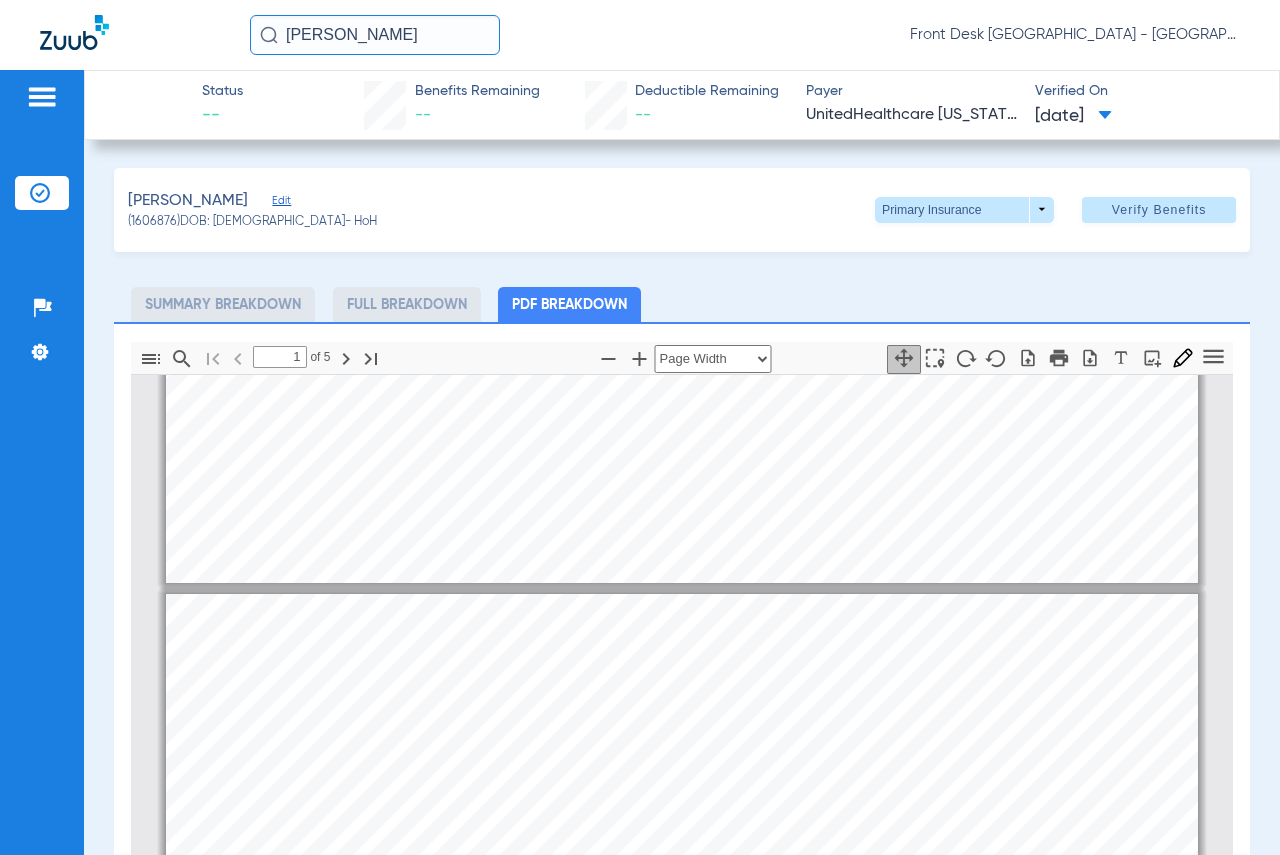 scroll, scrollTop: 1010, scrollLeft: 0, axis: vertical 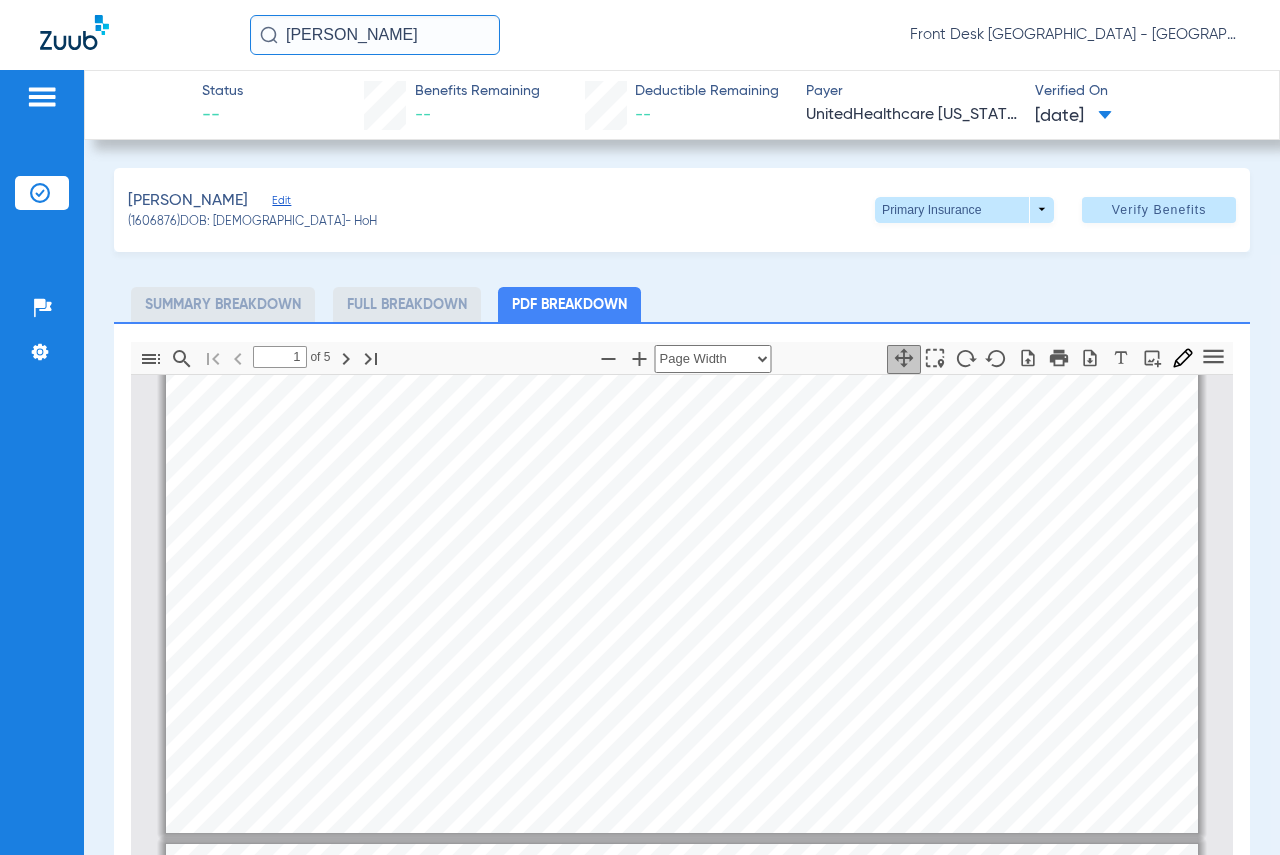 click 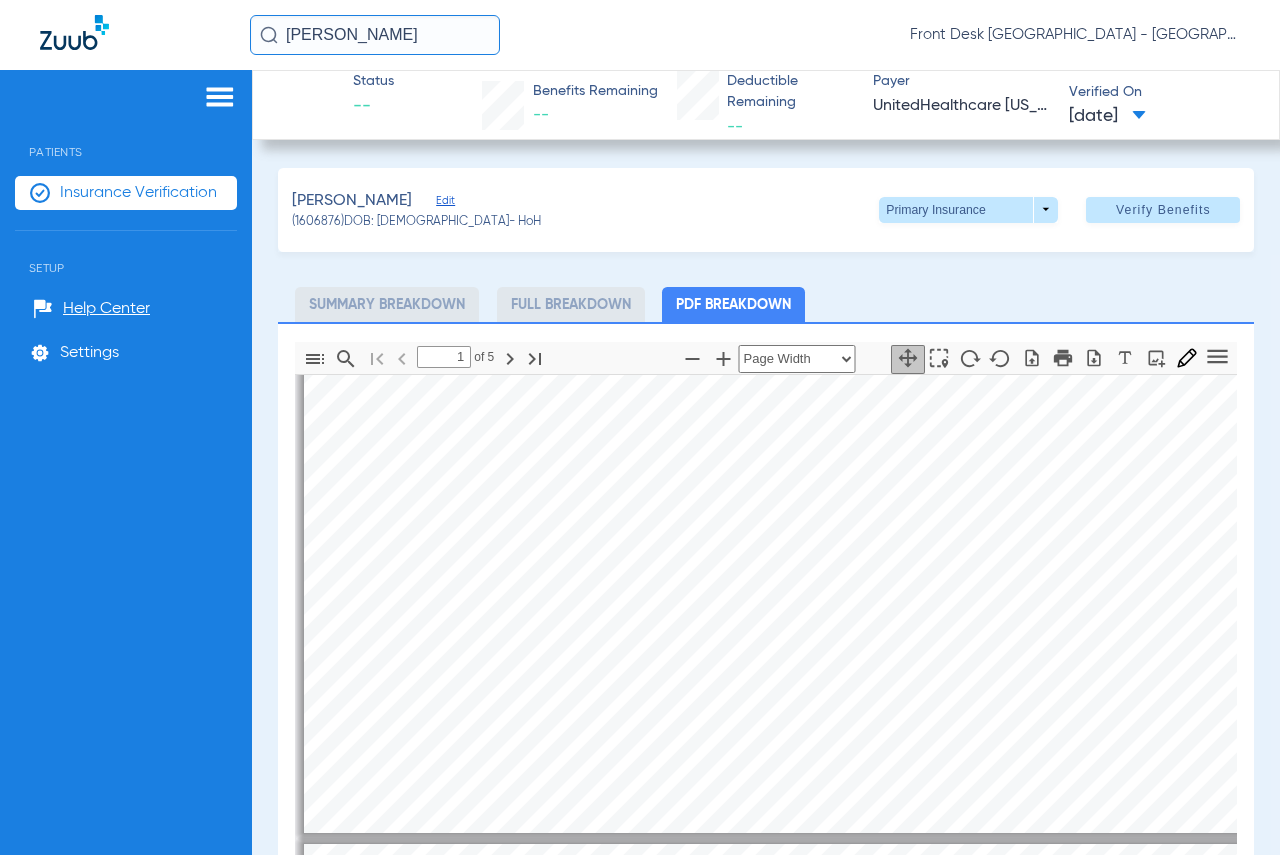 click on "Insurance Verification" 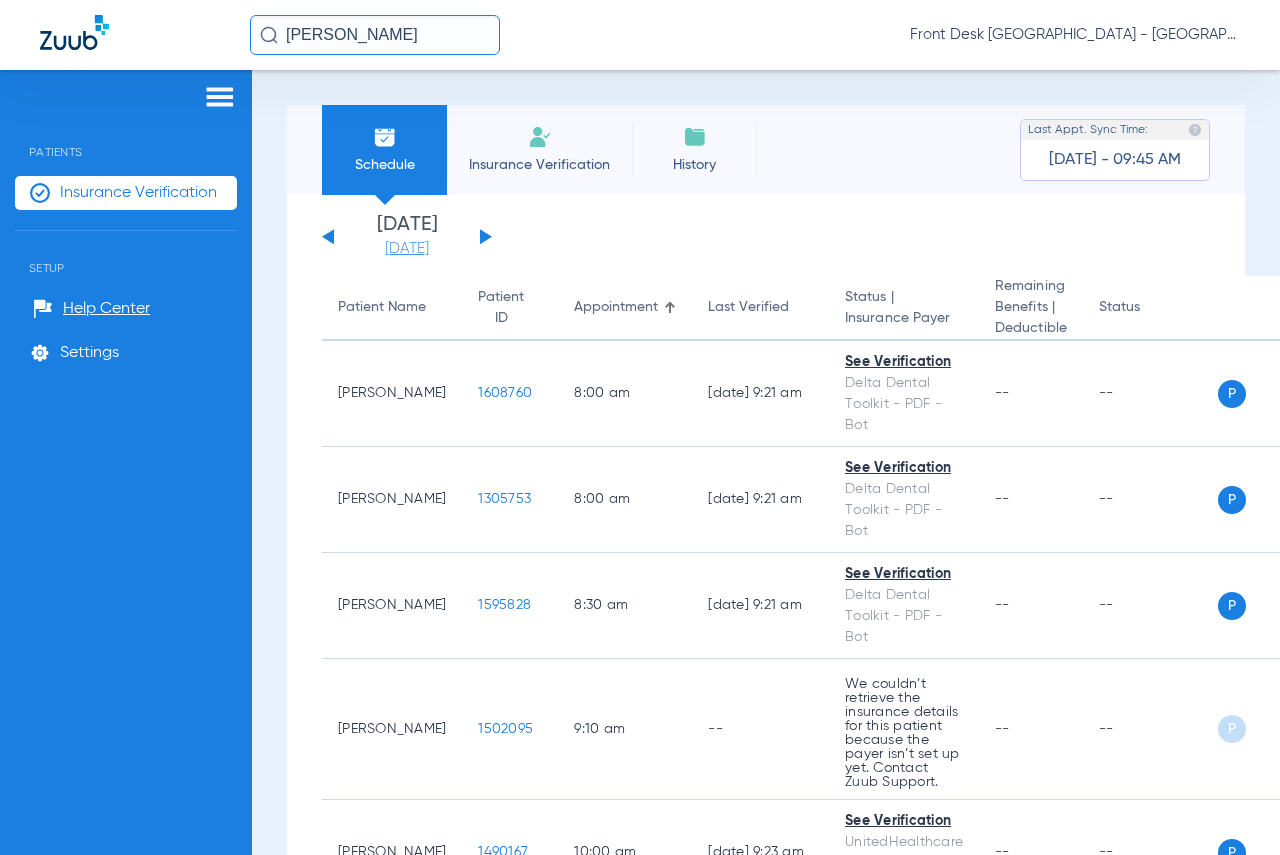 click on "[DATE]" 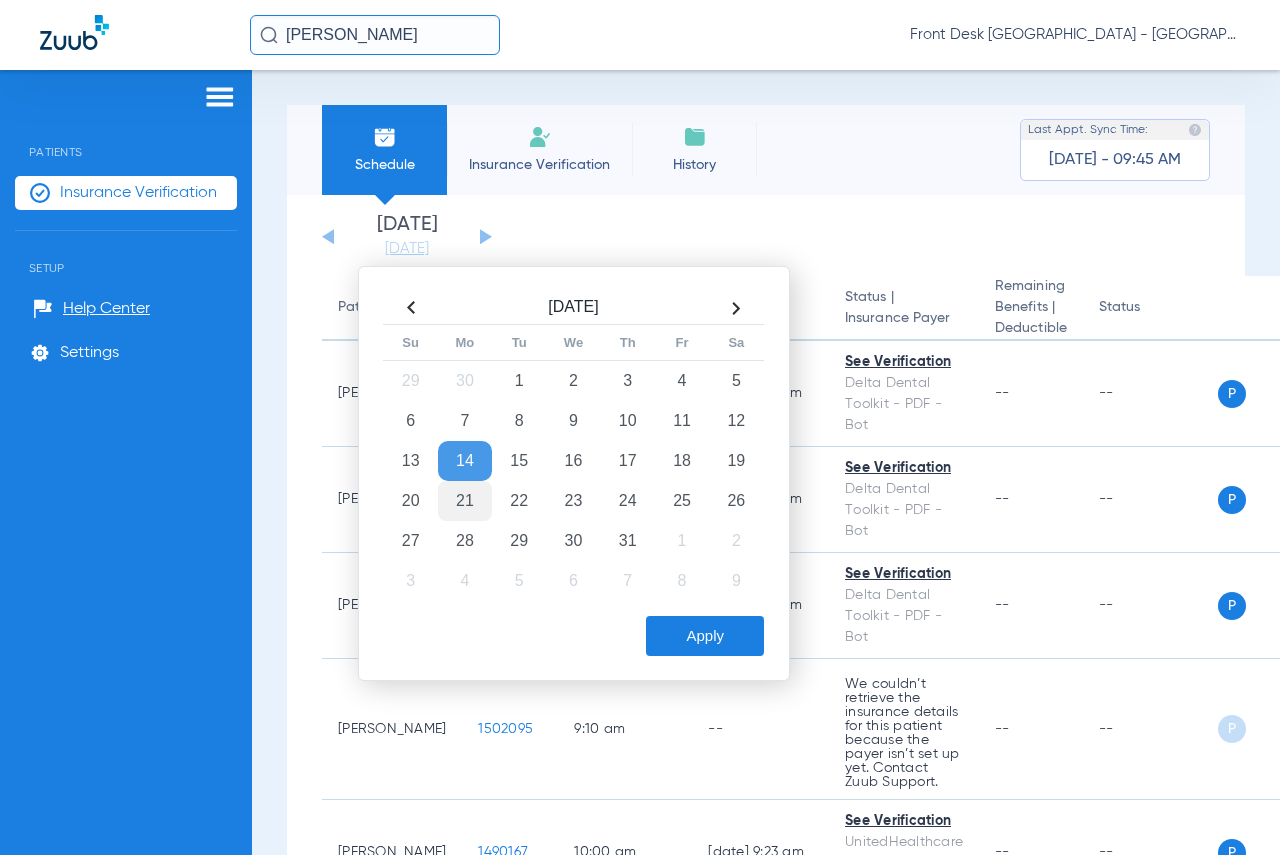 click on "21" 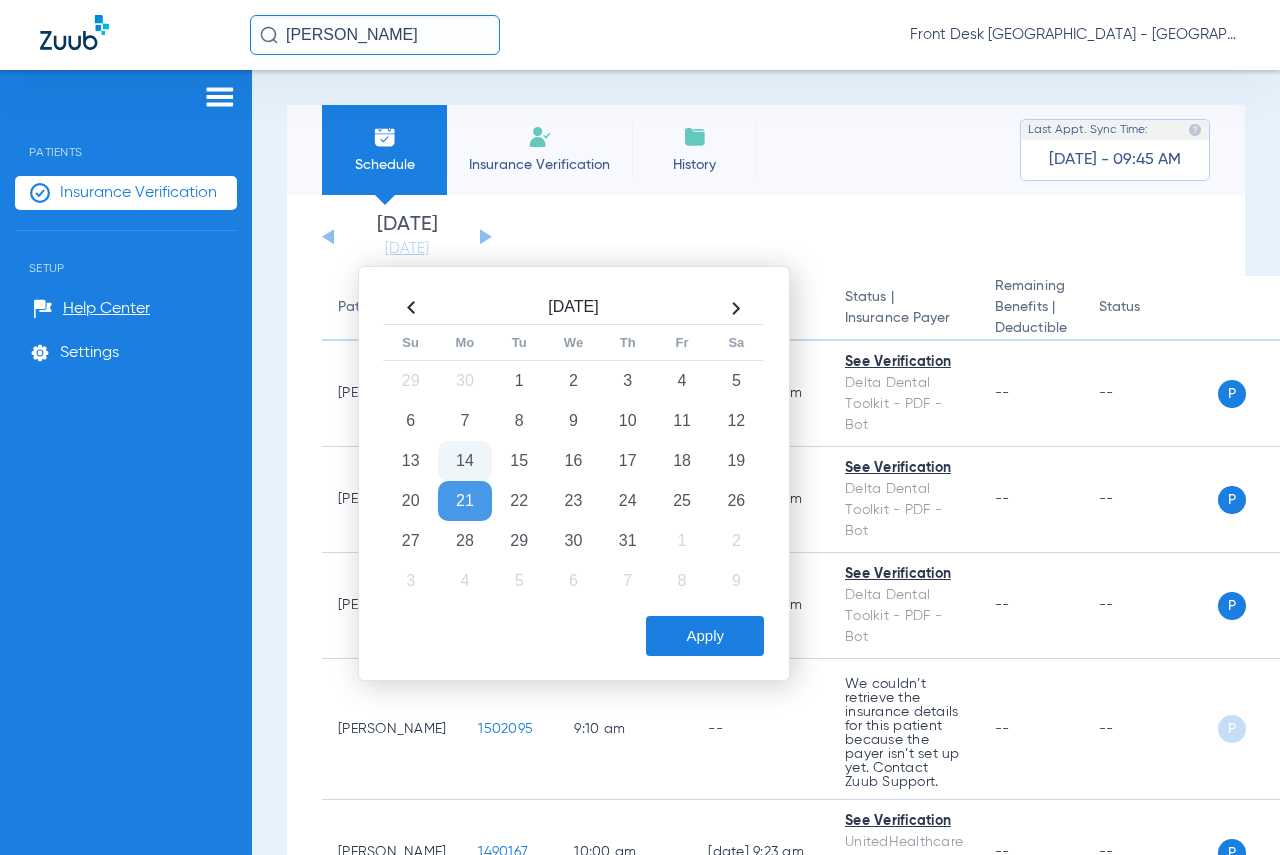 drag, startPoint x: 693, startPoint y: 632, endPoint x: 746, endPoint y: 606, distance: 59.03389 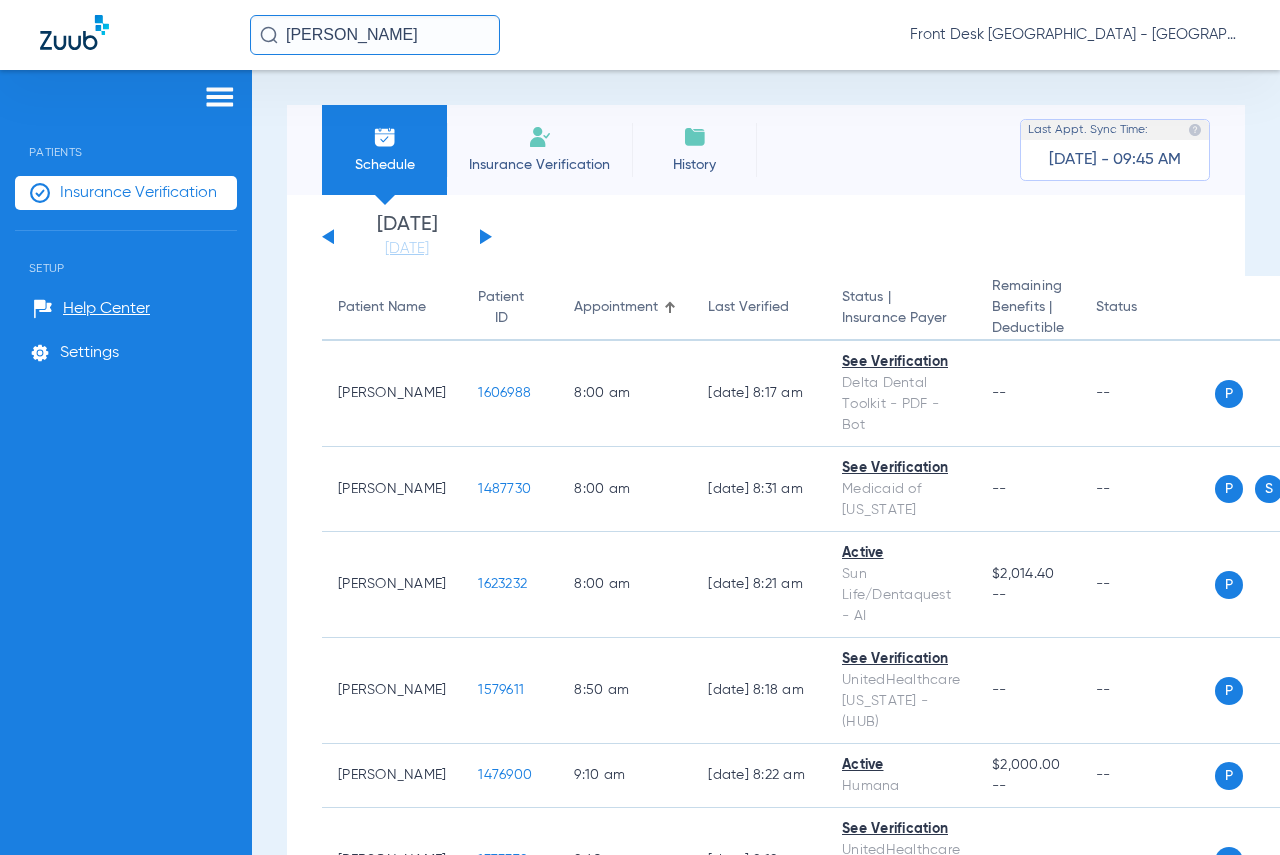 click 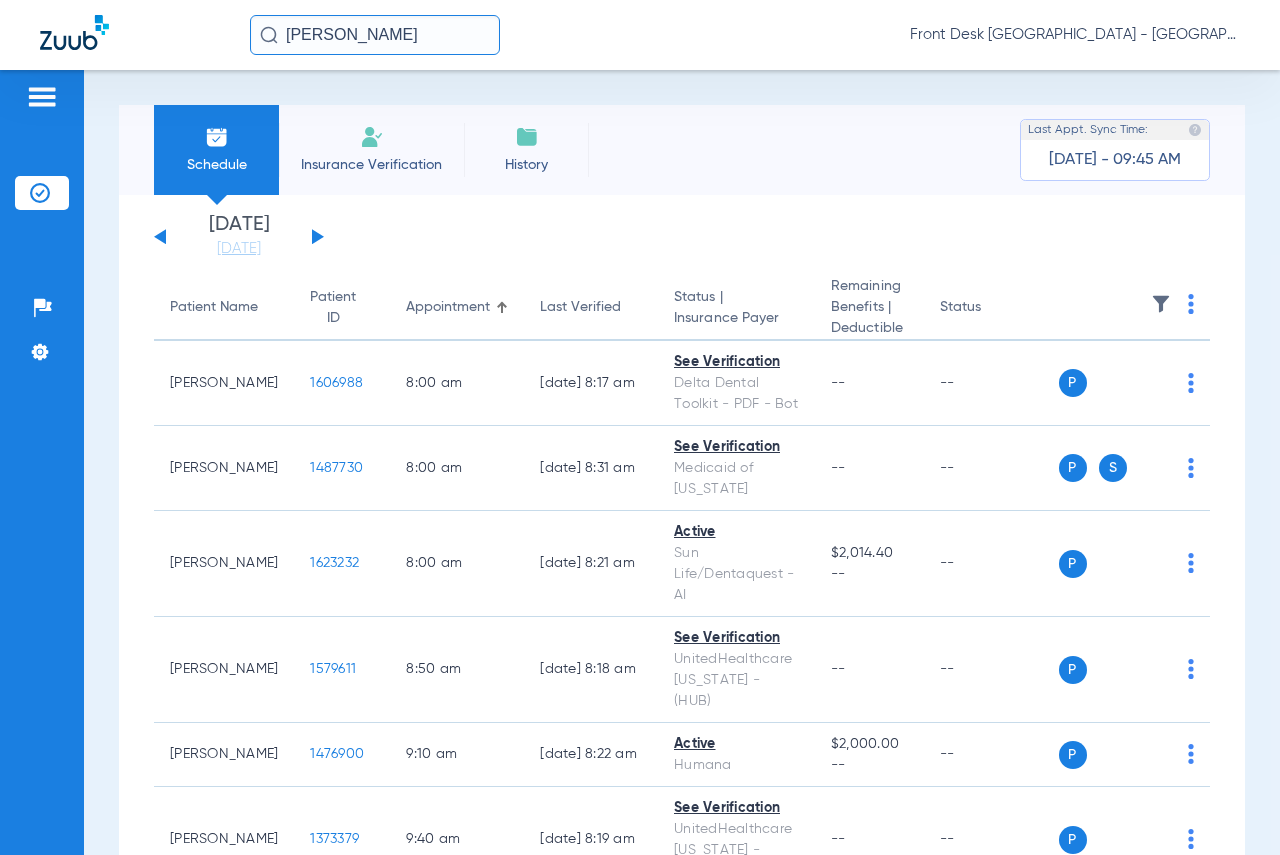 click on "Schedule Insurance Verification History  Last Appt. Sync Time:   [DATE] - 09:45 AM   [DATE]   [DATE]   [DATE]   [DATE]   [DATE]   [DATE]   [DATE]   [DATE]   [DATE]   [DATE]   [DATE]   [DATE]   [DATE]   [DATE]   [DATE]   [DATE]   [DATE]   [DATE]   [DATE]   [DATE]   [DATE]   [DATE]   [DATE]   [DATE]   [DATE]   [DATE]   [DATE]   [DATE]   [DATE]   [DATE]   [DATE]   [DATE]   [DATE]   [DATE]   [DATE]   [DATE]   [DATE]   [DATE]   [DATE]   [DATE]   [DATE]  Su 1" at bounding box center [682, 462] 